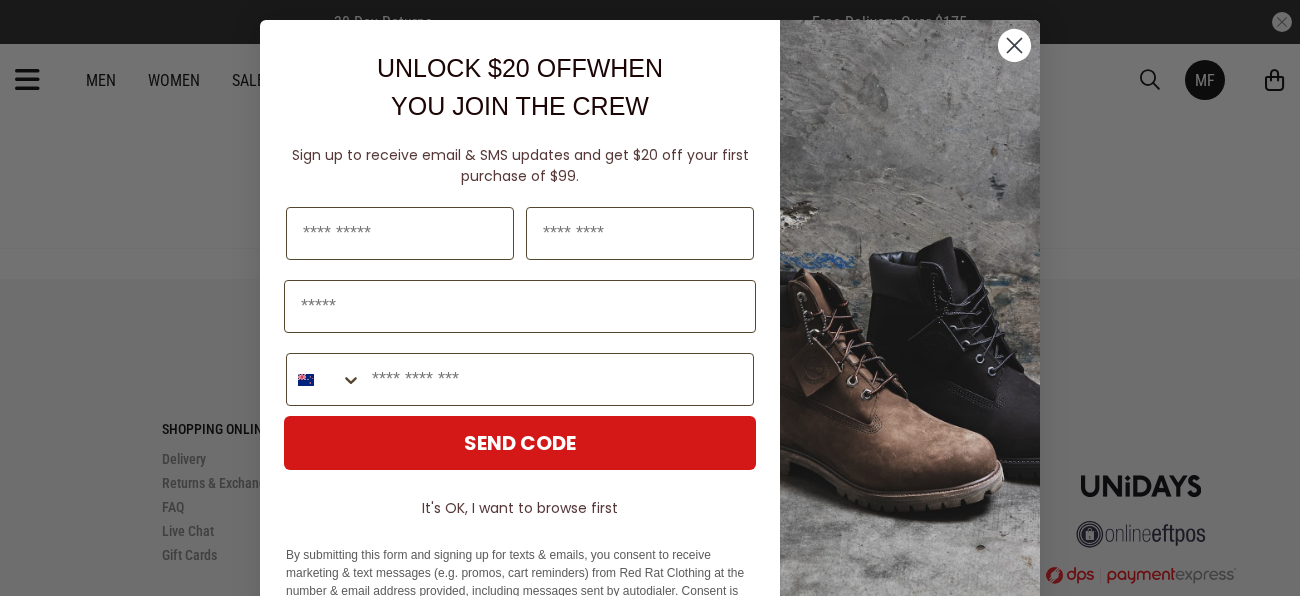 scroll, scrollTop: 0, scrollLeft: 0, axis: both 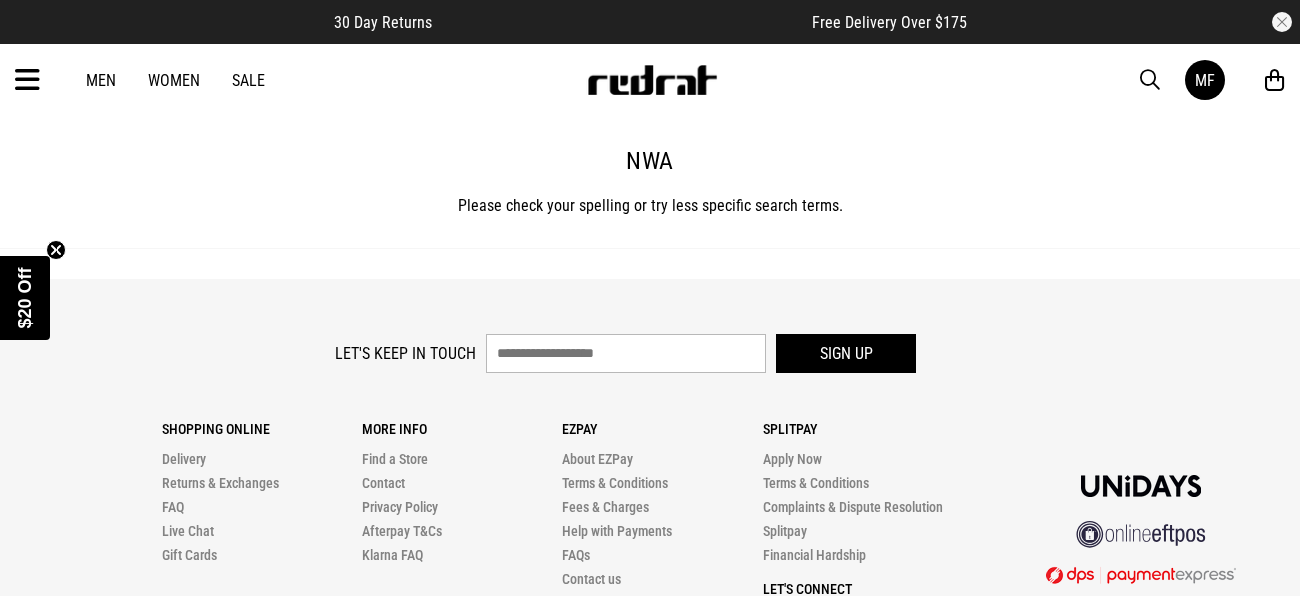 click at bounding box center [27, 80] 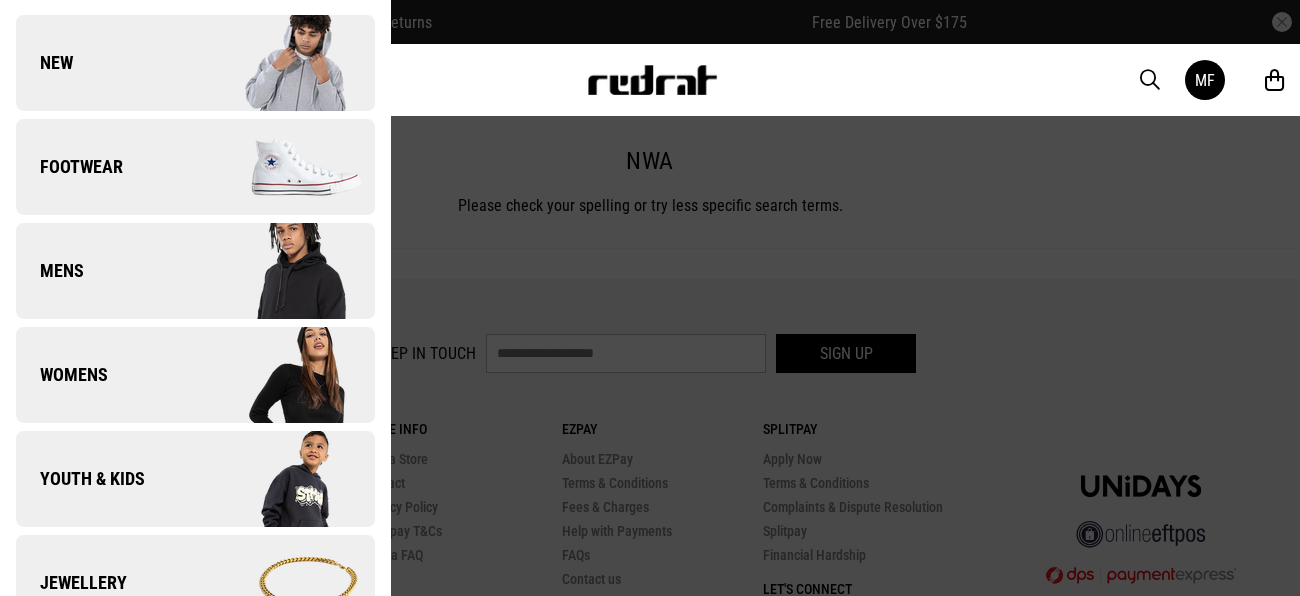 scroll, scrollTop: 98, scrollLeft: 0, axis: vertical 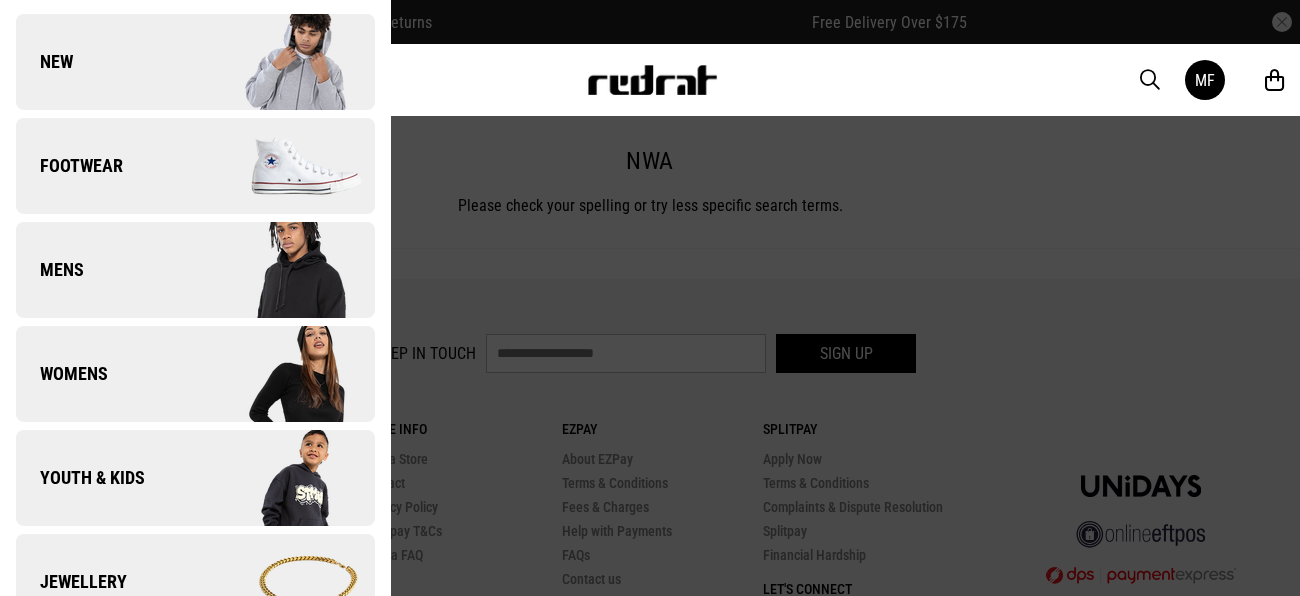 click on "Youth & Kids" at bounding box center [80, 478] 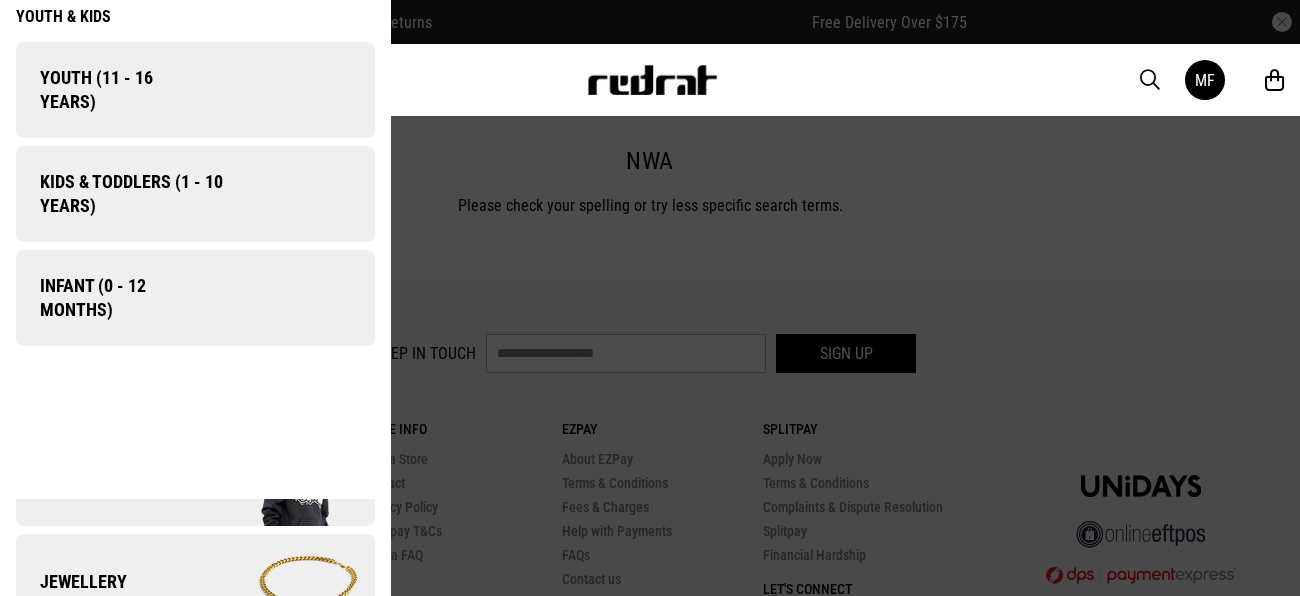 scroll, scrollTop: 0, scrollLeft: 0, axis: both 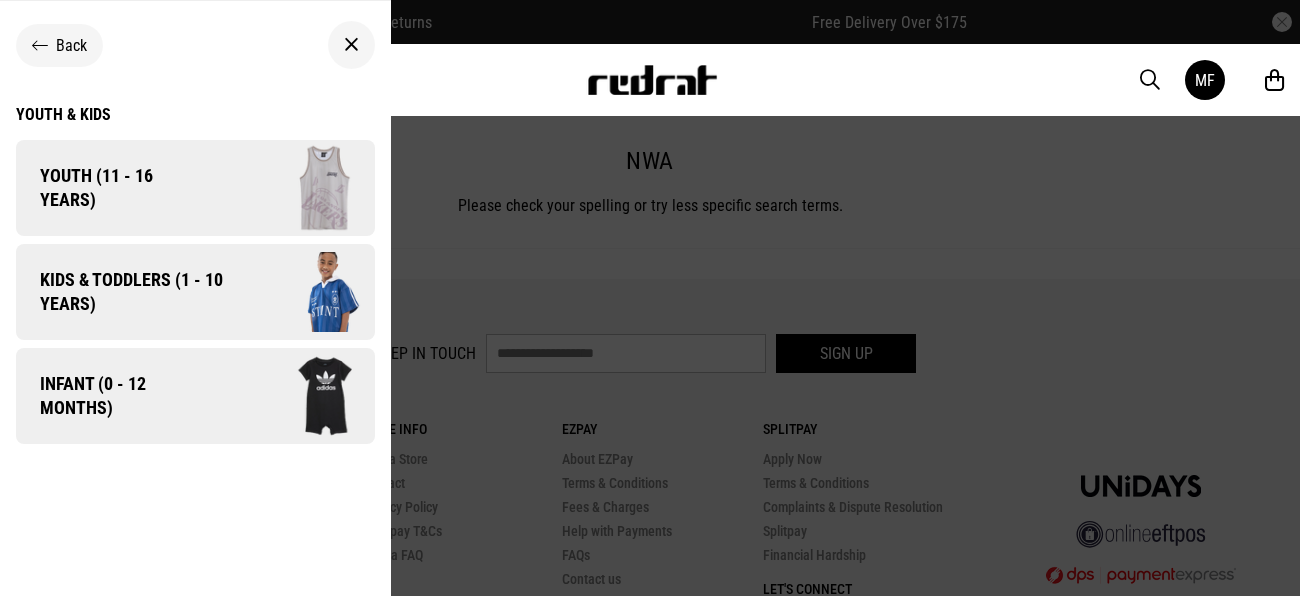 click on "Youth & Kids" at bounding box center (195, 114) 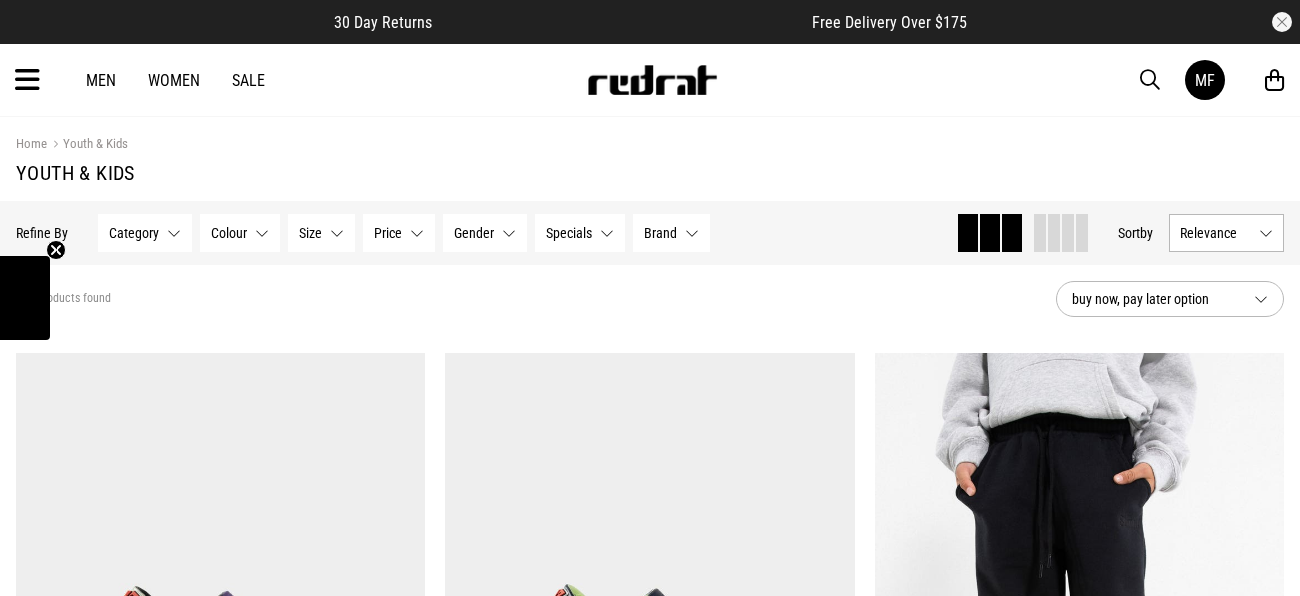scroll, scrollTop: 0, scrollLeft: 0, axis: both 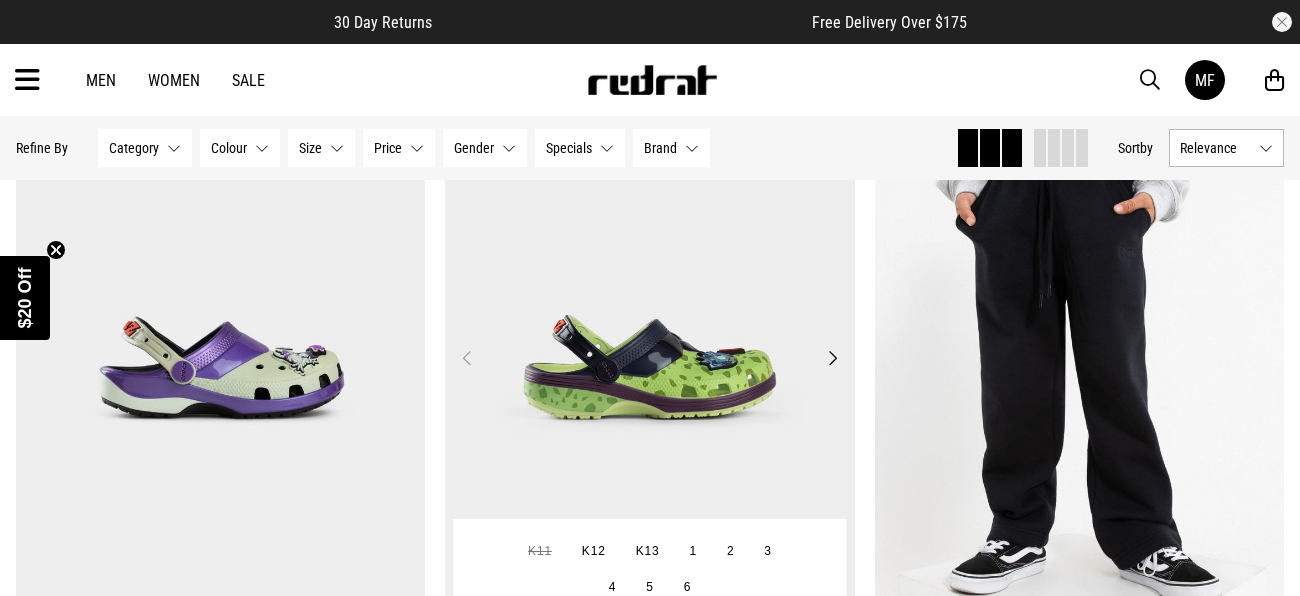 click on "Next" at bounding box center [832, 358] 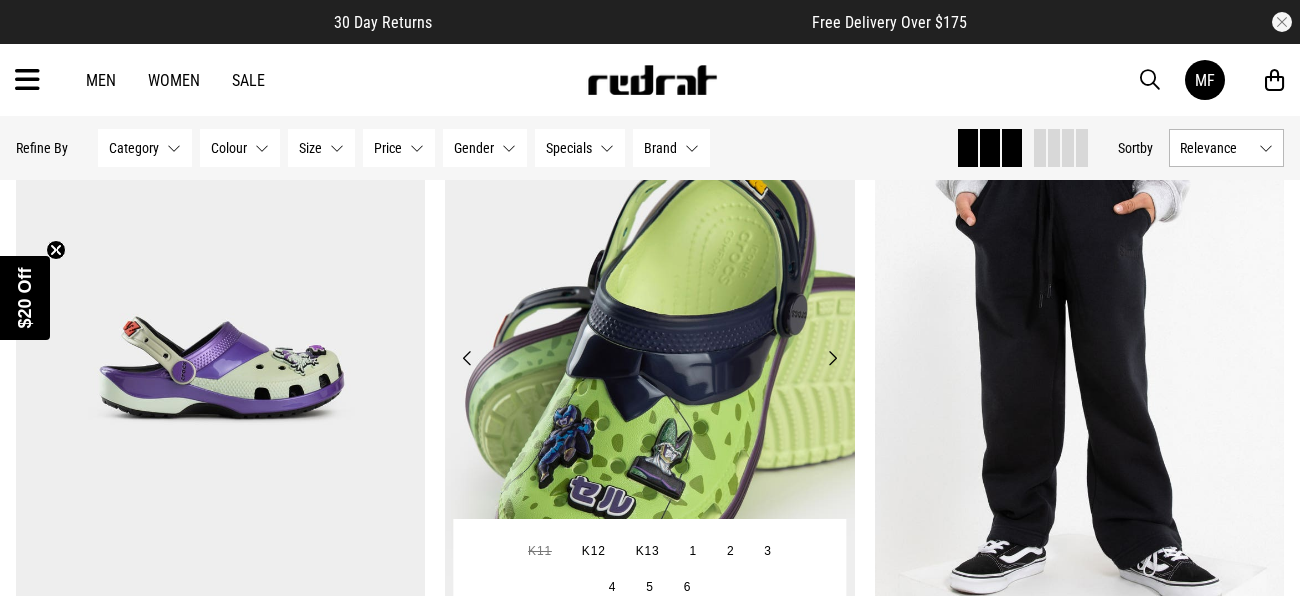 click on "Next" at bounding box center (832, 358) 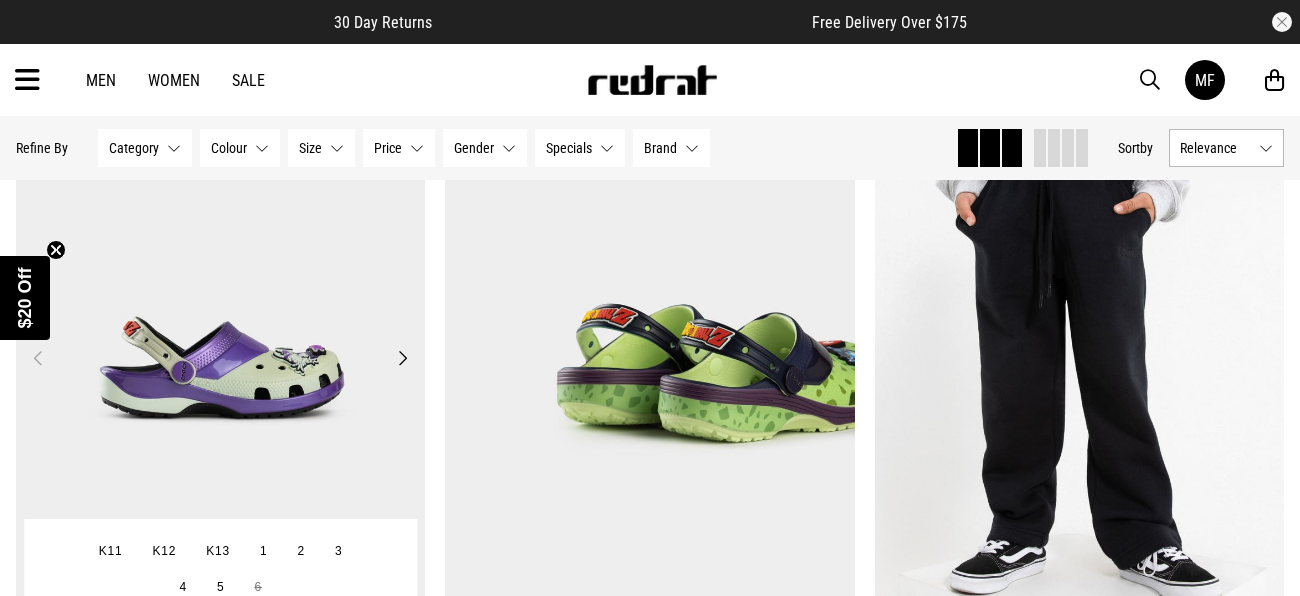 click on "Next" at bounding box center (402, 358) 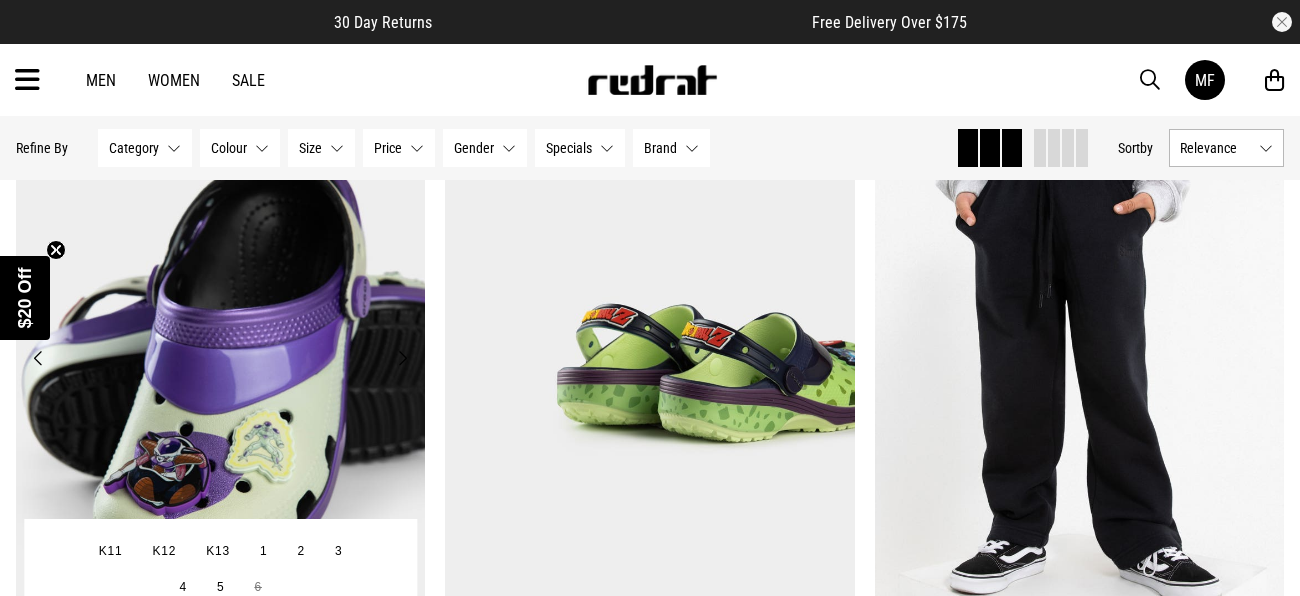 click on "Next" at bounding box center (402, 358) 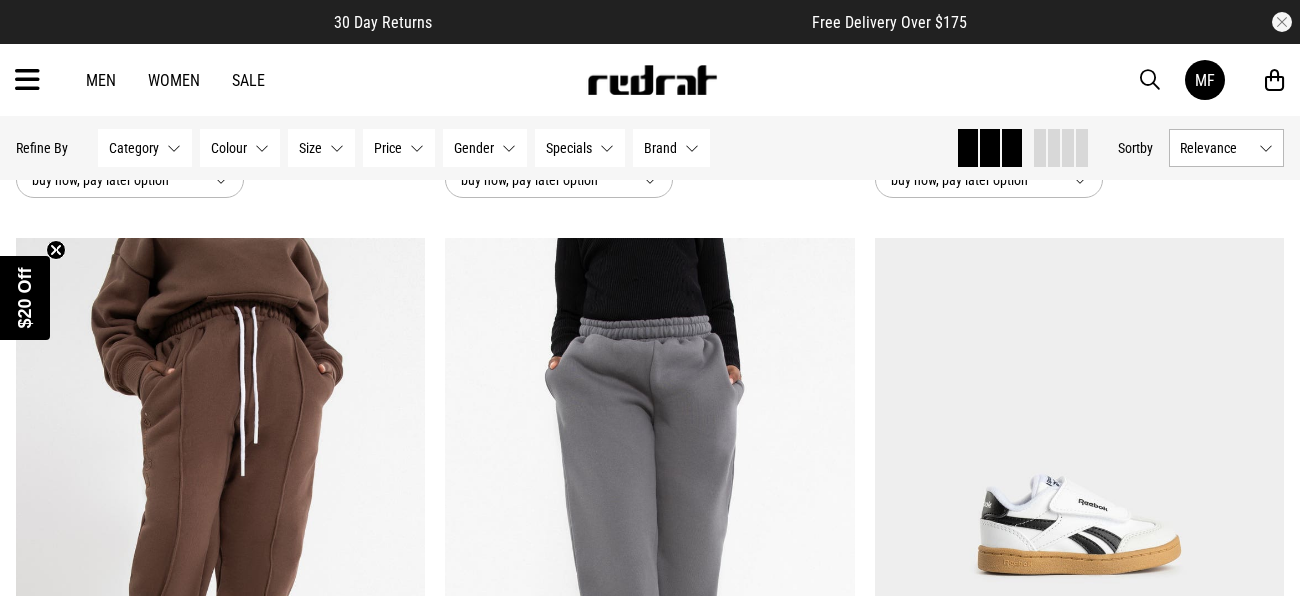 scroll, scrollTop: 4448, scrollLeft: 0, axis: vertical 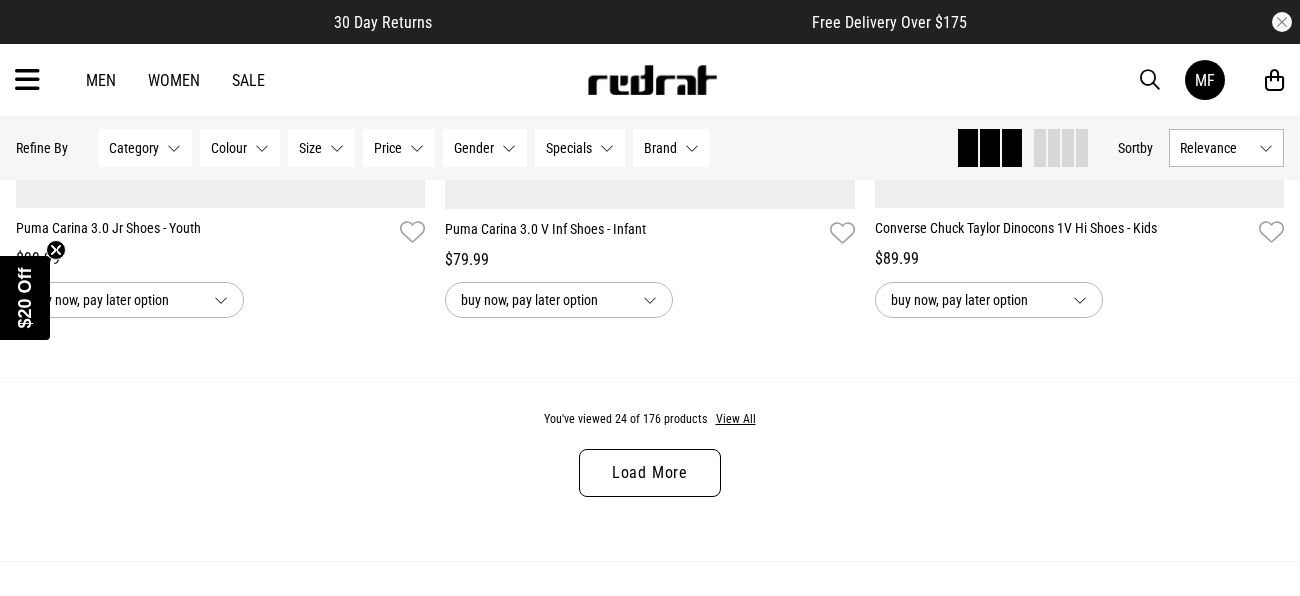click on "Load More" at bounding box center (650, 473) 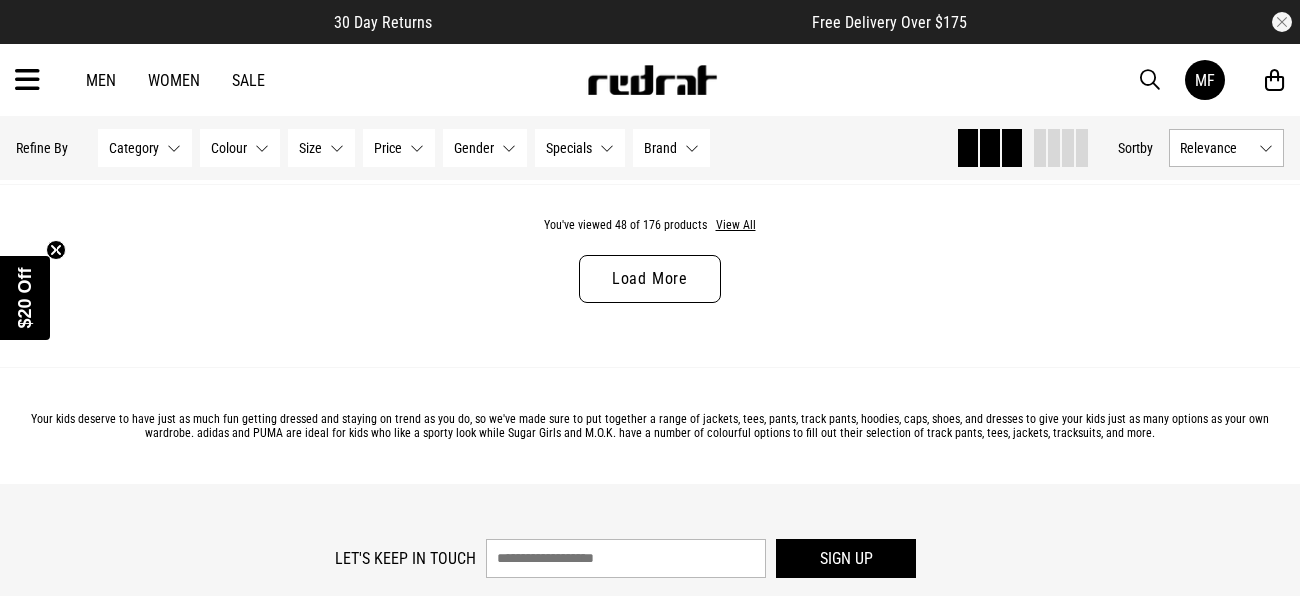 scroll, scrollTop: 11759, scrollLeft: 0, axis: vertical 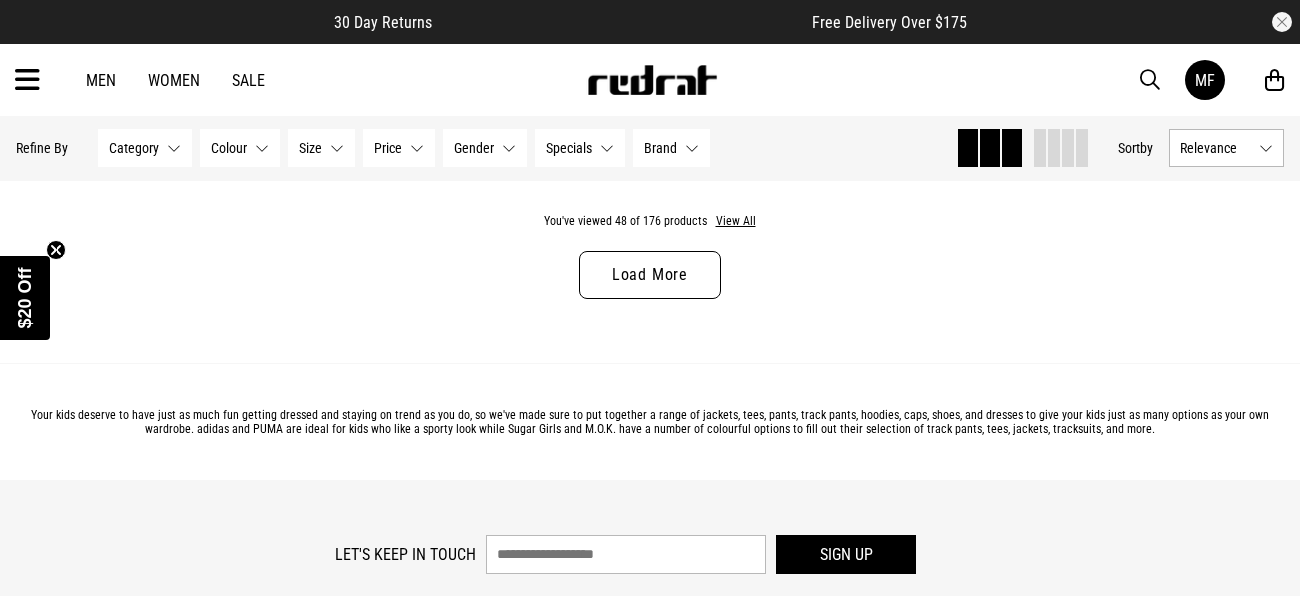 click on "Load More" at bounding box center (650, 275) 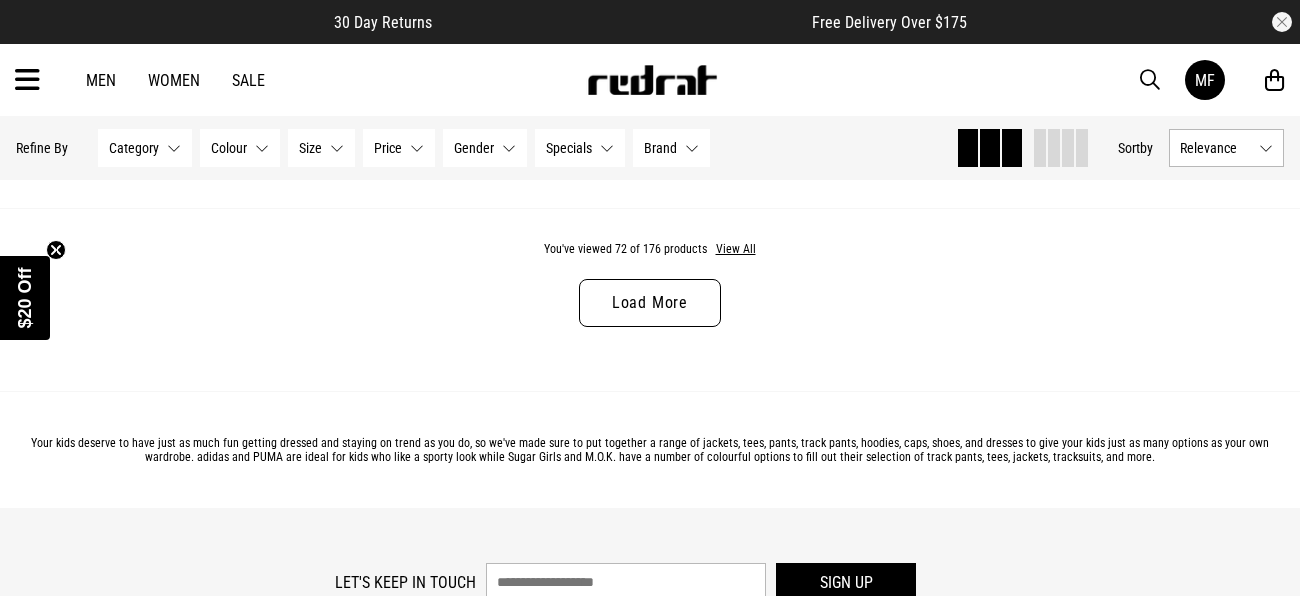 scroll, scrollTop: 17516, scrollLeft: 0, axis: vertical 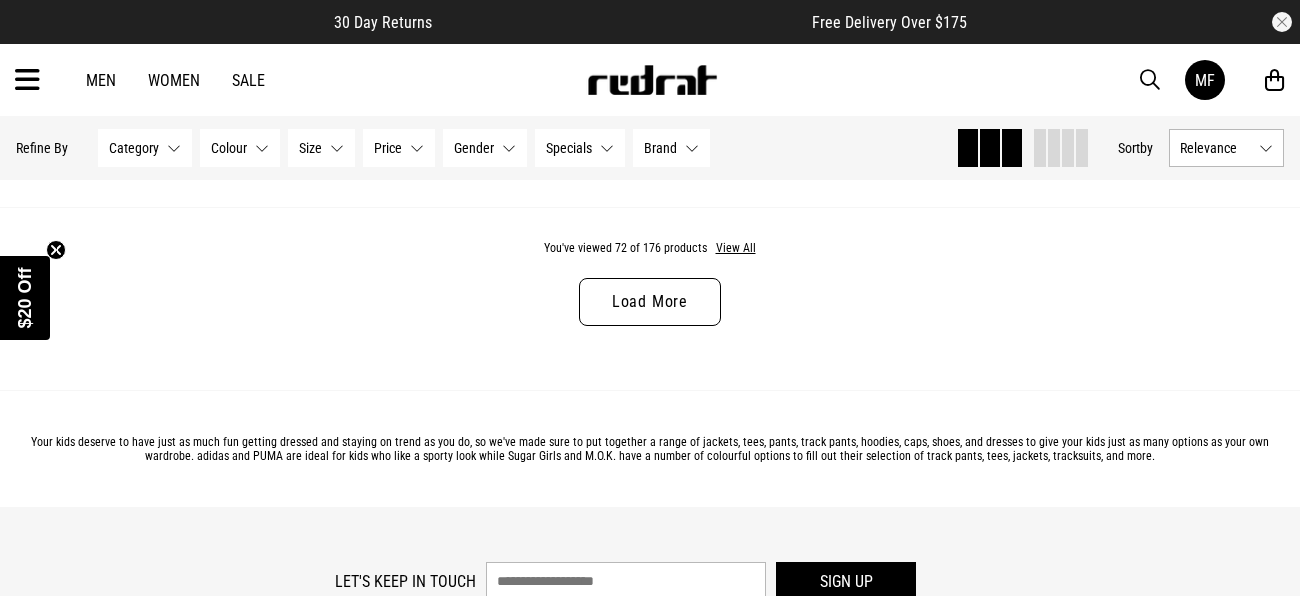click on "Load More" at bounding box center (650, 302) 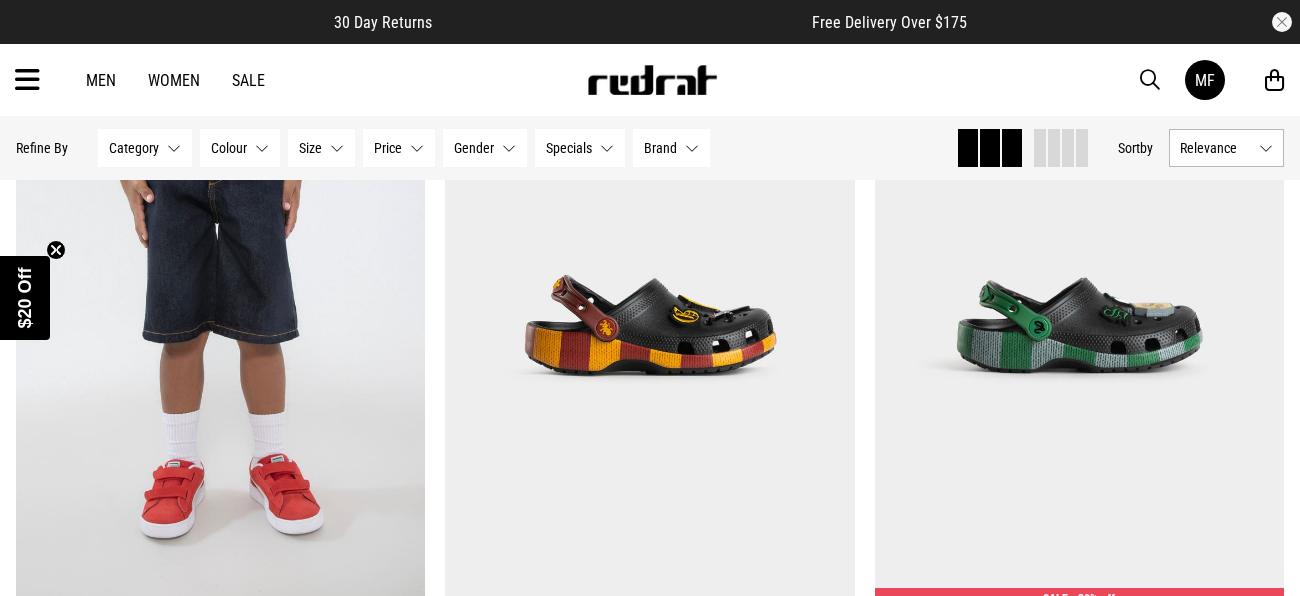 scroll, scrollTop: 18385, scrollLeft: 0, axis: vertical 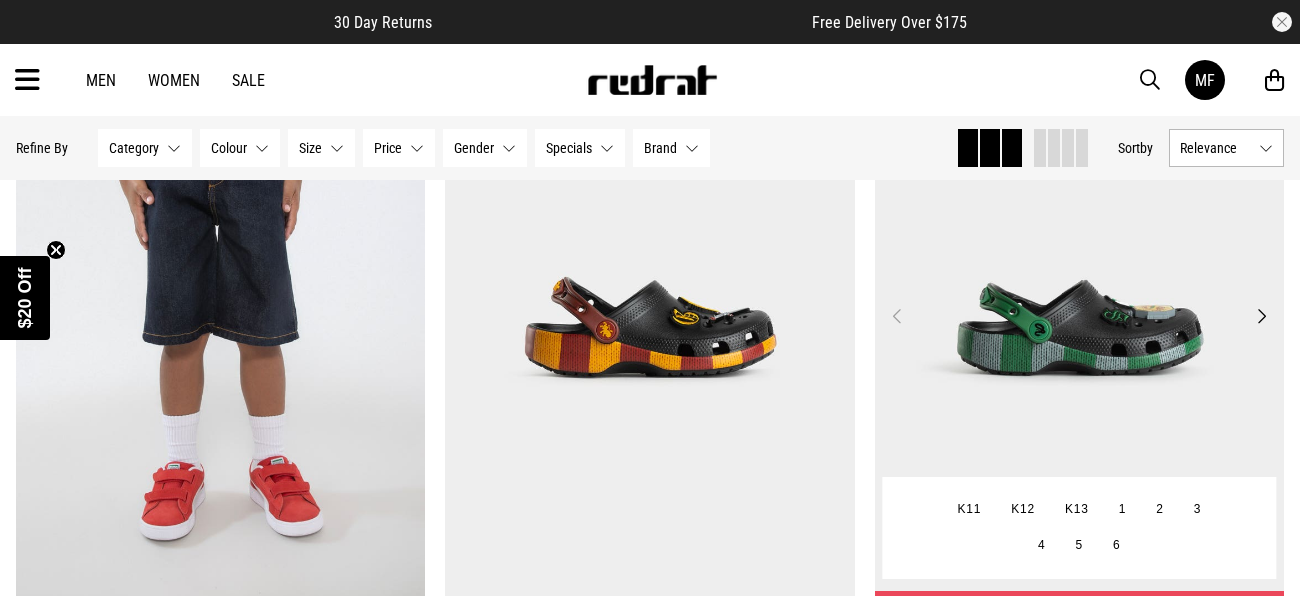 click on "Next" at bounding box center [1261, 316] 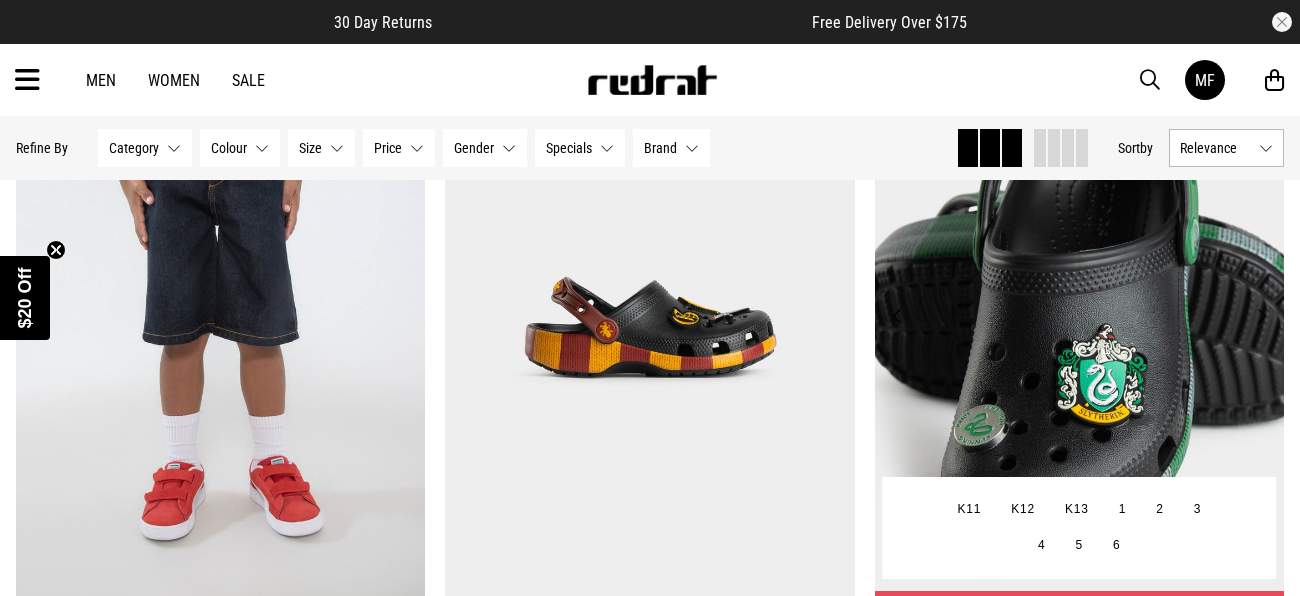click on "Next" at bounding box center (1261, 316) 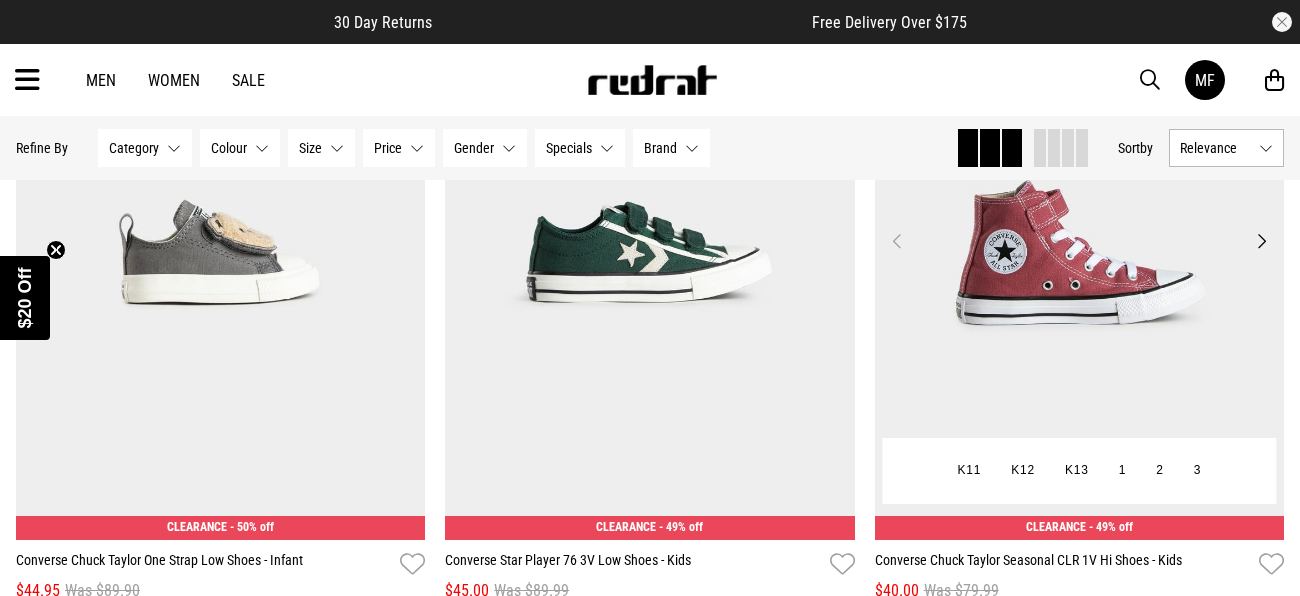 scroll, scrollTop: 21331, scrollLeft: 0, axis: vertical 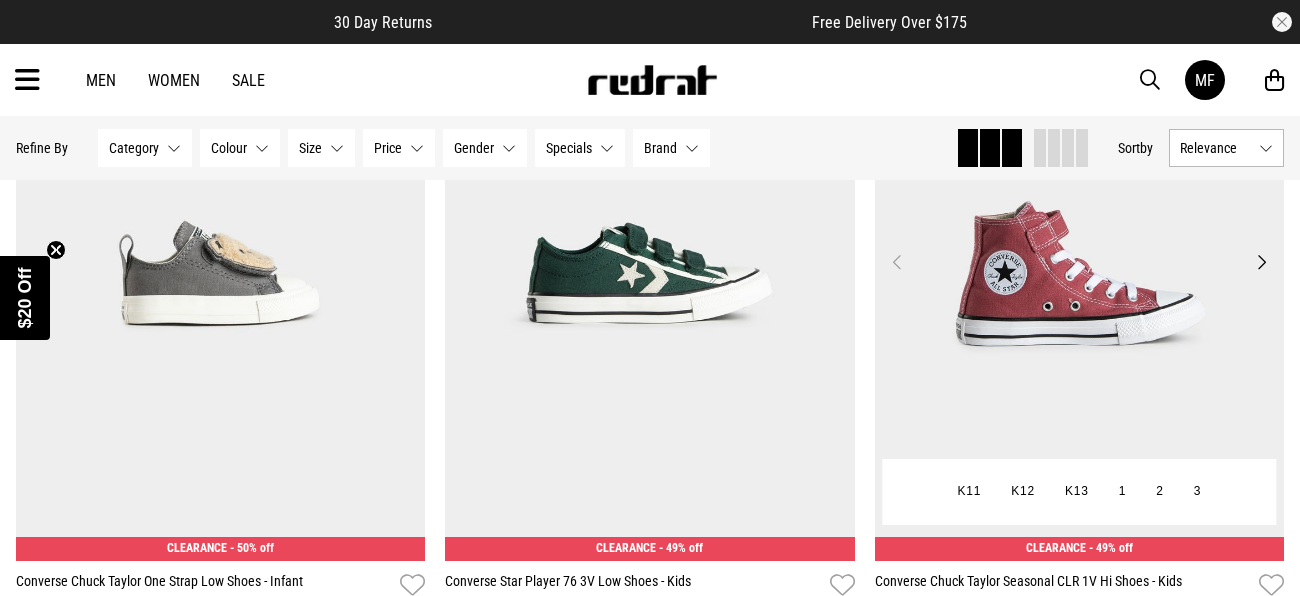click on "Next" at bounding box center (1261, 262) 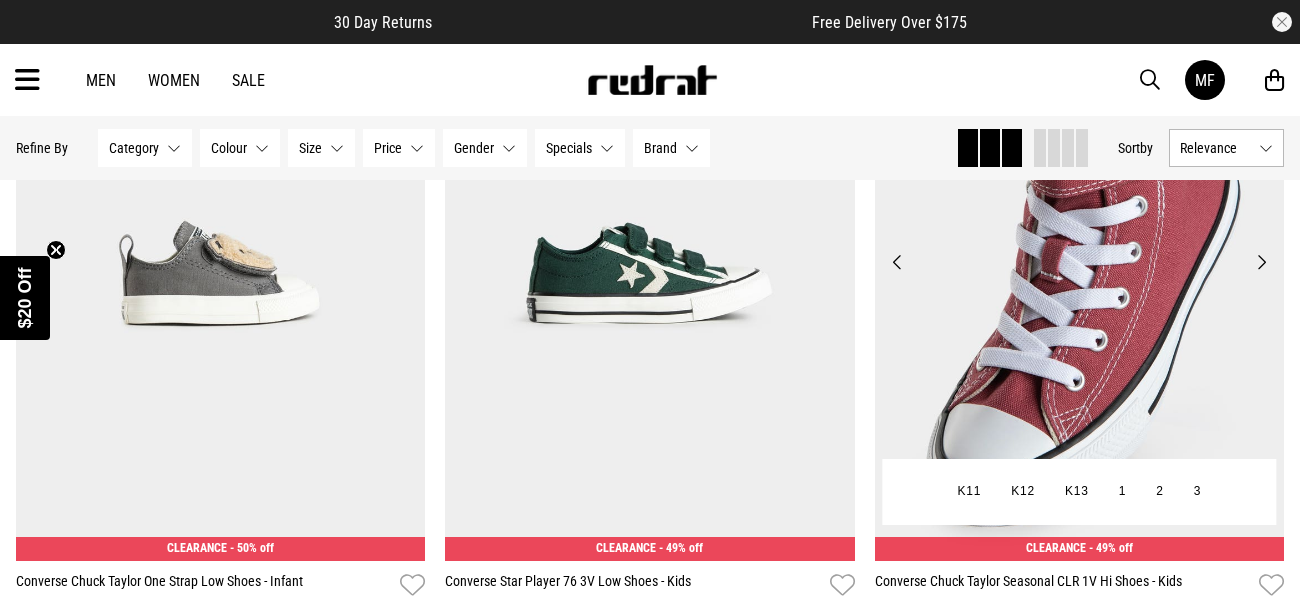 click on "Next" at bounding box center (1261, 262) 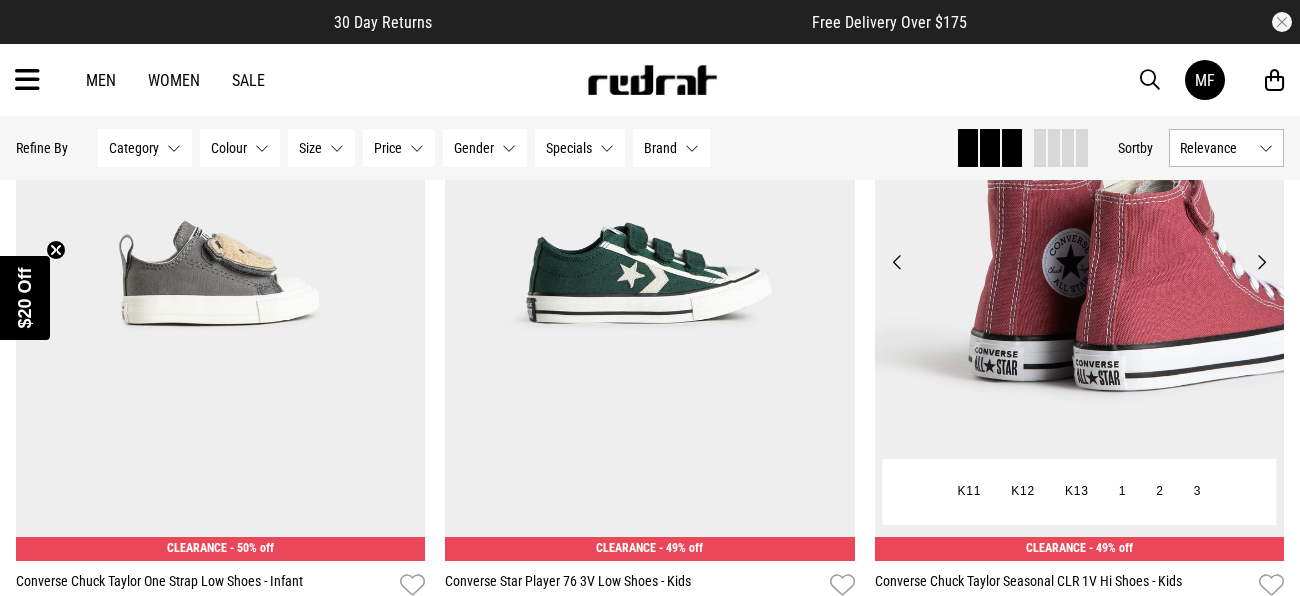 click on "Next" at bounding box center (1261, 262) 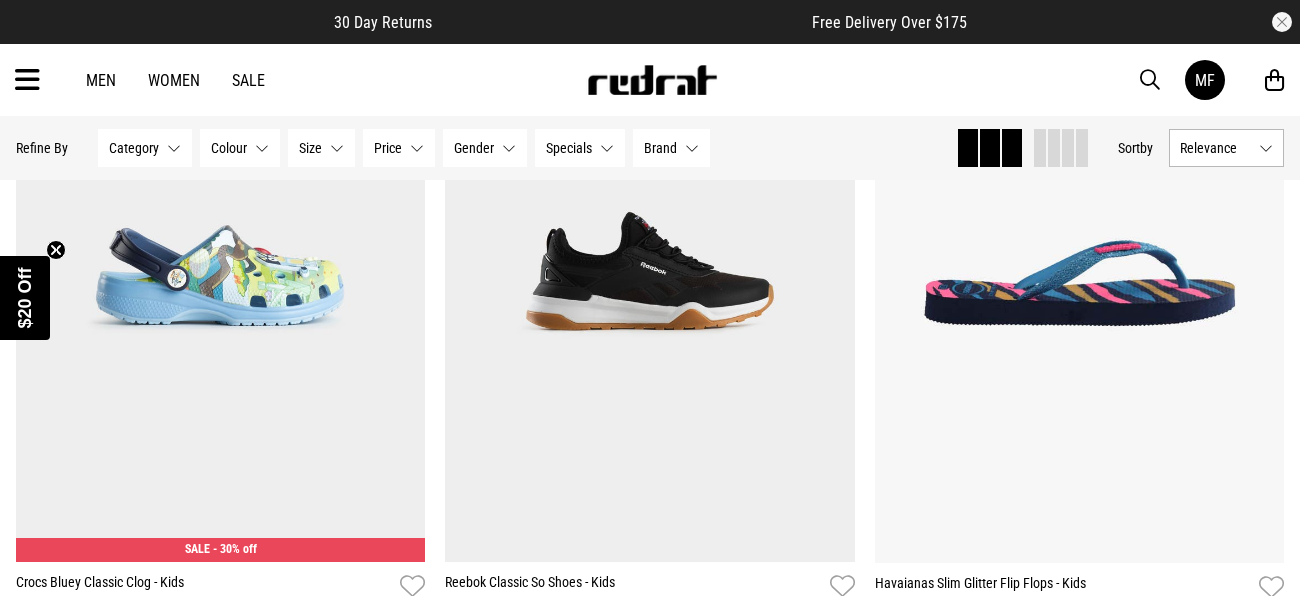 scroll, scrollTop: 22774, scrollLeft: 0, axis: vertical 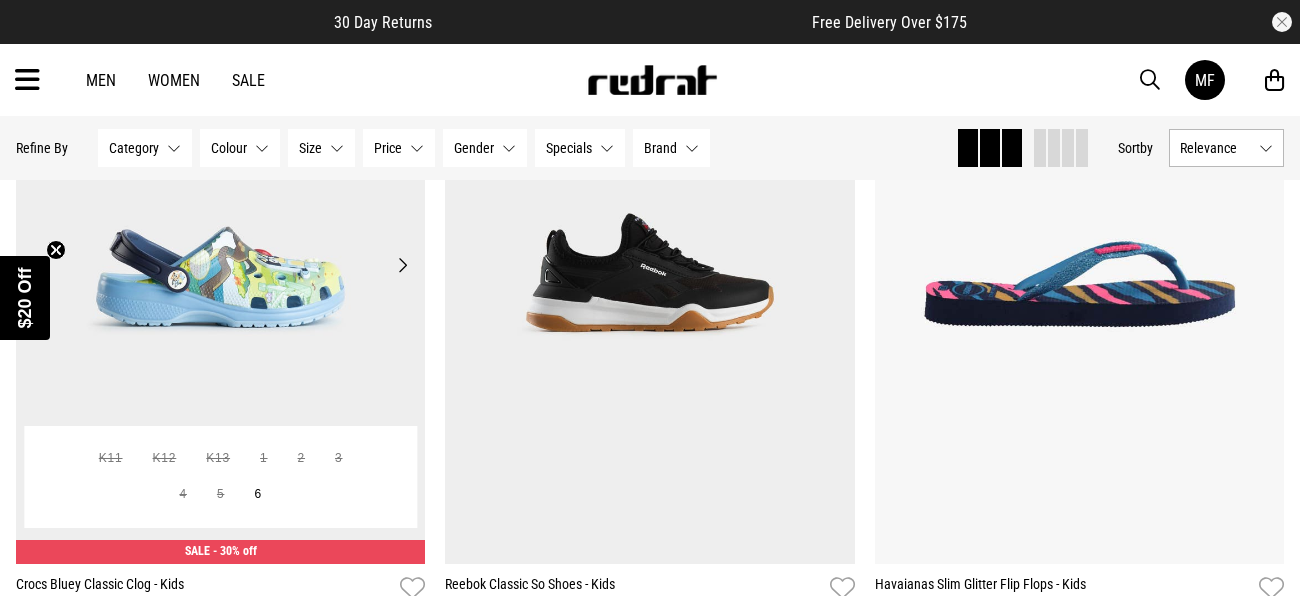 click on "Next" at bounding box center [402, 265] 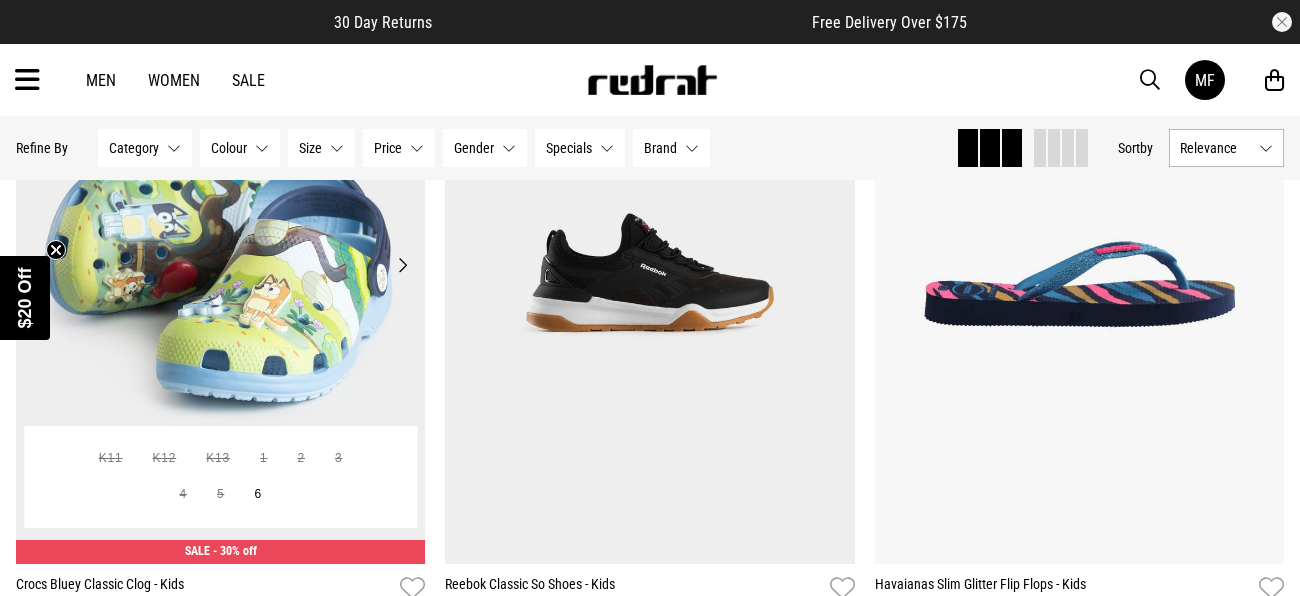 click on "Next" at bounding box center (402, 265) 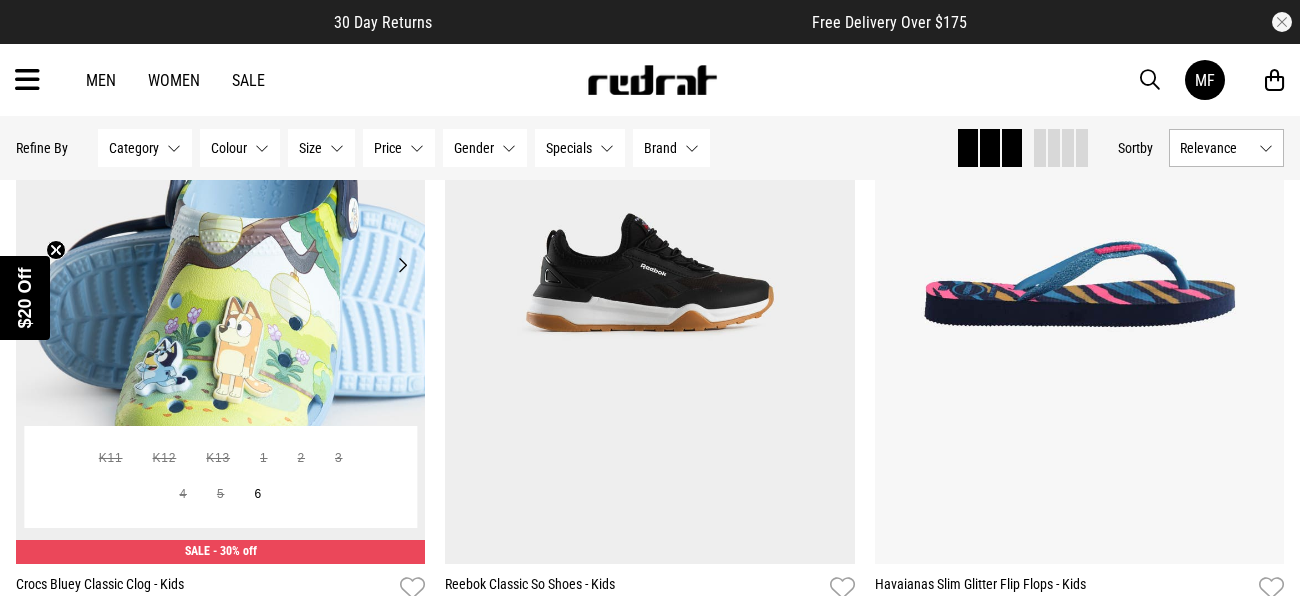 click on "Next" at bounding box center [402, 265] 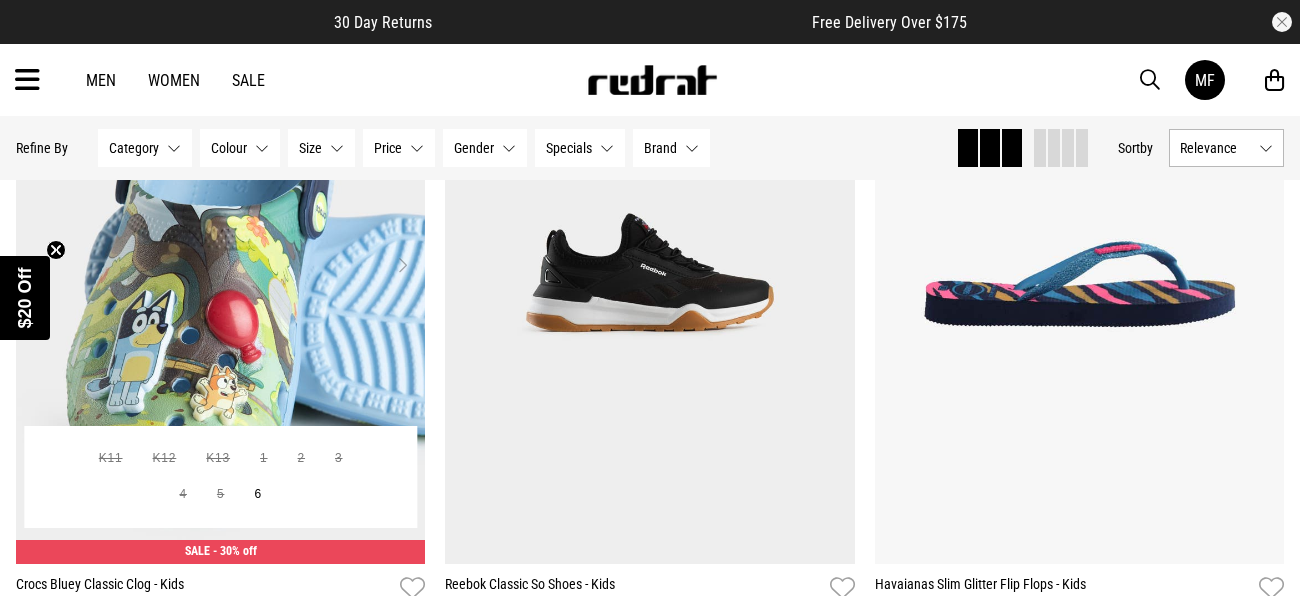 click on "Next" at bounding box center [402, 265] 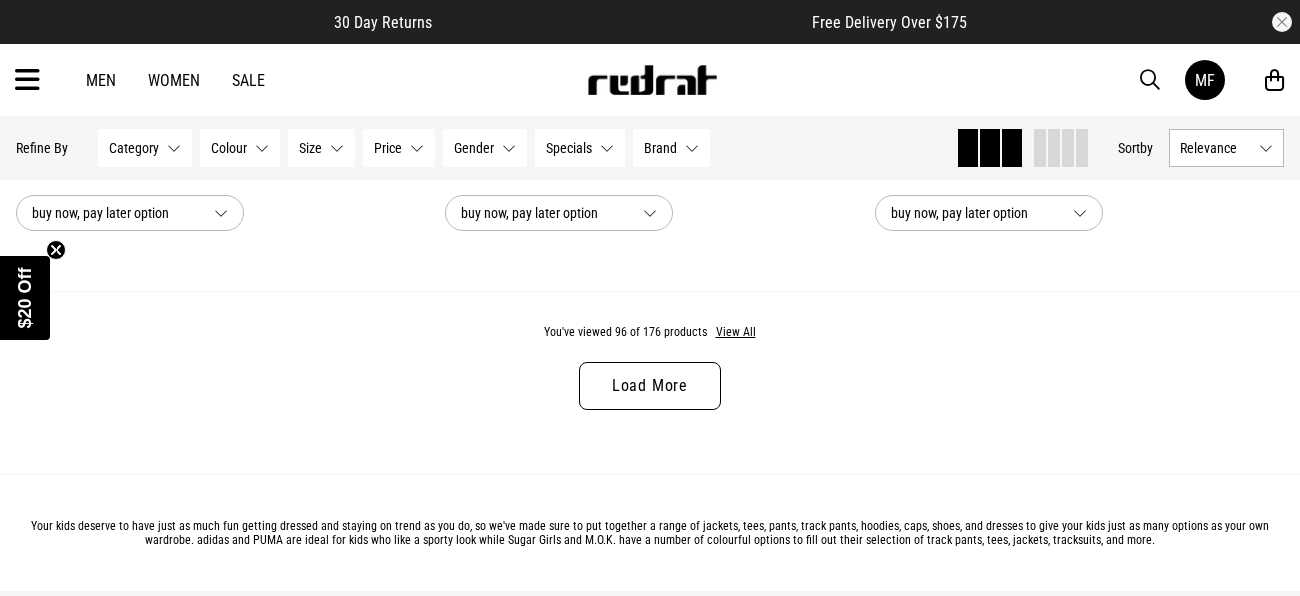 scroll, scrollTop: 23217, scrollLeft: 0, axis: vertical 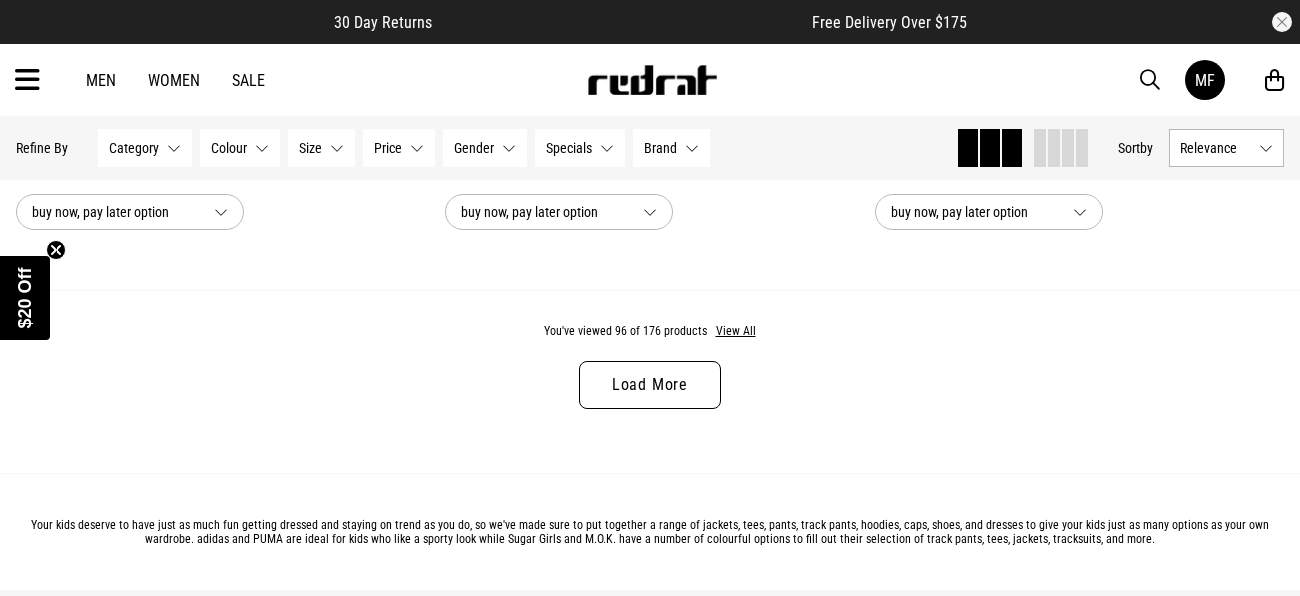 click on "Load More" at bounding box center (650, 385) 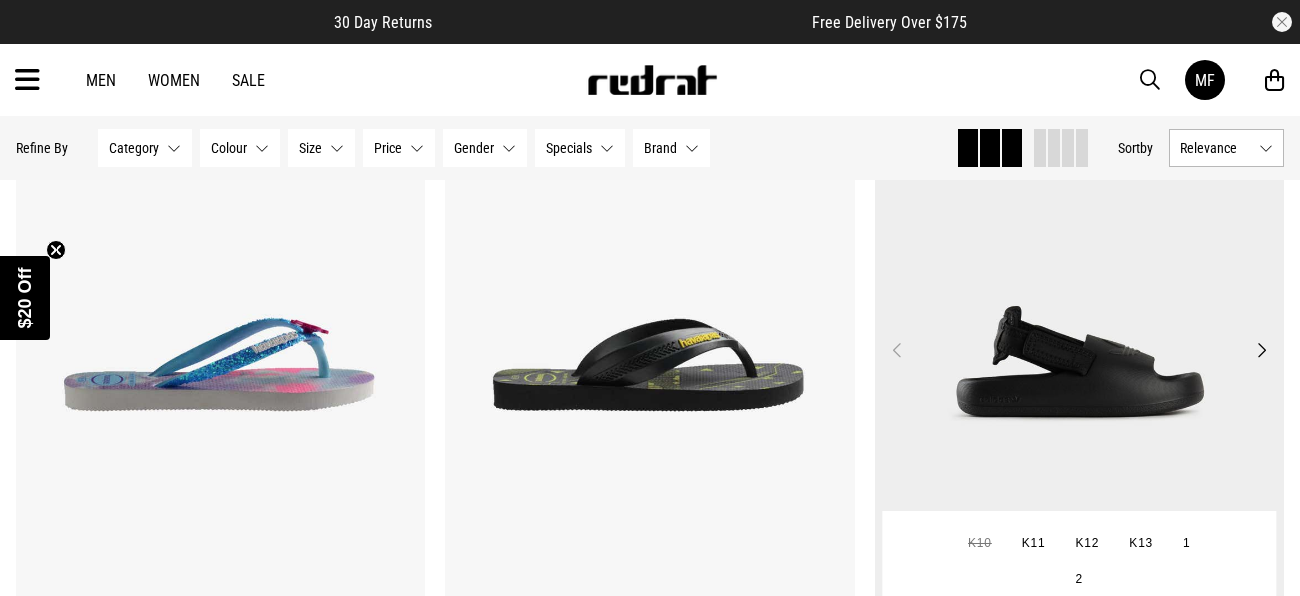 scroll, scrollTop: 23411, scrollLeft: 0, axis: vertical 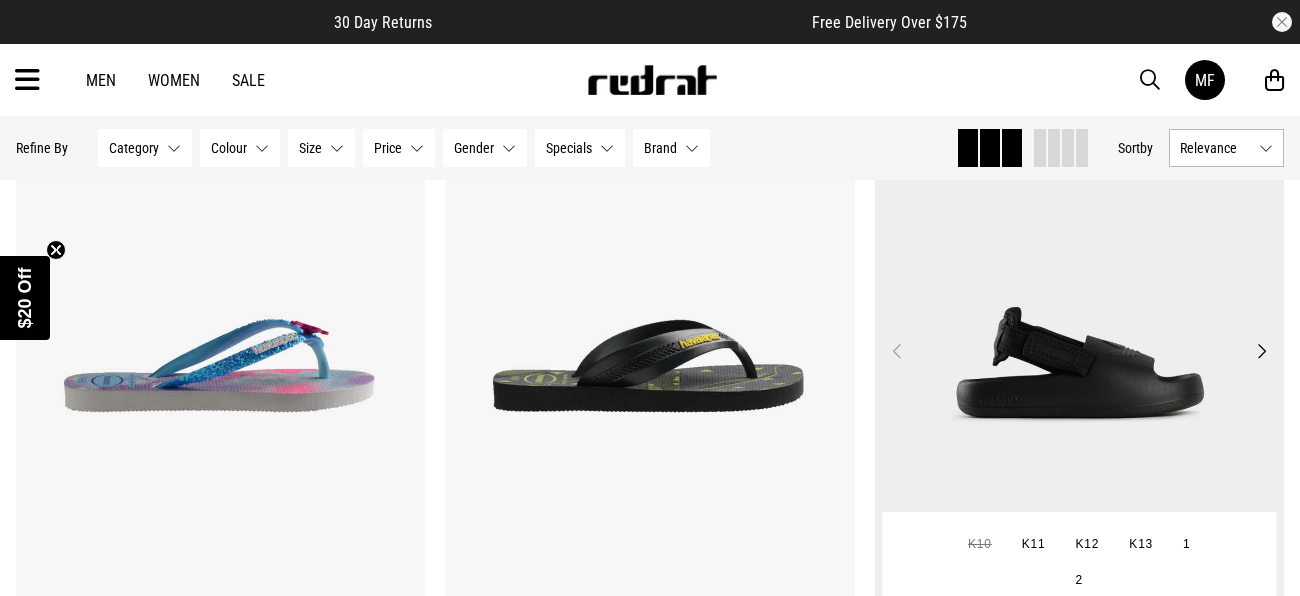 click on "Next" at bounding box center [1261, 351] 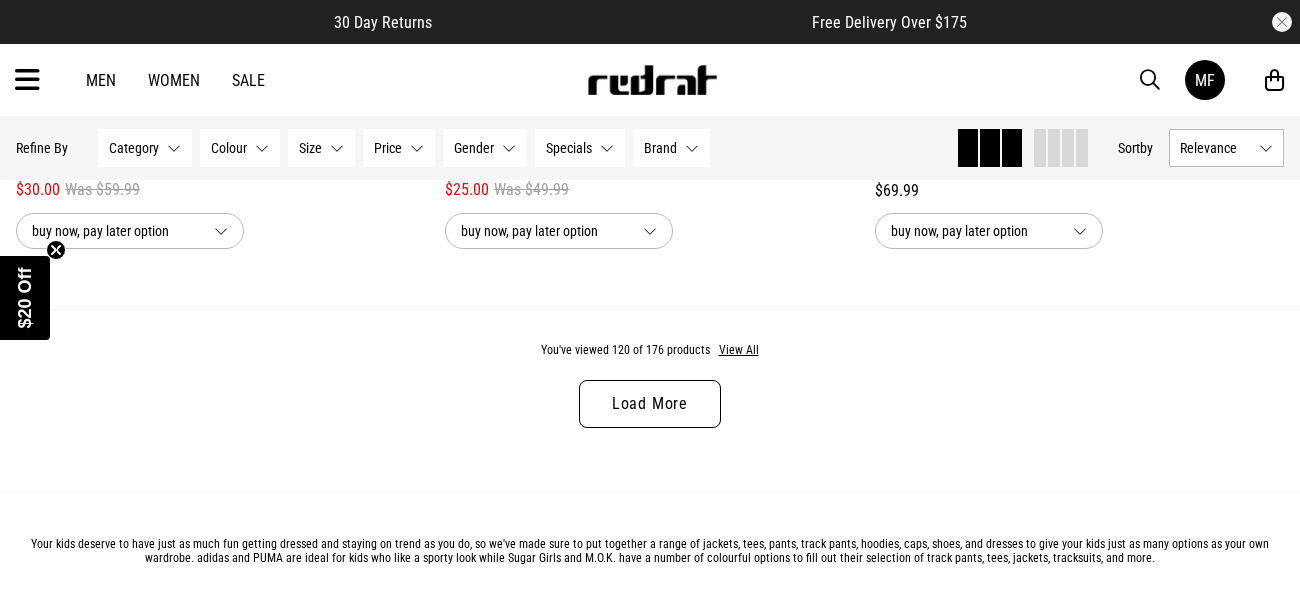 scroll, scrollTop: 28987, scrollLeft: 0, axis: vertical 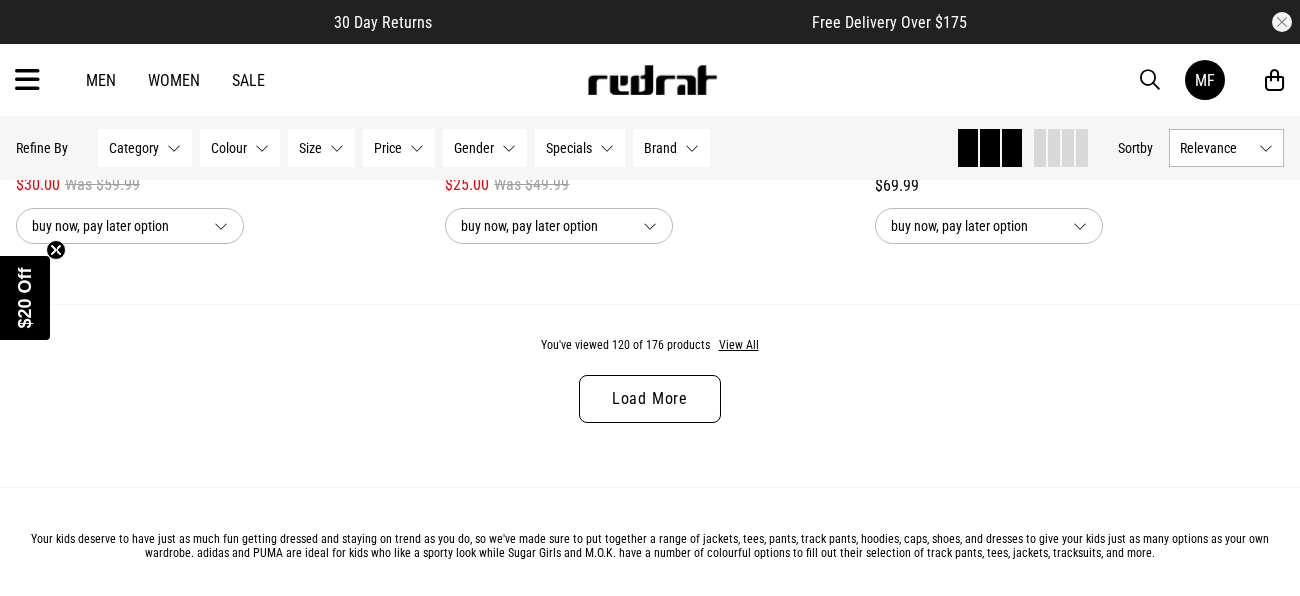 click on "Load More" at bounding box center (650, 399) 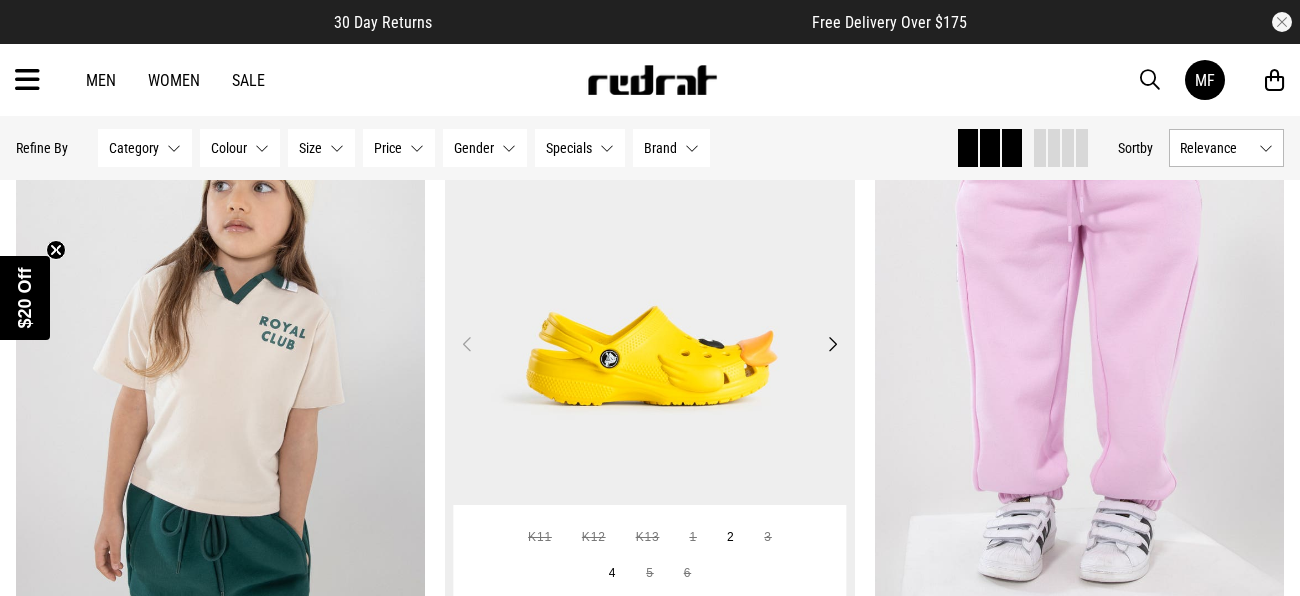 scroll, scrollTop: 29188, scrollLeft: 0, axis: vertical 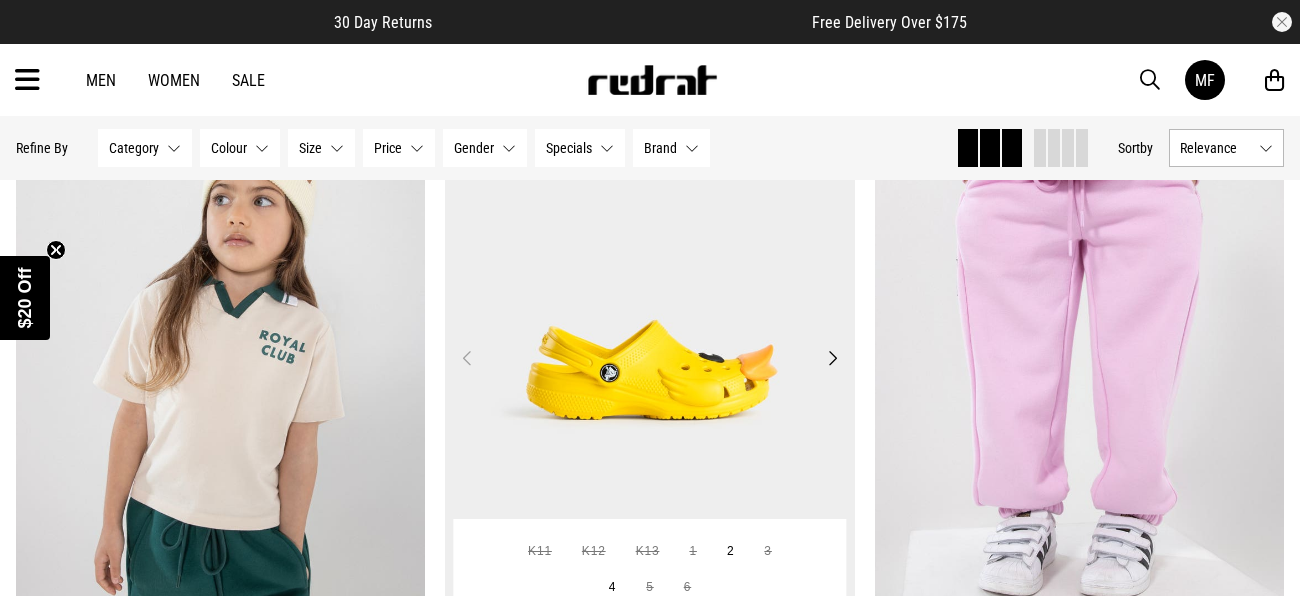 click on "Next" at bounding box center [832, 358] 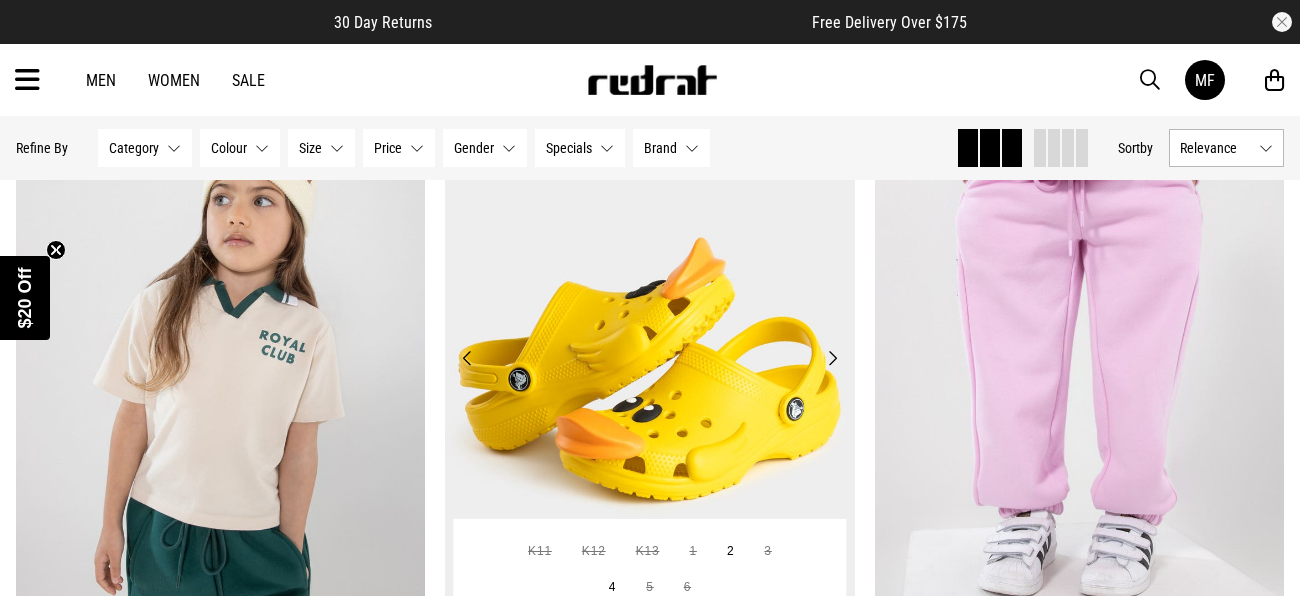 click on "Next" at bounding box center (832, 358) 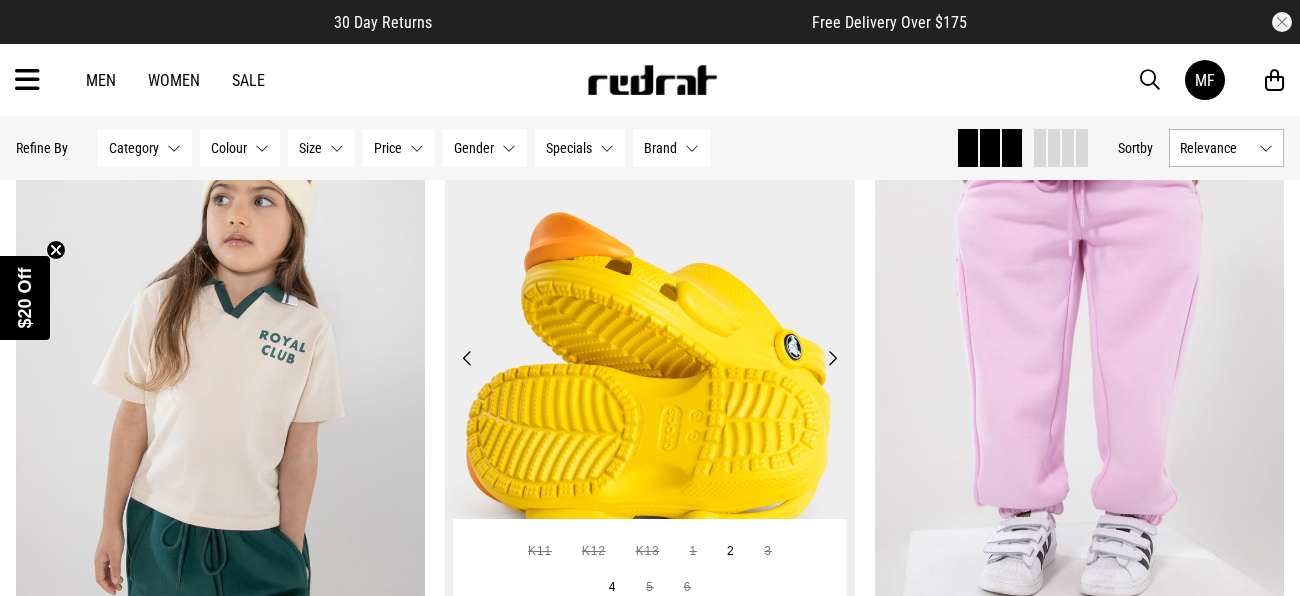 click on "Next" at bounding box center [832, 358] 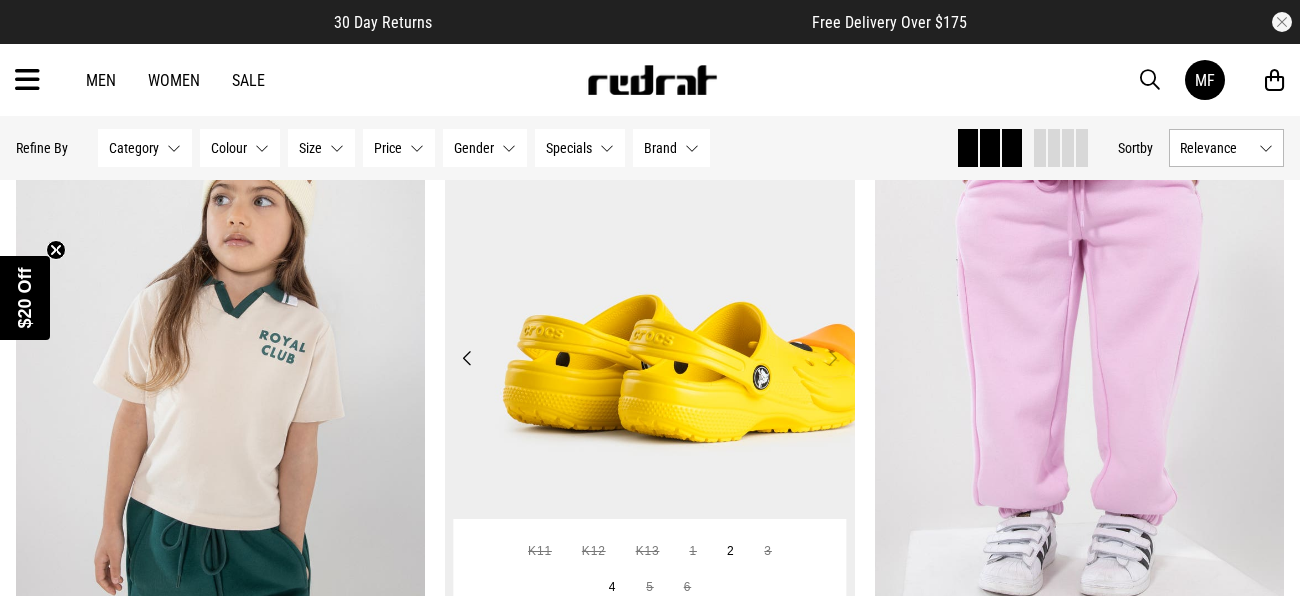 click on "Next" at bounding box center [832, 358] 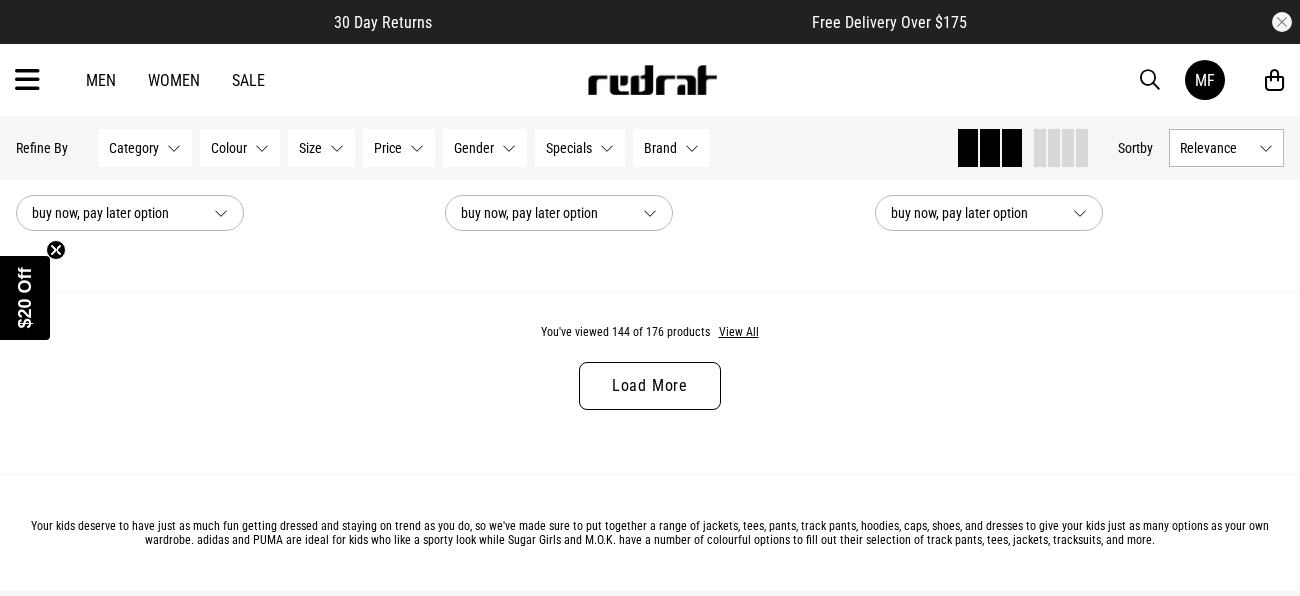 scroll, scrollTop: 34782, scrollLeft: 0, axis: vertical 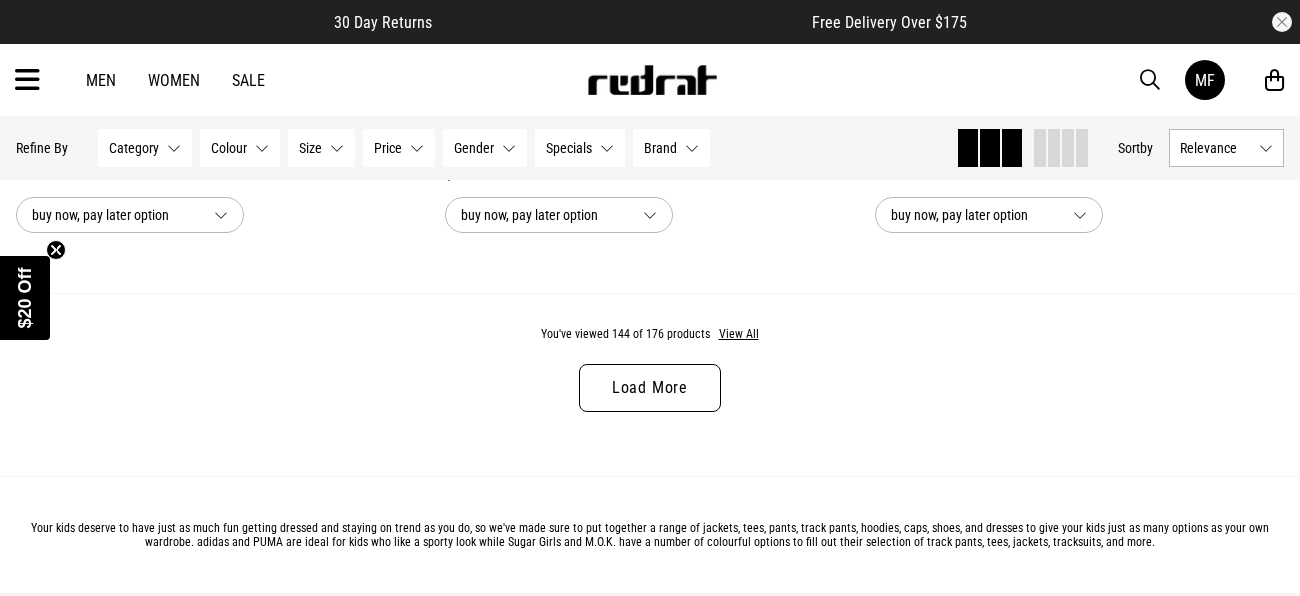click on "Load More" at bounding box center [650, 388] 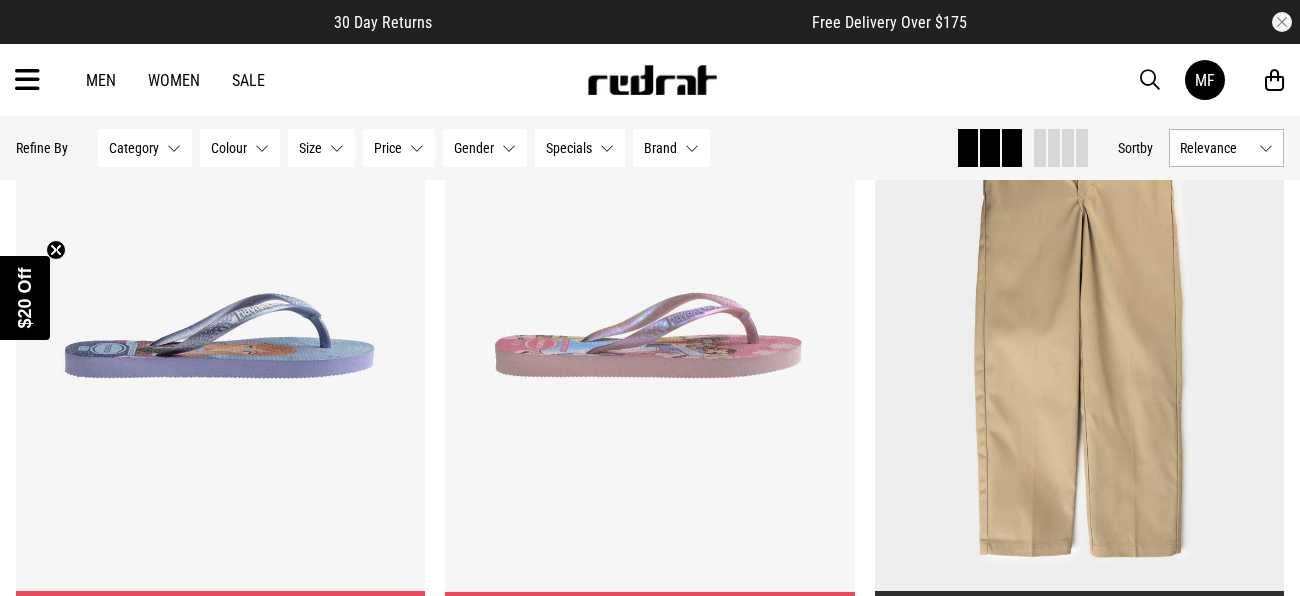 scroll, scrollTop: 35733, scrollLeft: 0, axis: vertical 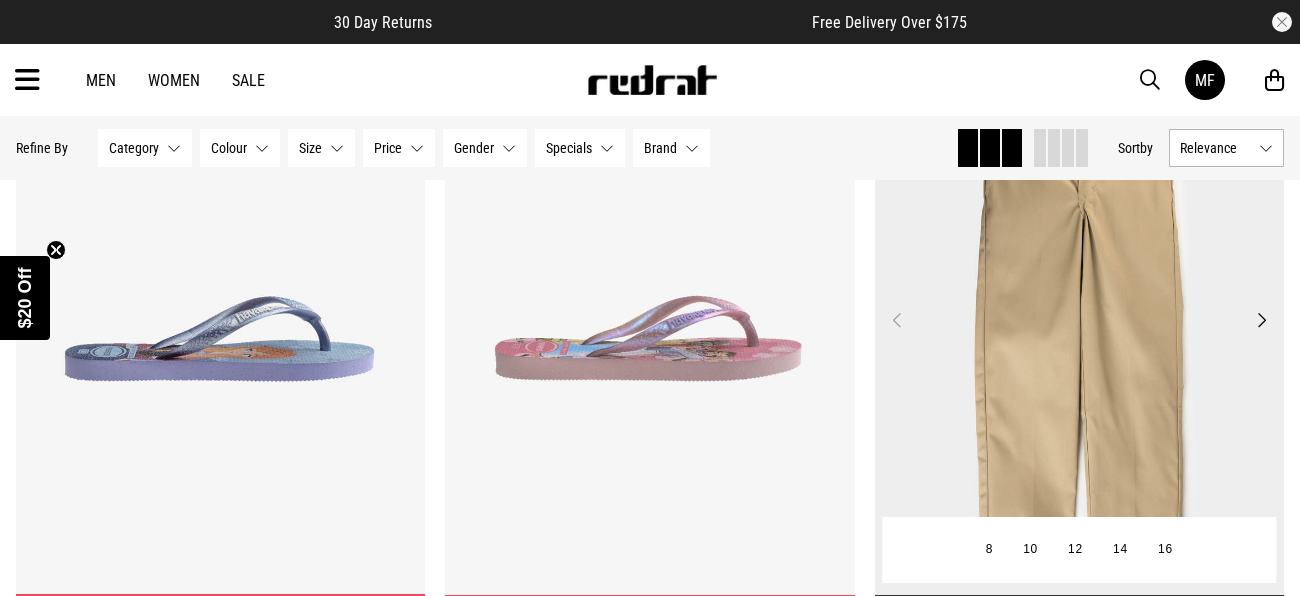 click on "Next" at bounding box center [1261, 320] 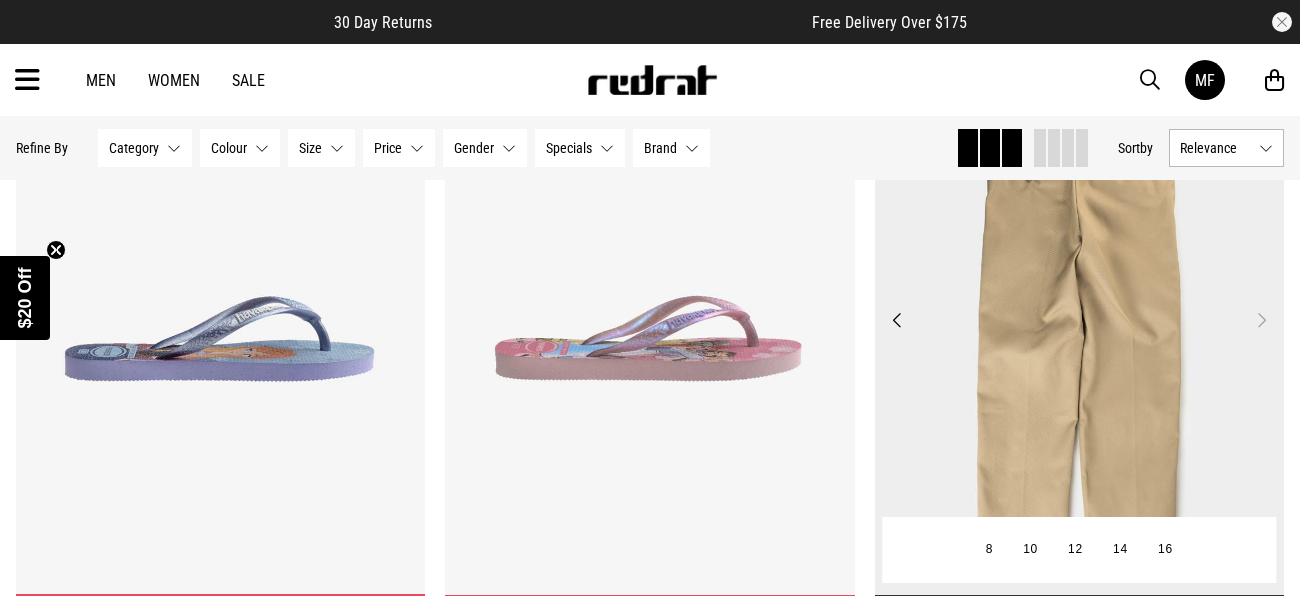 click on "Next" at bounding box center [1261, 320] 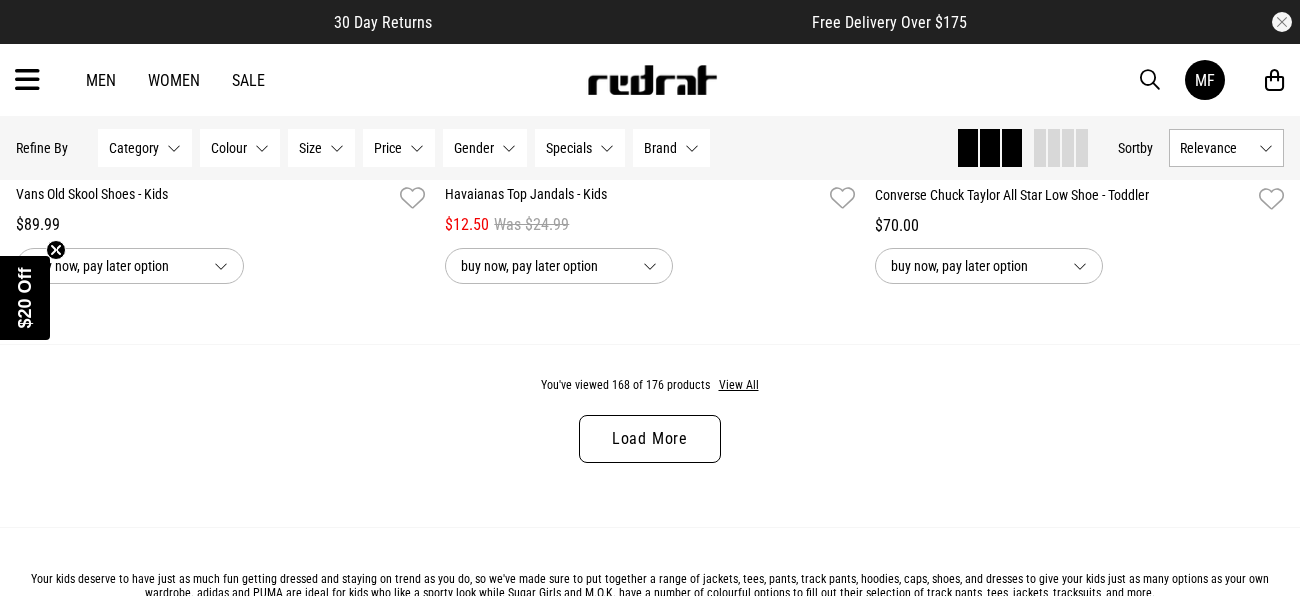 scroll, scrollTop: 40516, scrollLeft: 0, axis: vertical 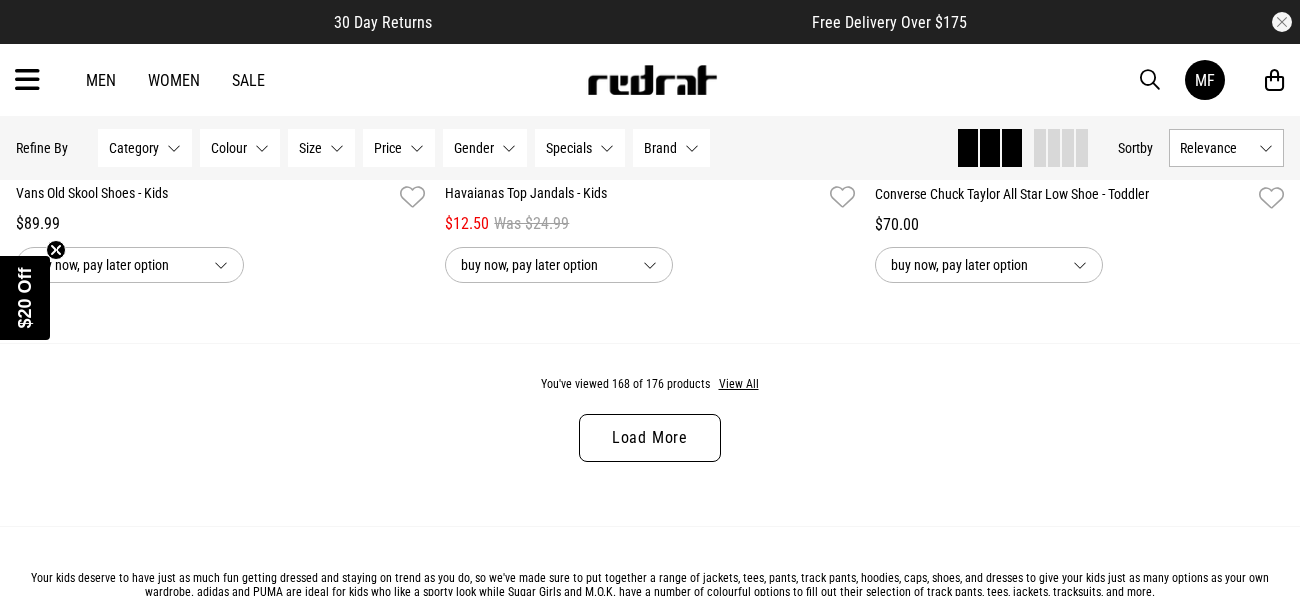 click on "Load More" at bounding box center (650, 438) 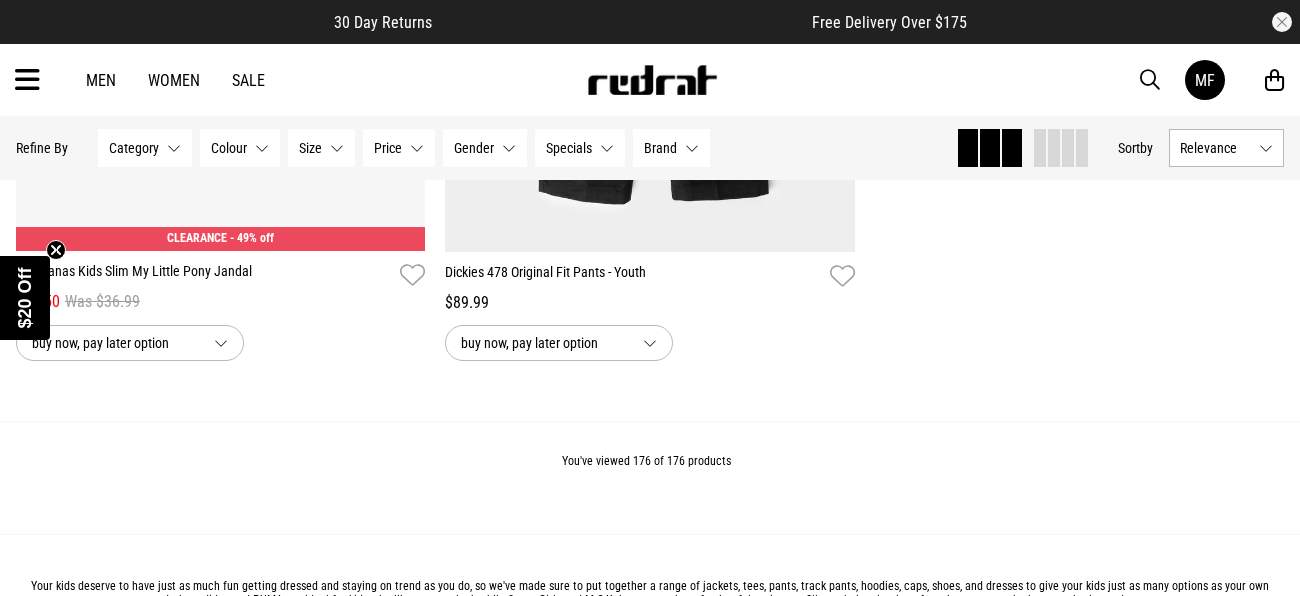 scroll, scrollTop: 42587, scrollLeft: 0, axis: vertical 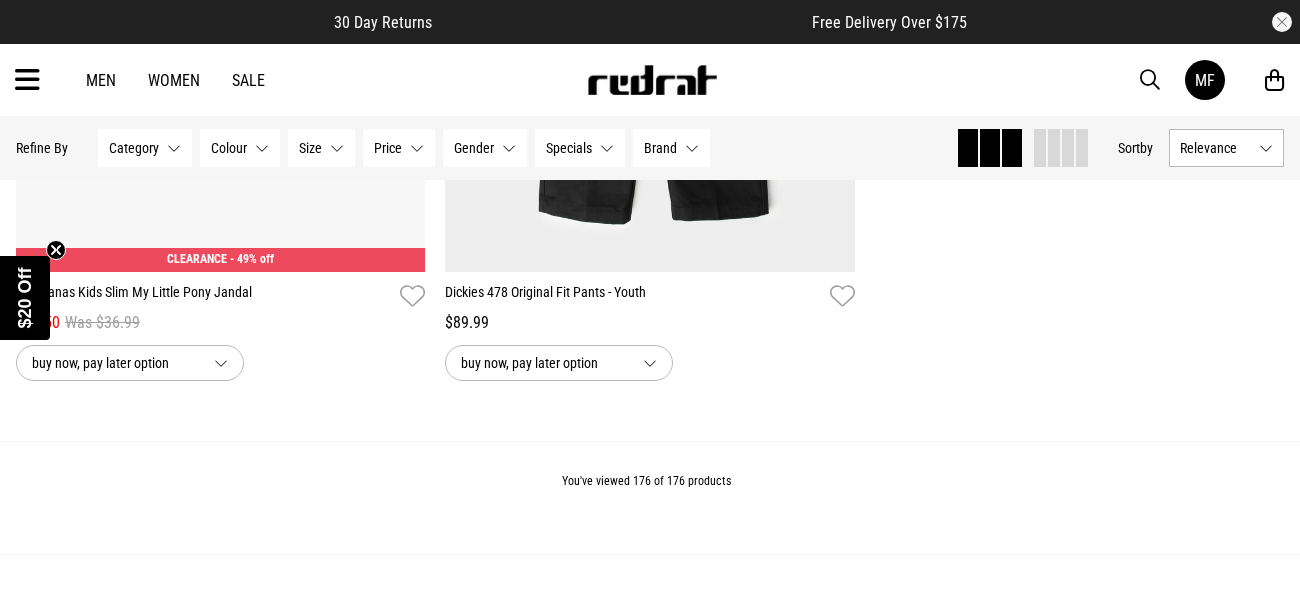 click on "Women" at bounding box center (174, 80) 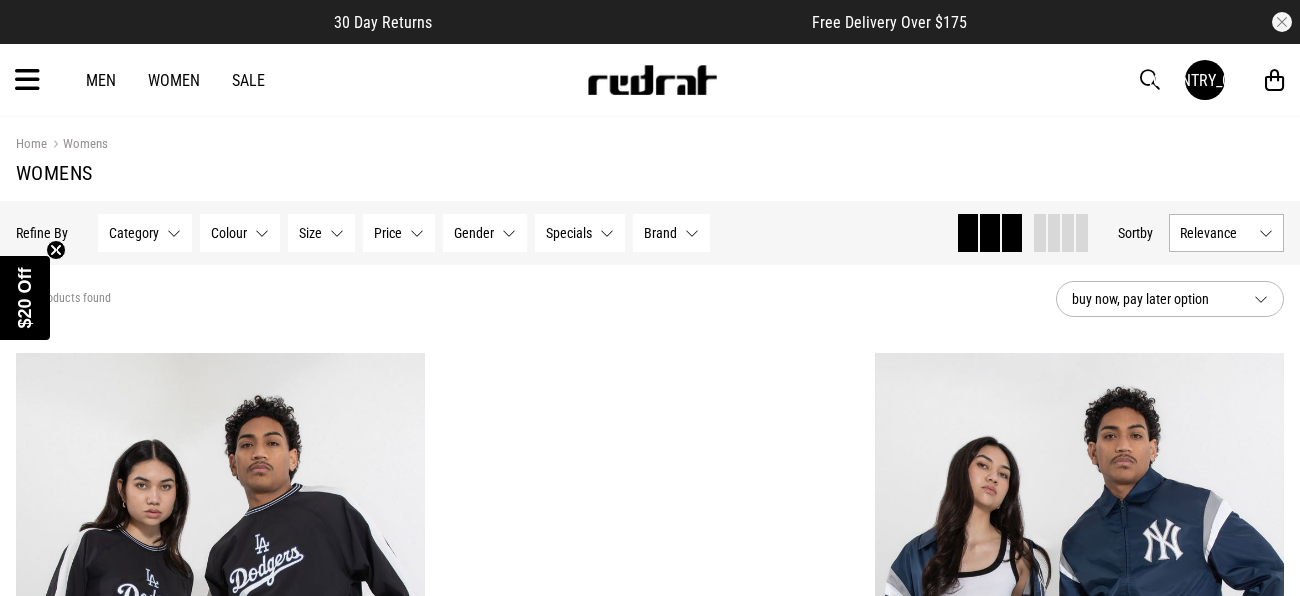 scroll, scrollTop: 373, scrollLeft: 0, axis: vertical 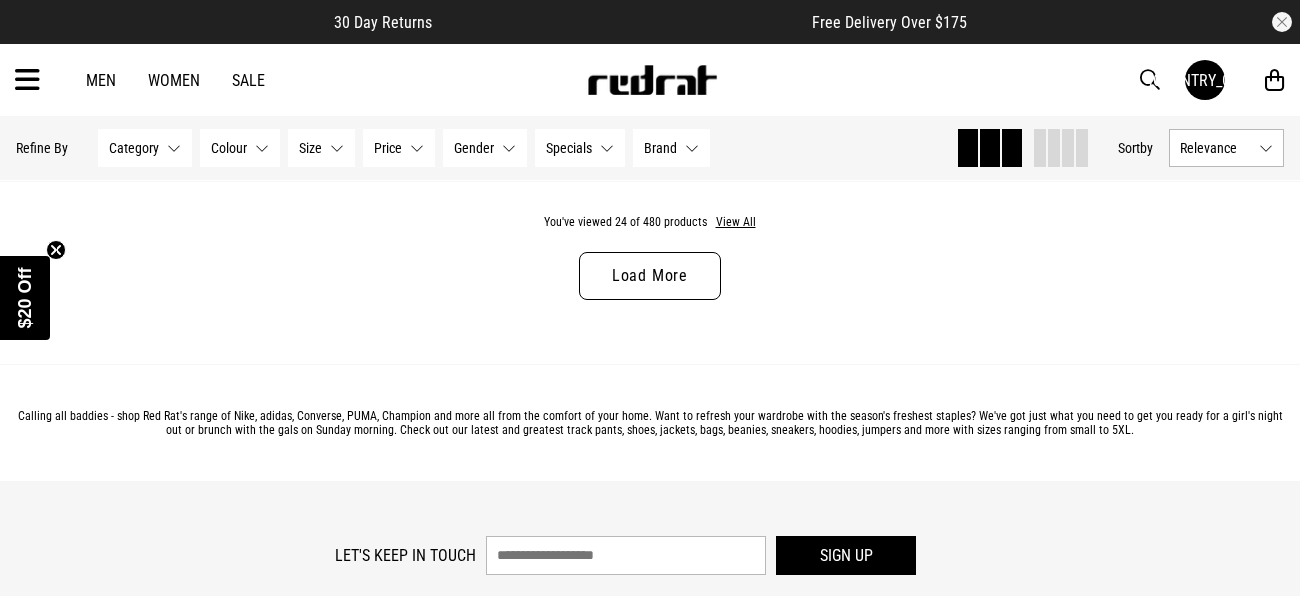 click on "Load More" at bounding box center [650, 276] 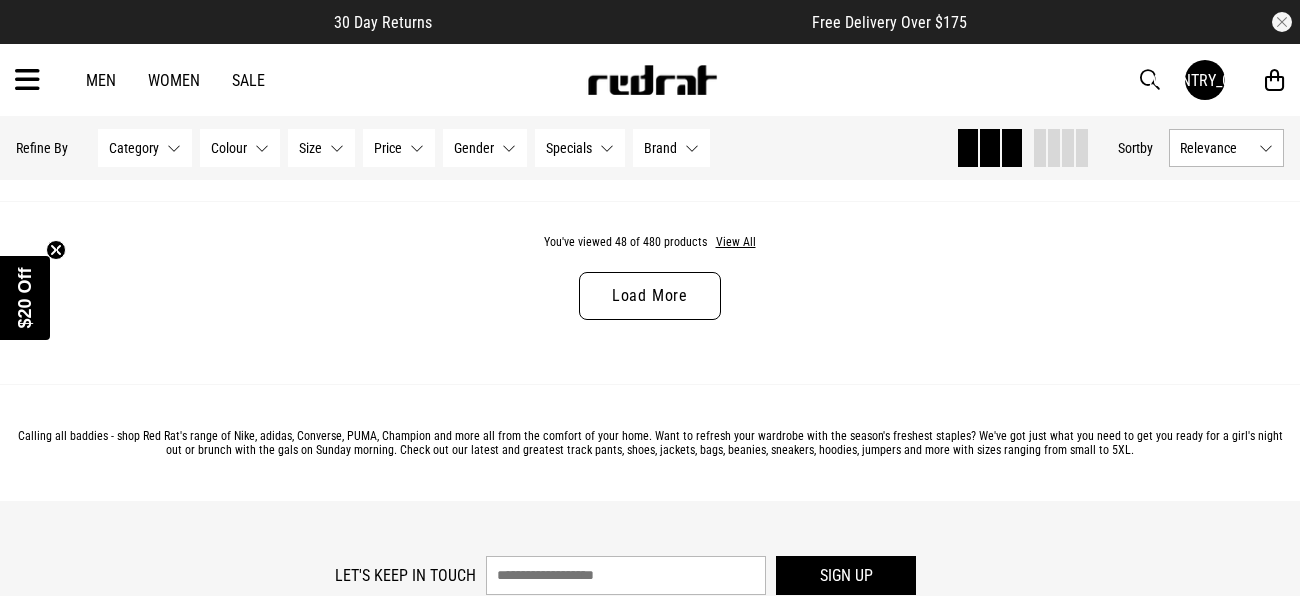 scroll, scrollTop: 11737, scrollLeft: 0, axis: vertical 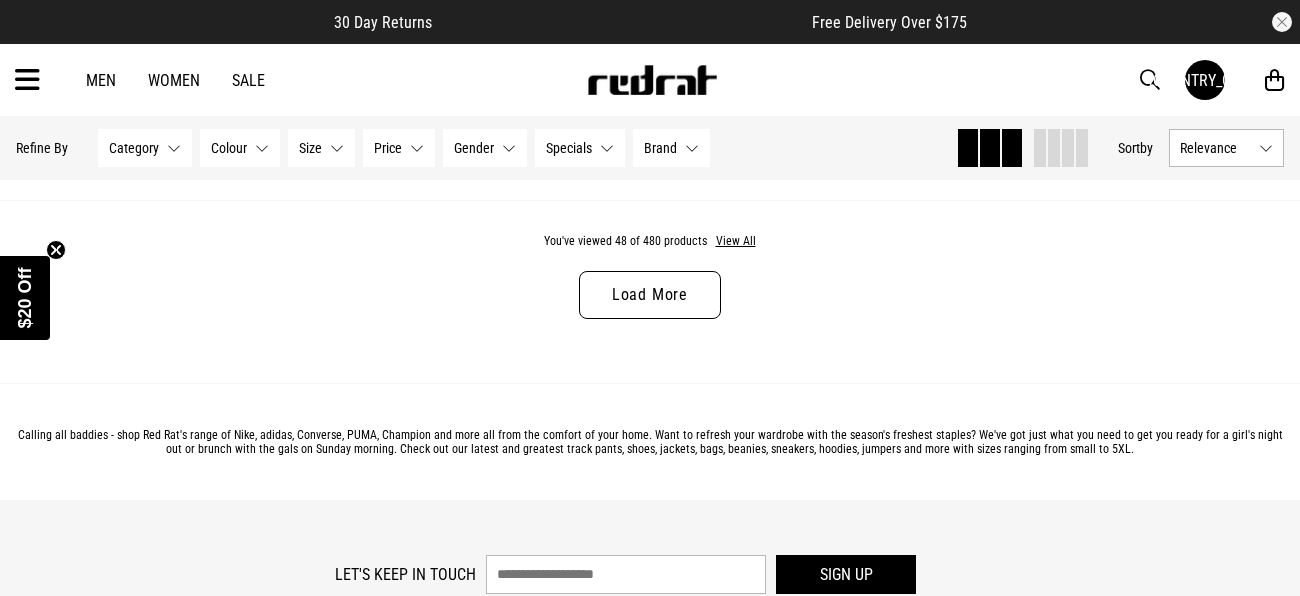 click at bounding box center (27, 80) 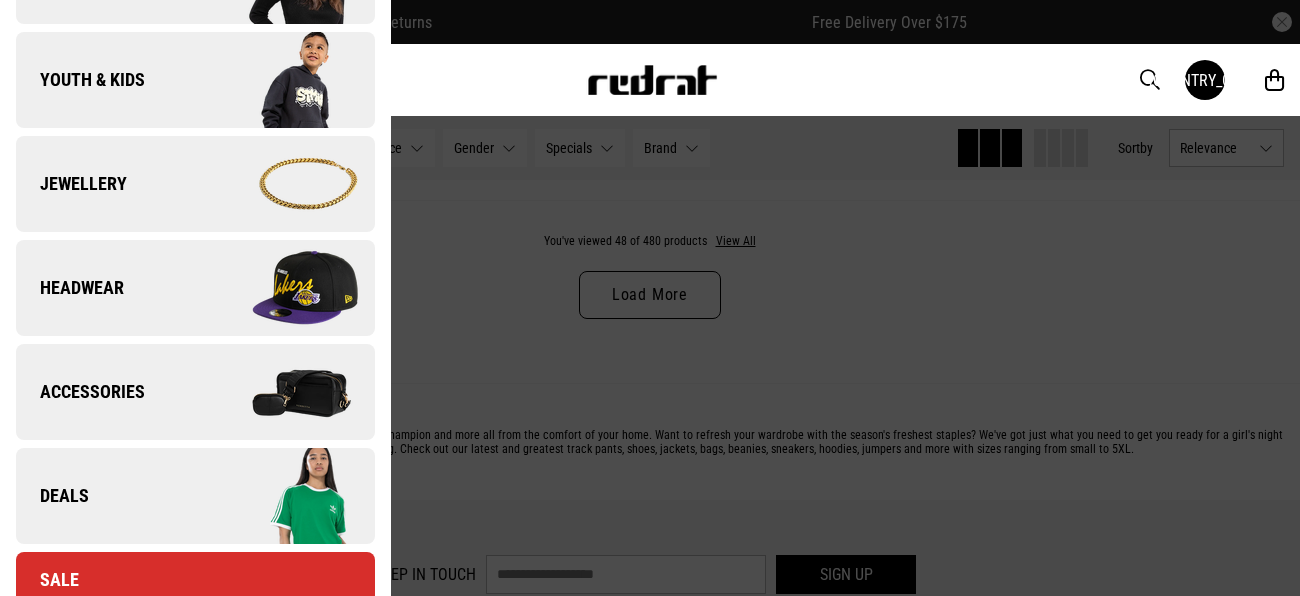 scroll, scrollTop: 494, scrollLeft: 0, axis: vertical 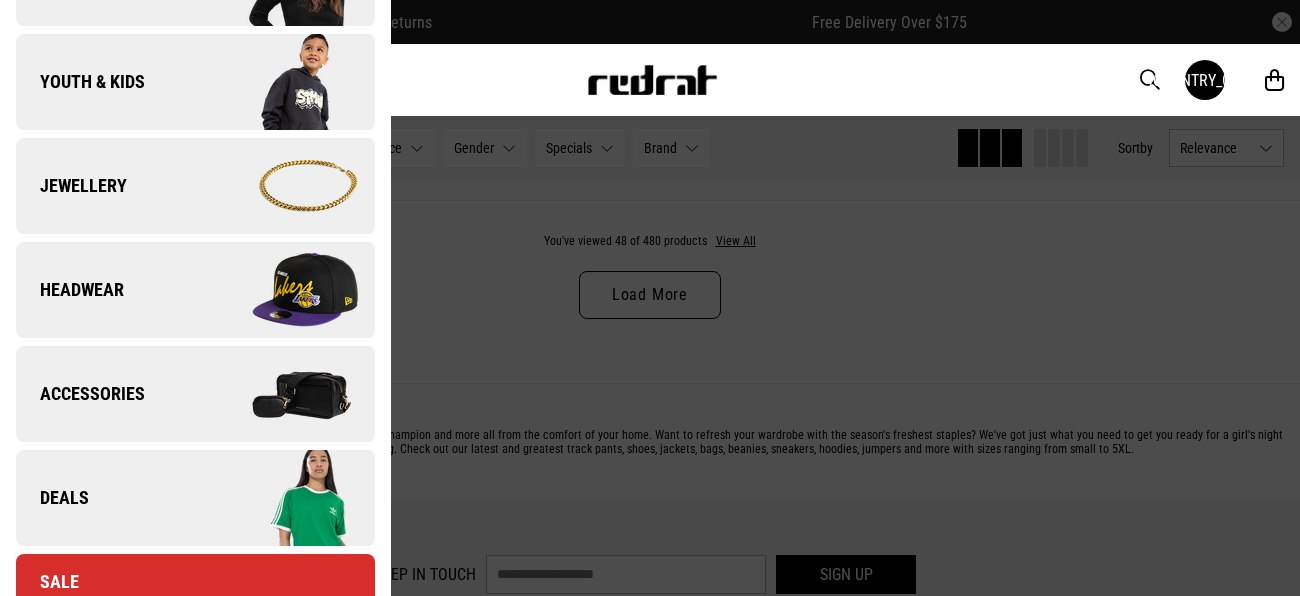 click on "Accessories" at bounding box center [195, 394] 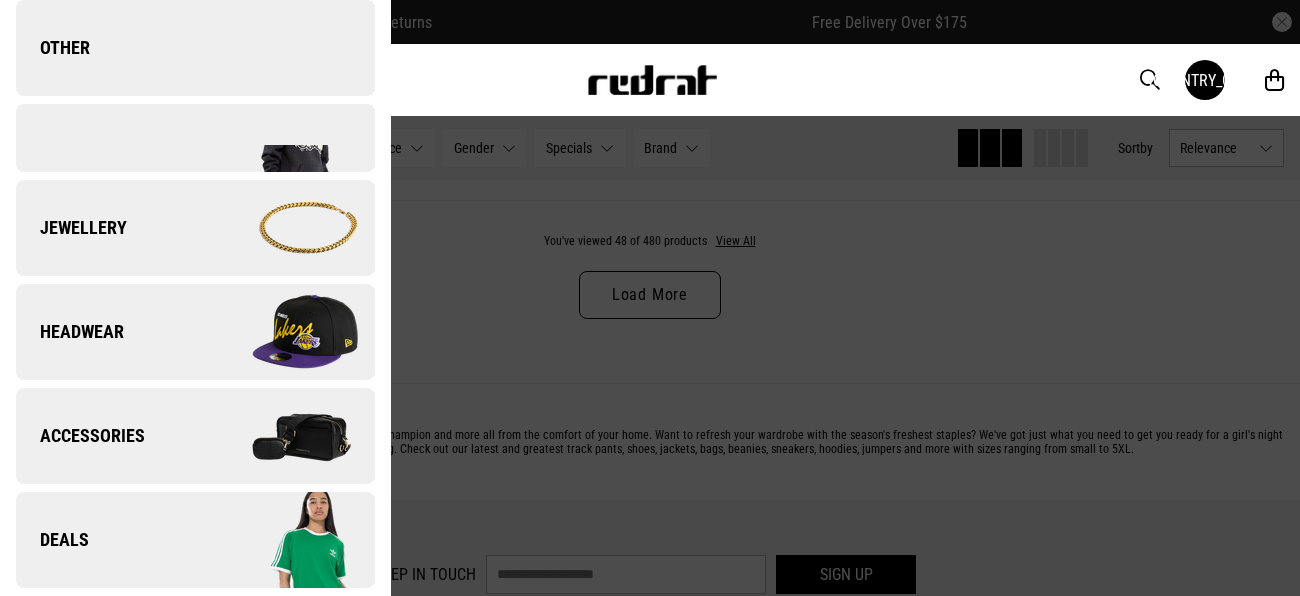 scroll, scrollTop: 0, scrollLeft: 0, axis: both 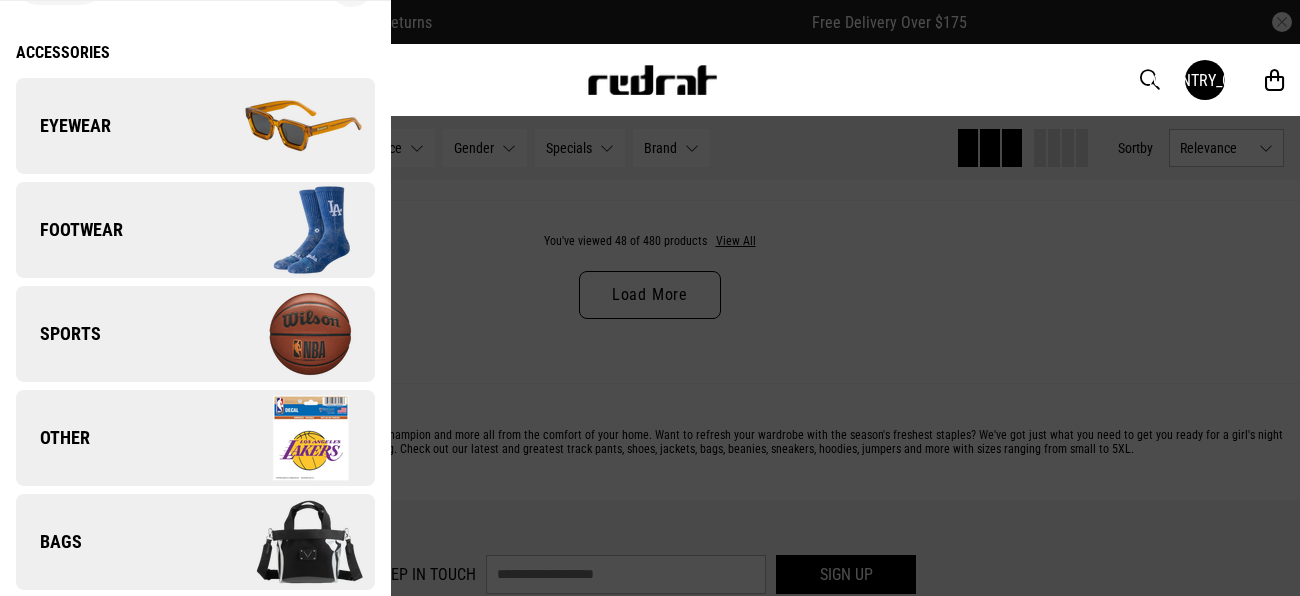 click at bounding box center [284, 126] 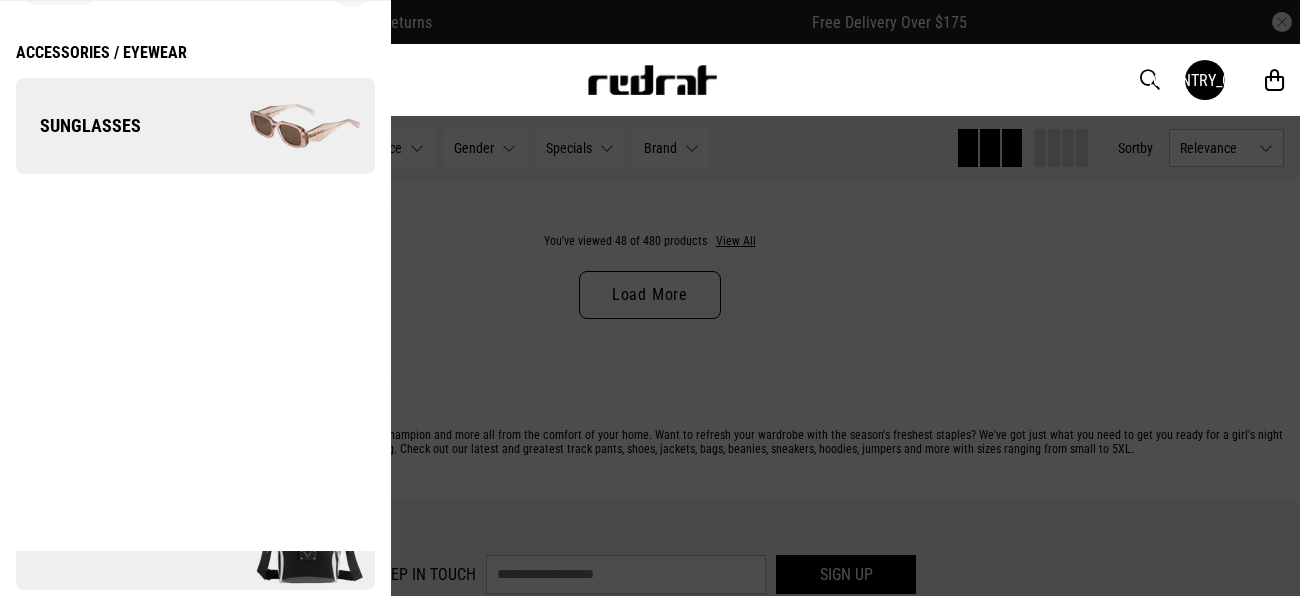 click at bounding box center [284, 126] 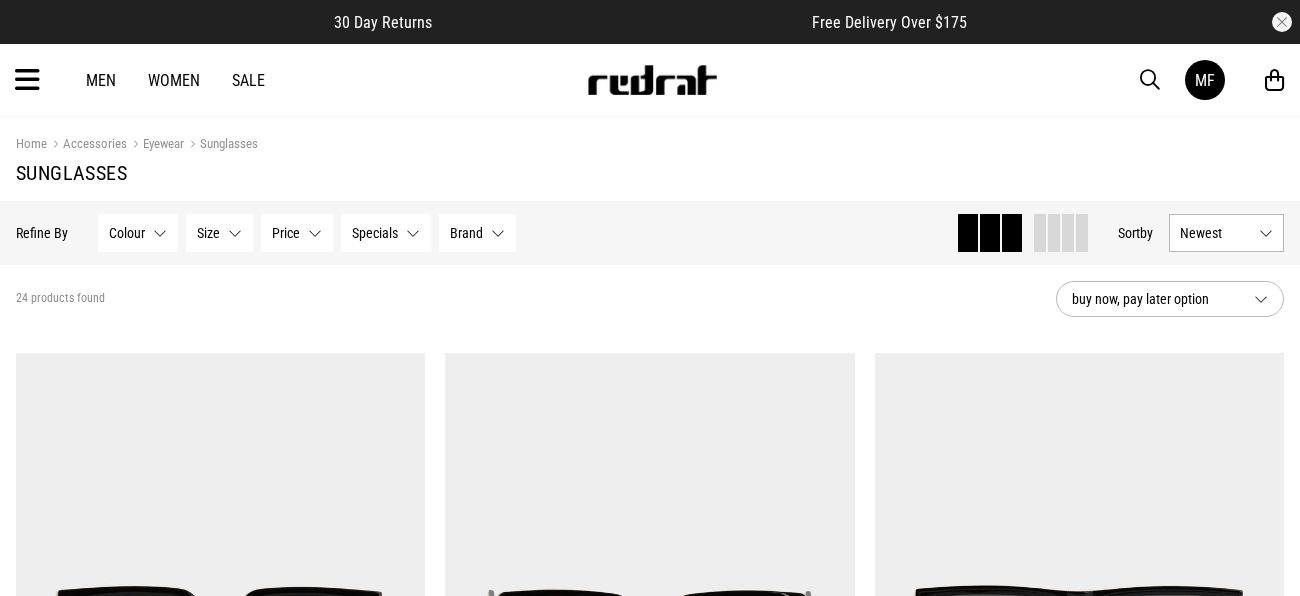 scroll, scrollTop: 0, scrollLeft: 0, axis: both 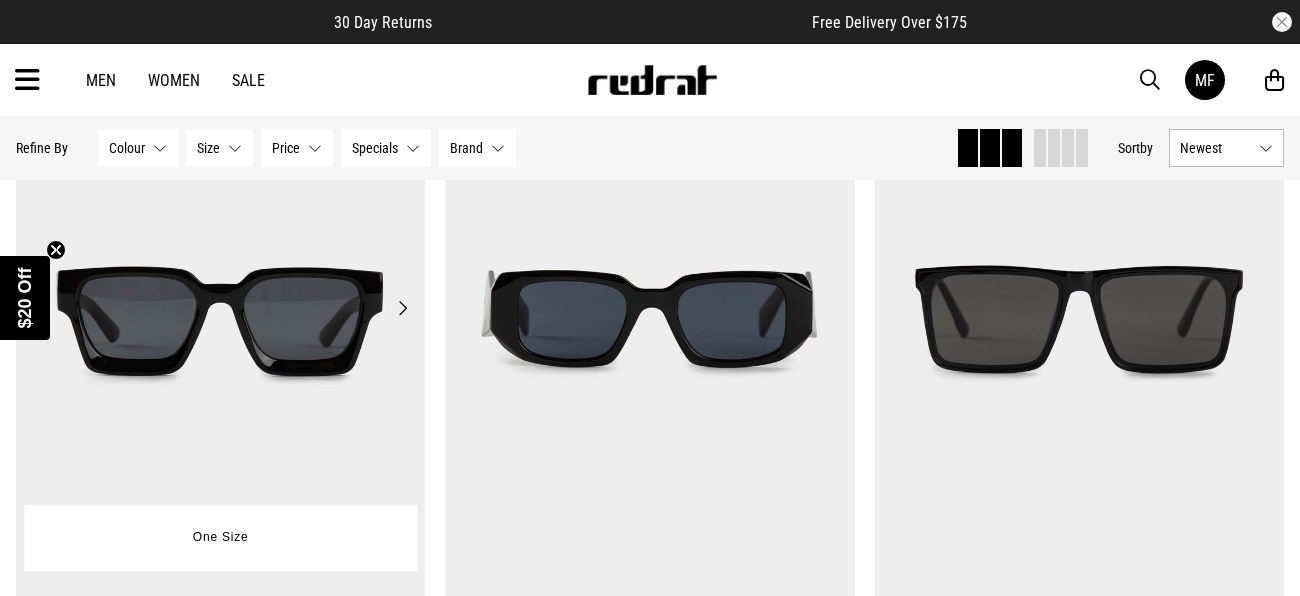 click on "Next" at bounding box center [402, 308] 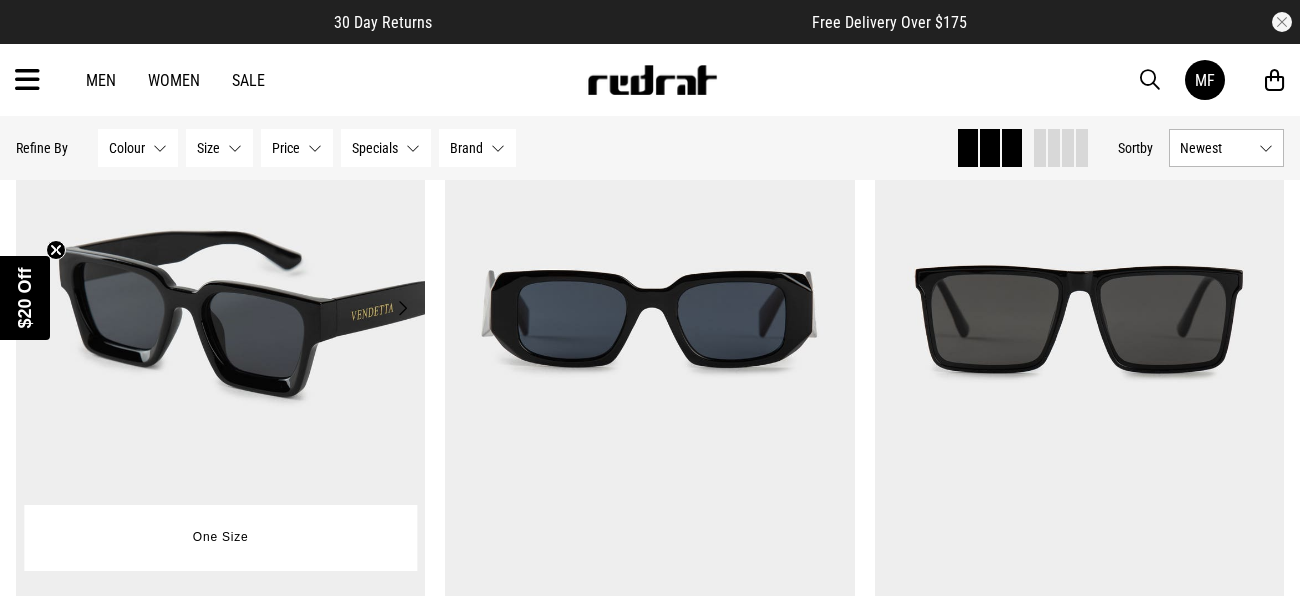 click on "Next" at bounding box center [402, 308] 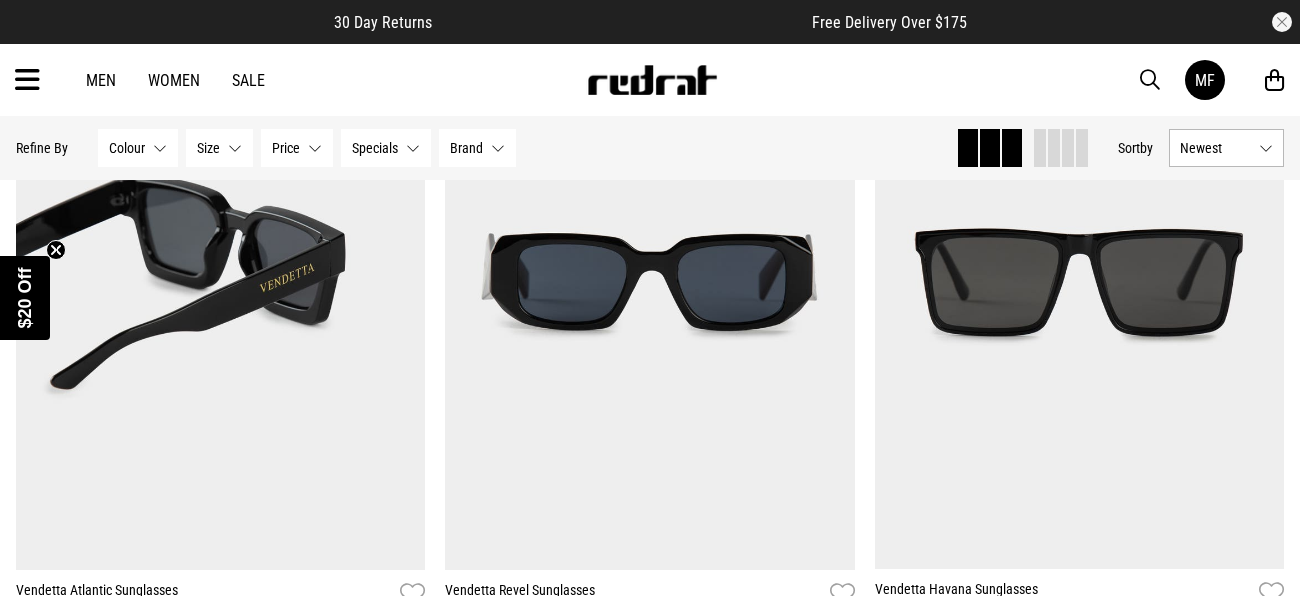 scroll, scrollTop: 361, scrollLeft: 0, axis: vertical 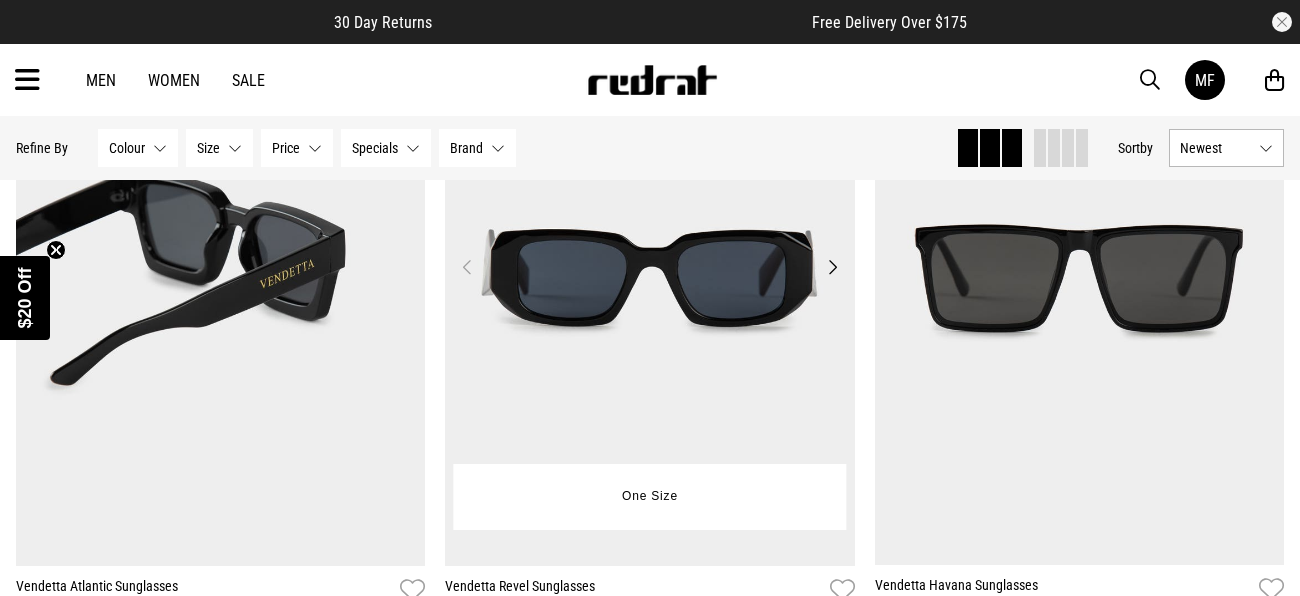 click on "Next" at bounding box center [832, 267] 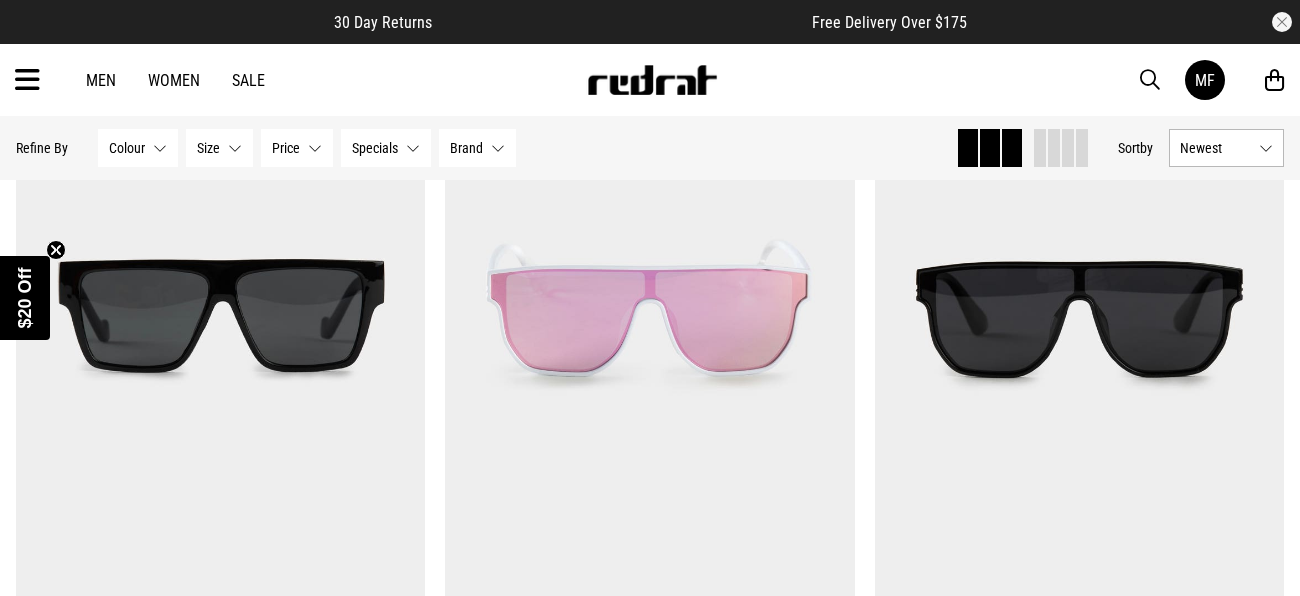 scroll, scrollTop: 1723, scrollLeft: 0, axis: vertical 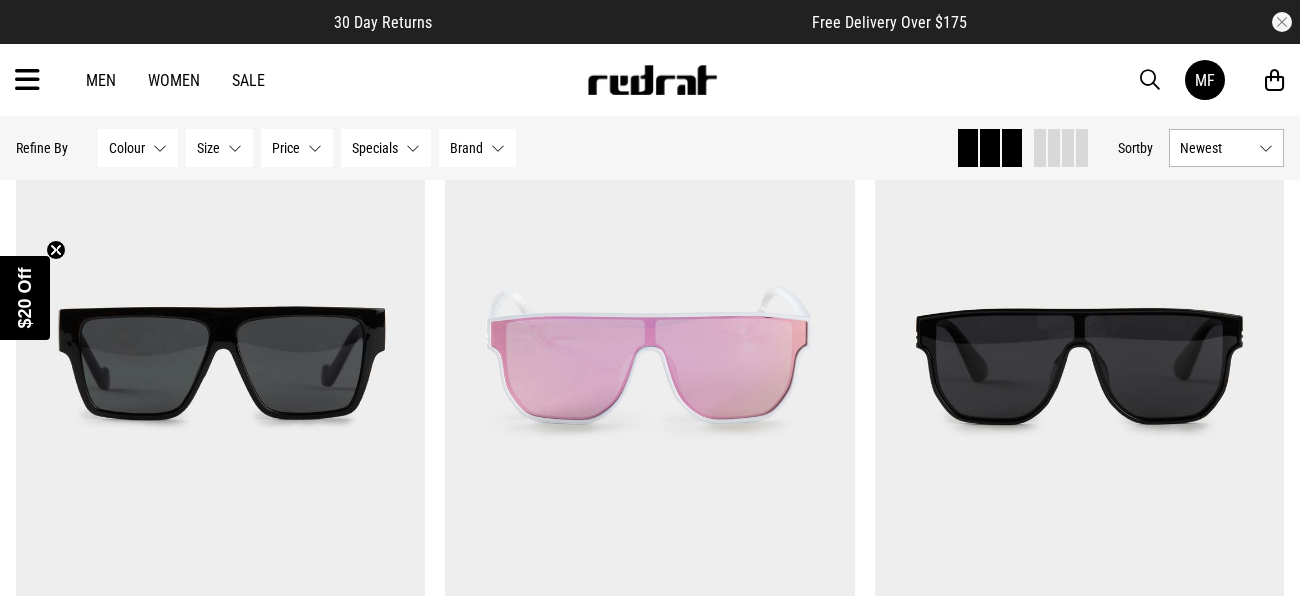 click 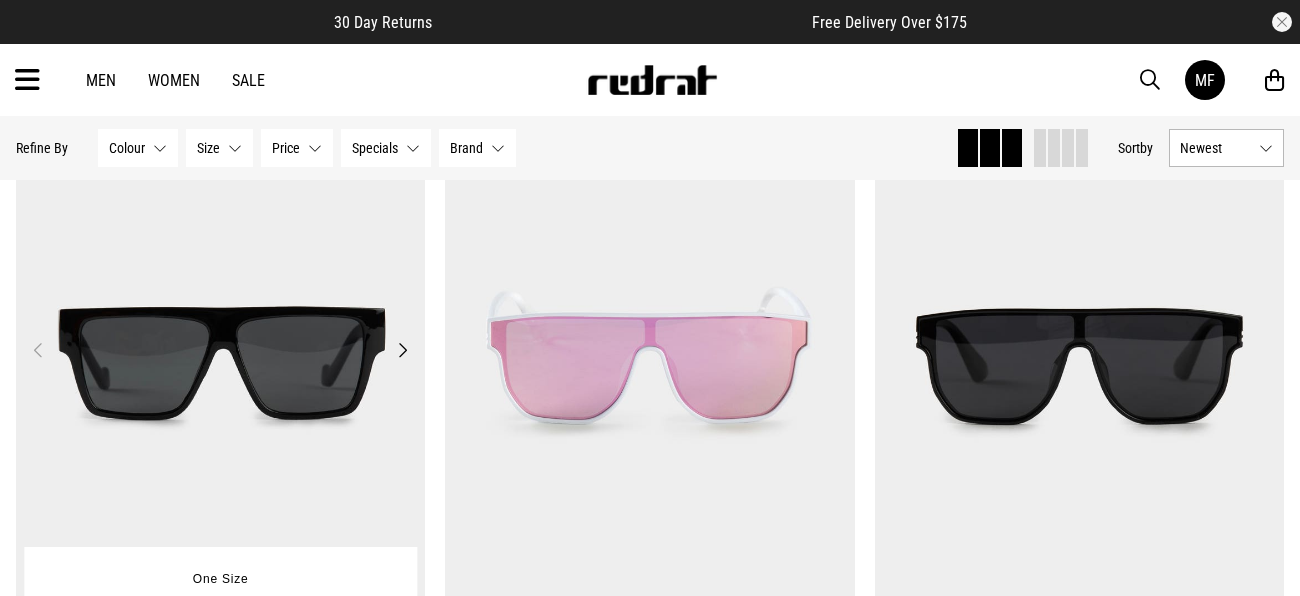 click on "Next" at bounding box center [402, 350] 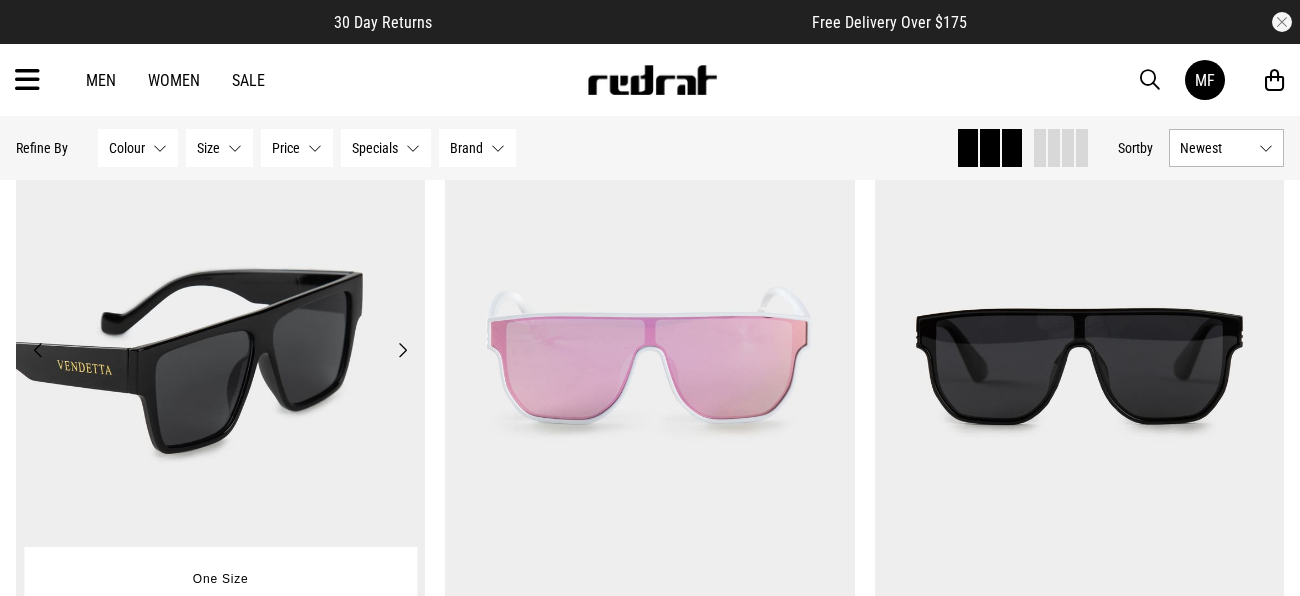click on "Next" at bounding box center (402, 350) 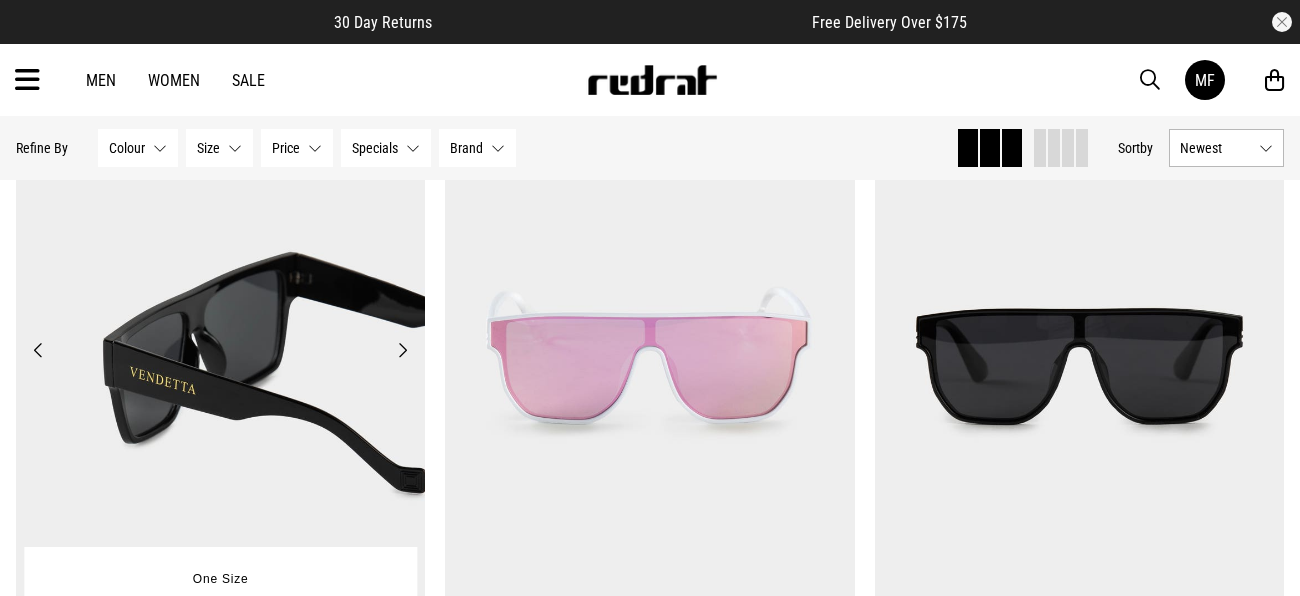 click on "Next" at bounding box center (402, 350) 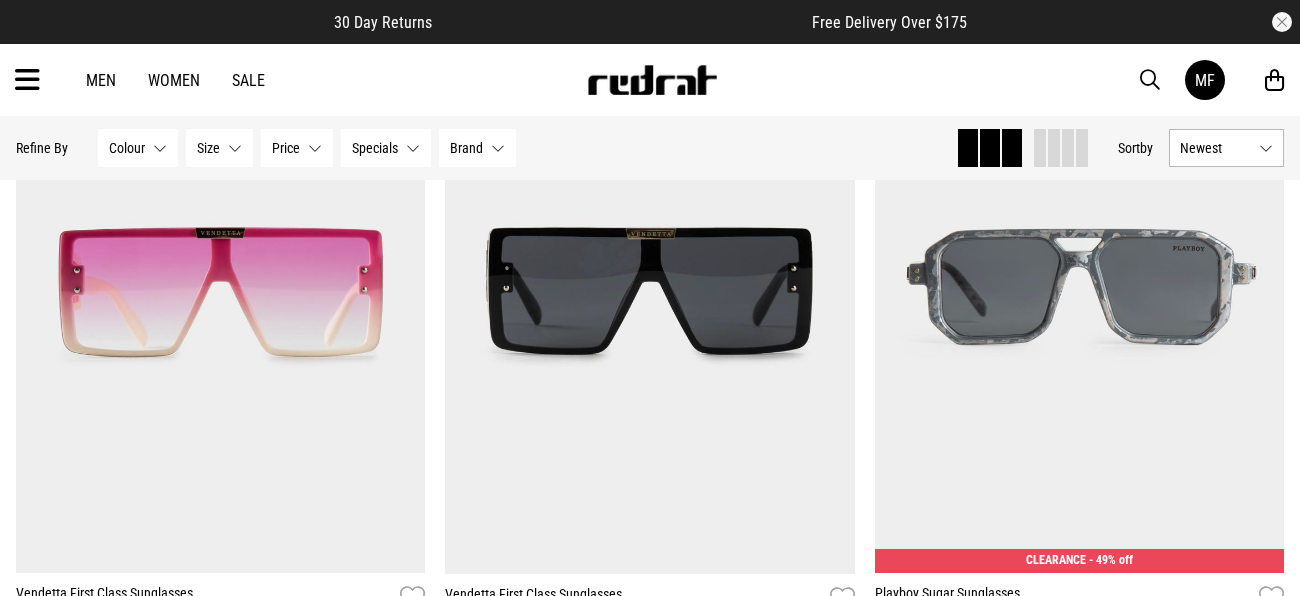 scroll, scrollTop: 2525, scrollLeft: 0, axis: vertical 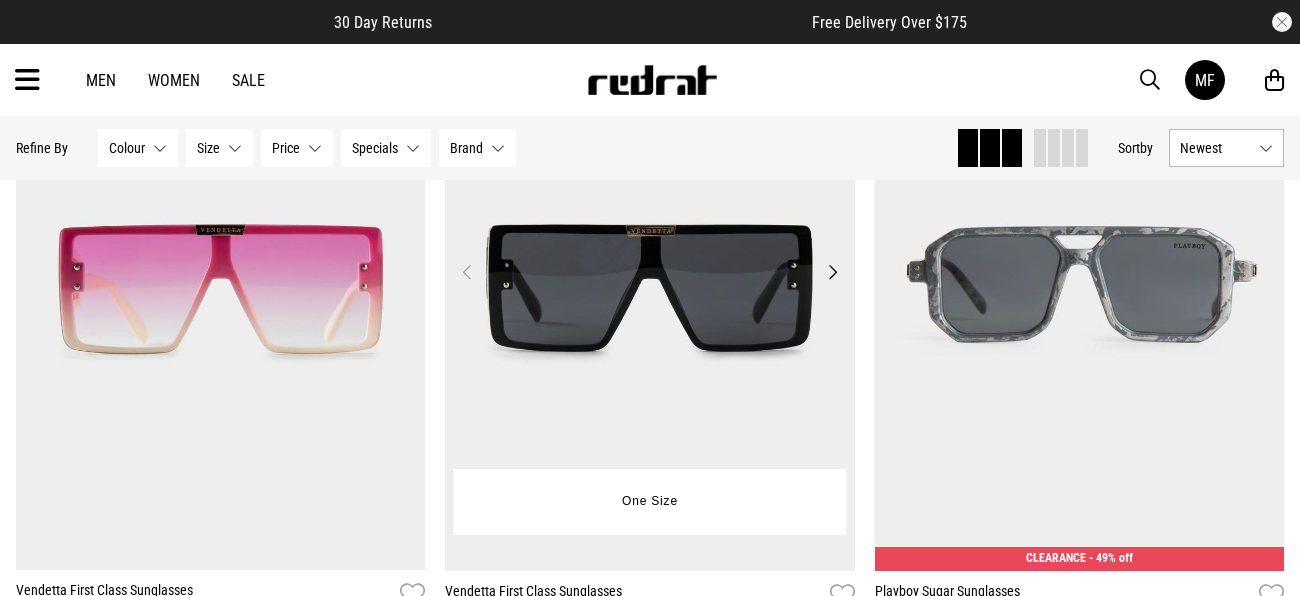 click on "Next" at bounding box center [832, 272] 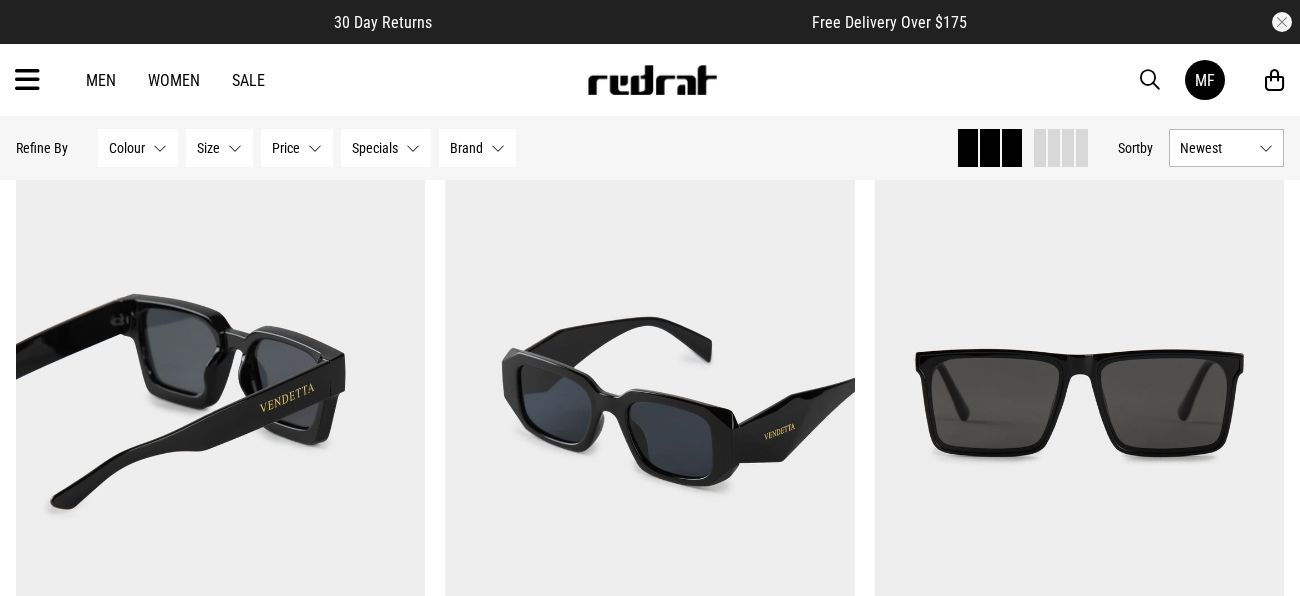 scroll, scrollTop: 230, scrollLeft: 0, axis: vertical 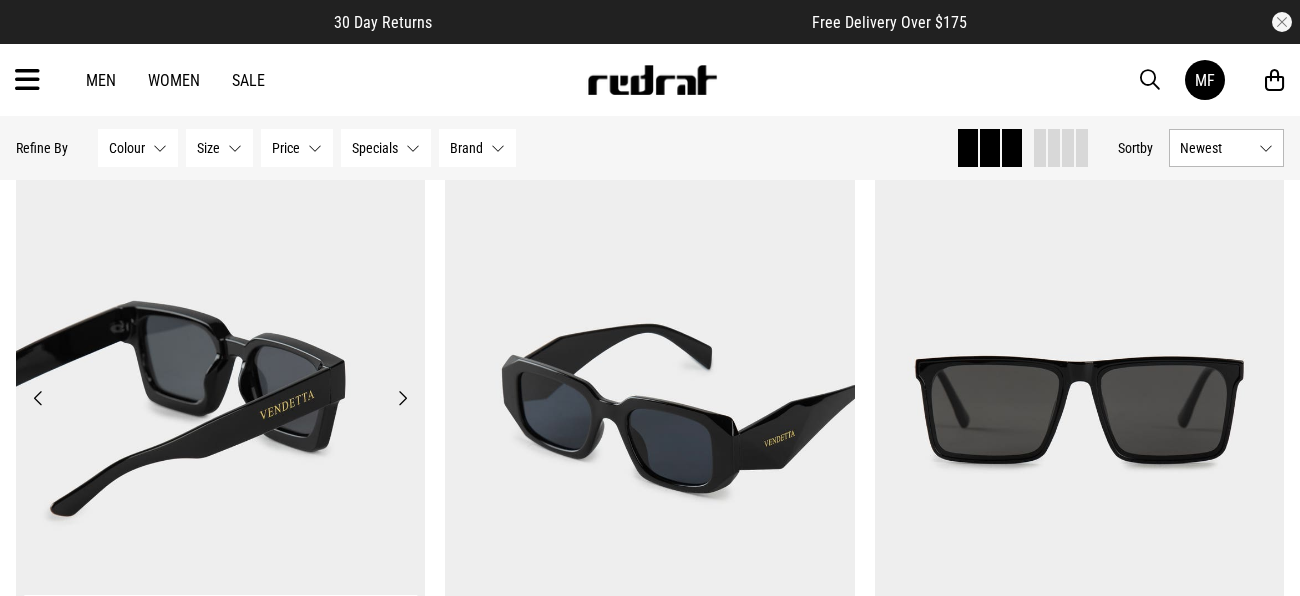 click on "Next" at bounding box center (402, 398) 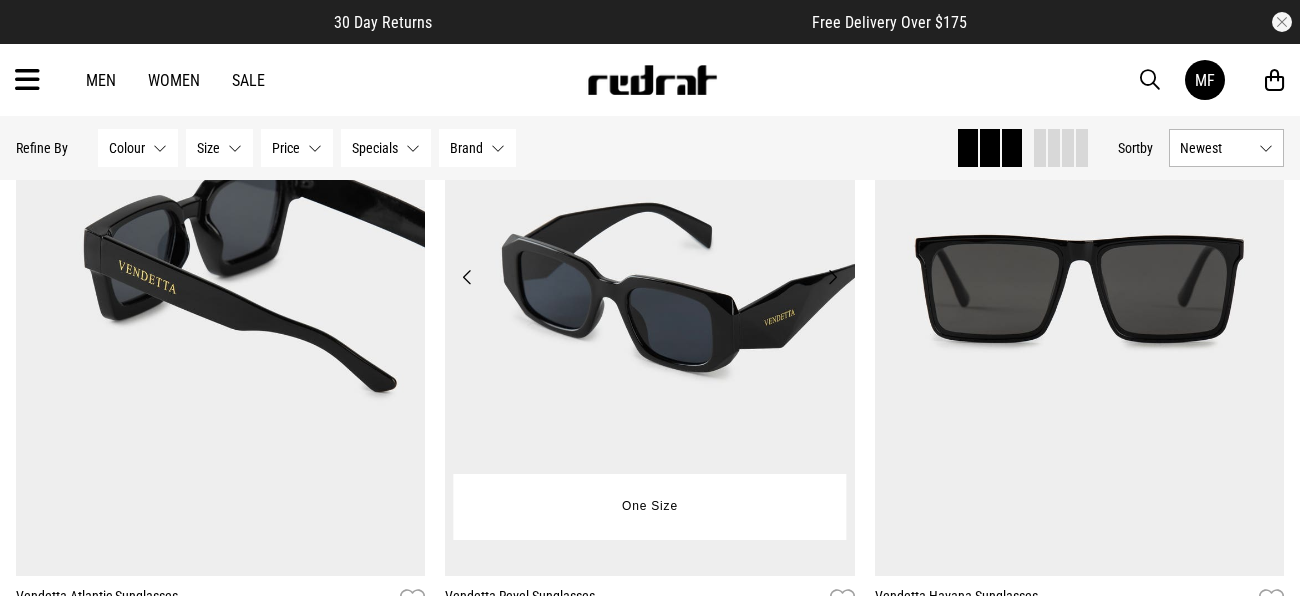scroll, scrollTop: 352, scrollLeft: 0, axis: vertical 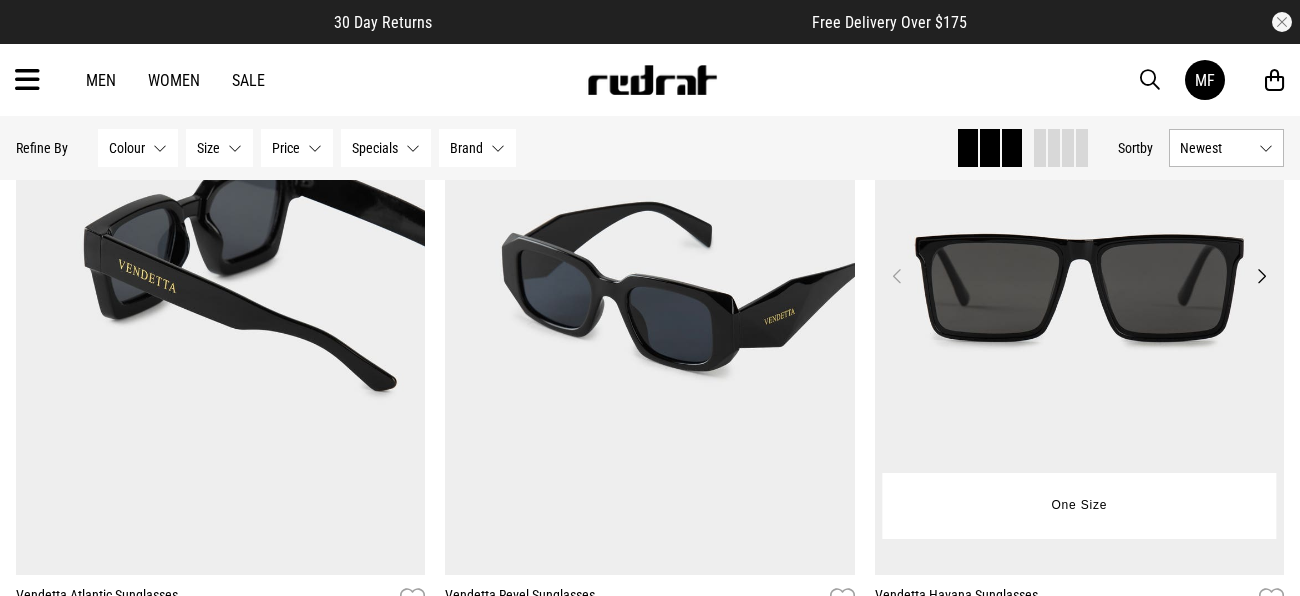 click on "Next" at bounding box center [1261, 276] 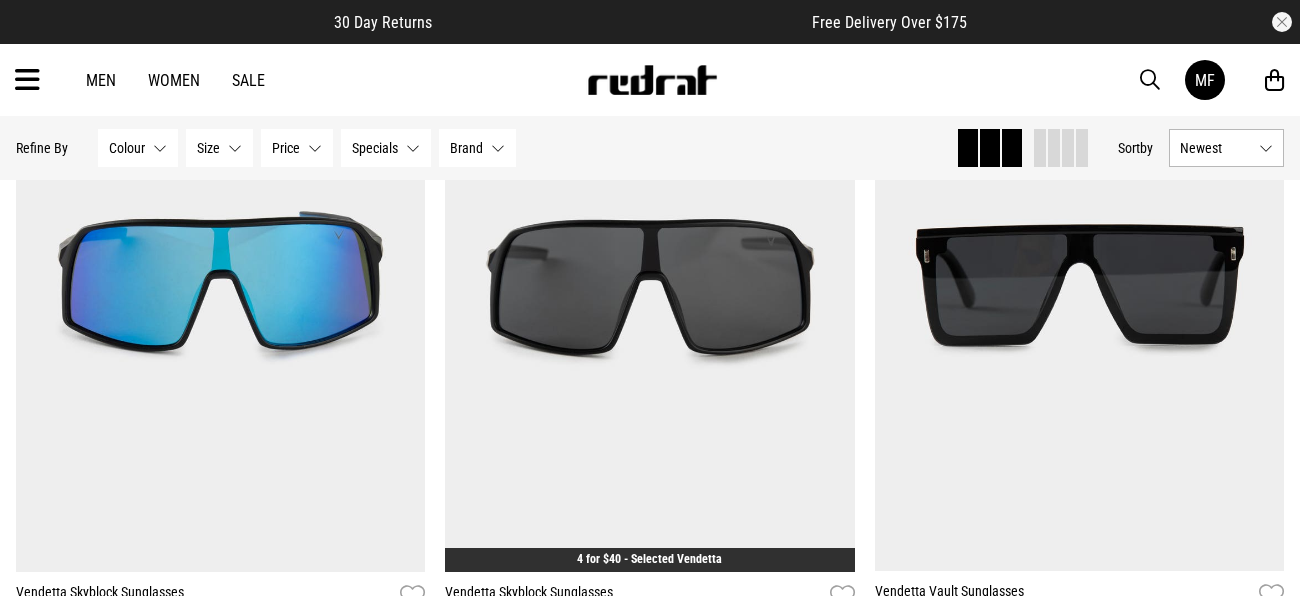 scroll, scrollTop: 1081, scrollLeft: 0, axis: vertical 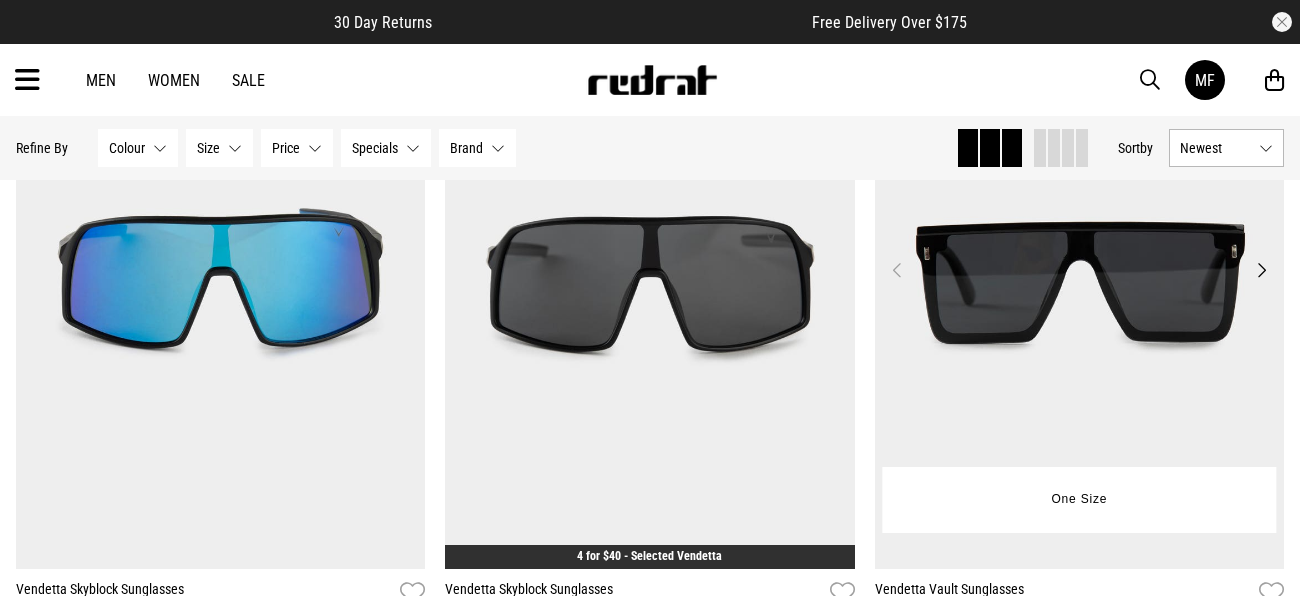 click on "Next" at bounding box center [1261, 270] 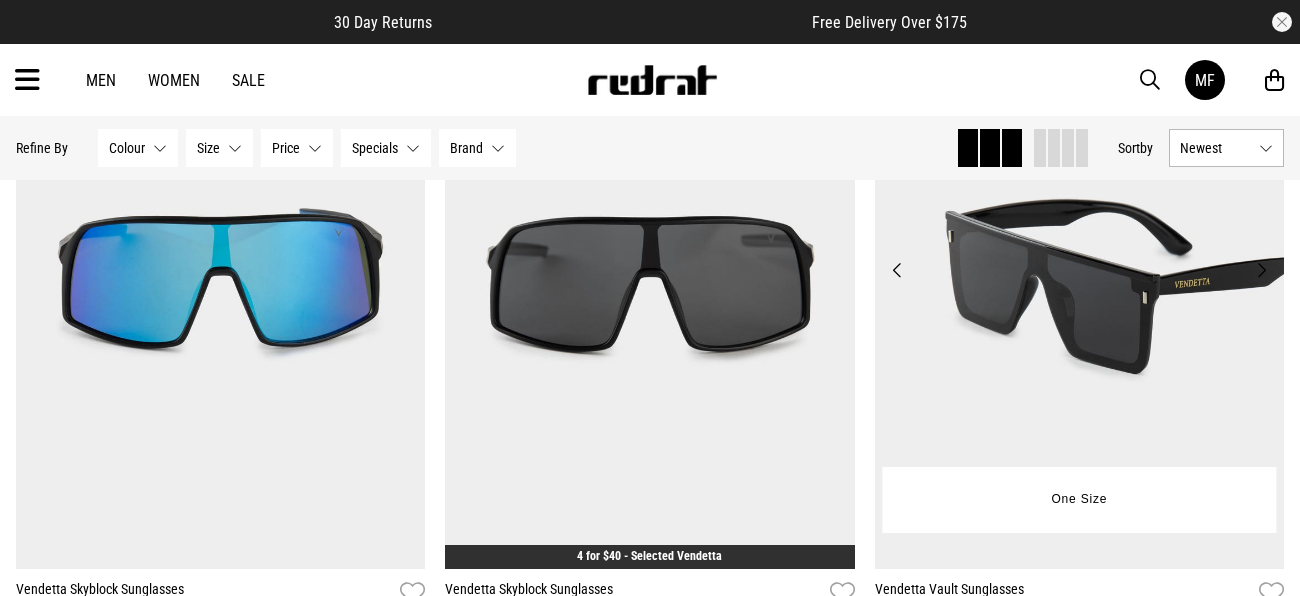 click on "Next" at bounding box center [1261, 270] 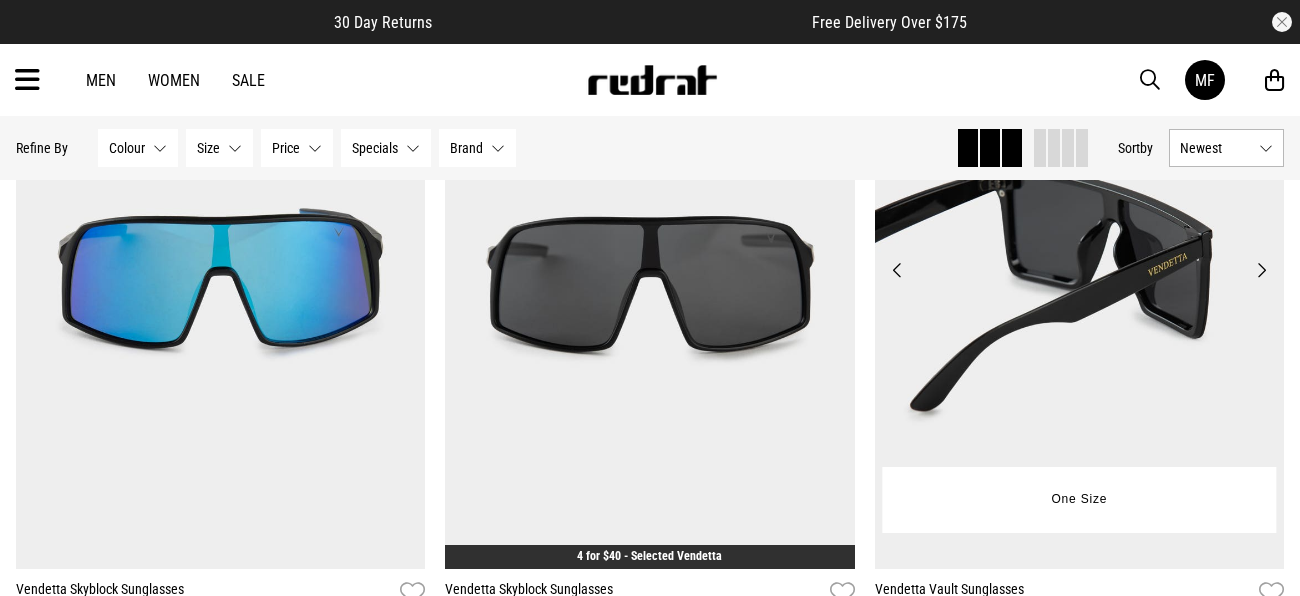 click on "Next" at bounding box center [1261, 270] 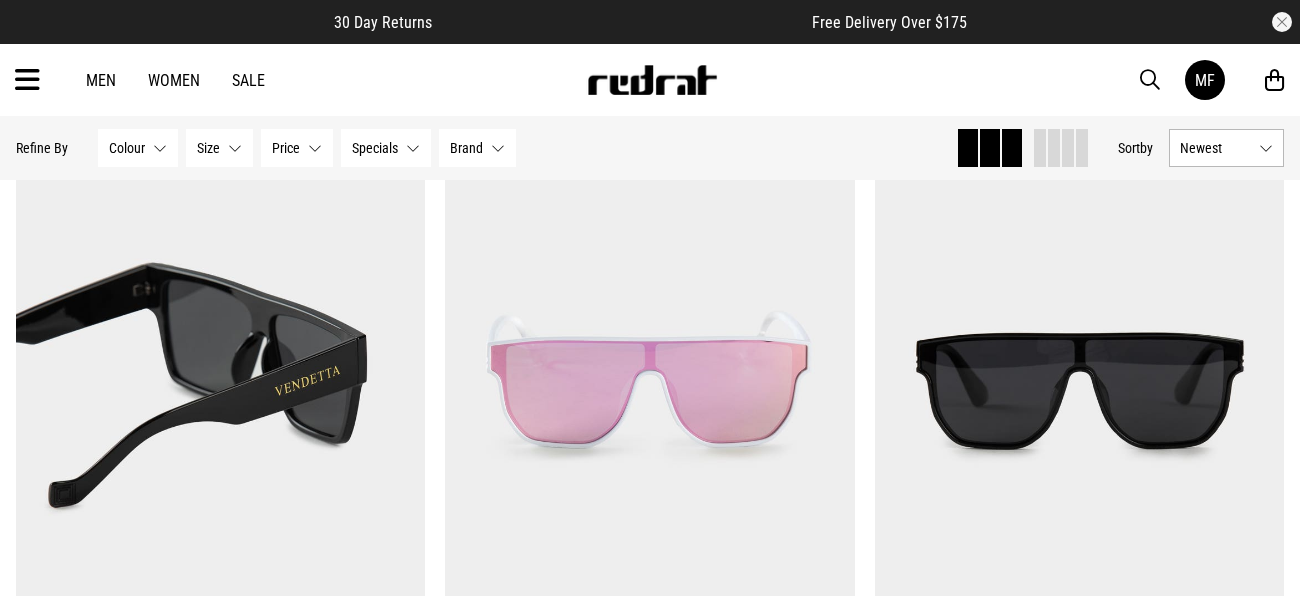scroll, scrollTop: 1712, scrollLeft: 0, axis: vertical 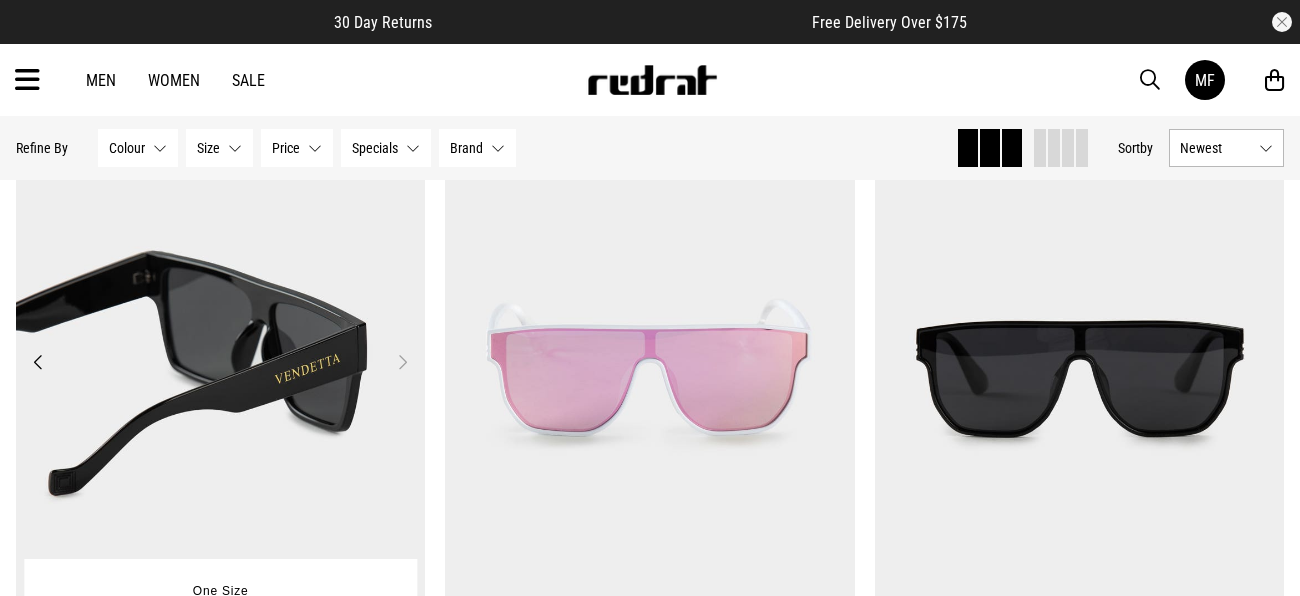 click on "Next" at bounding box center (402, 362) 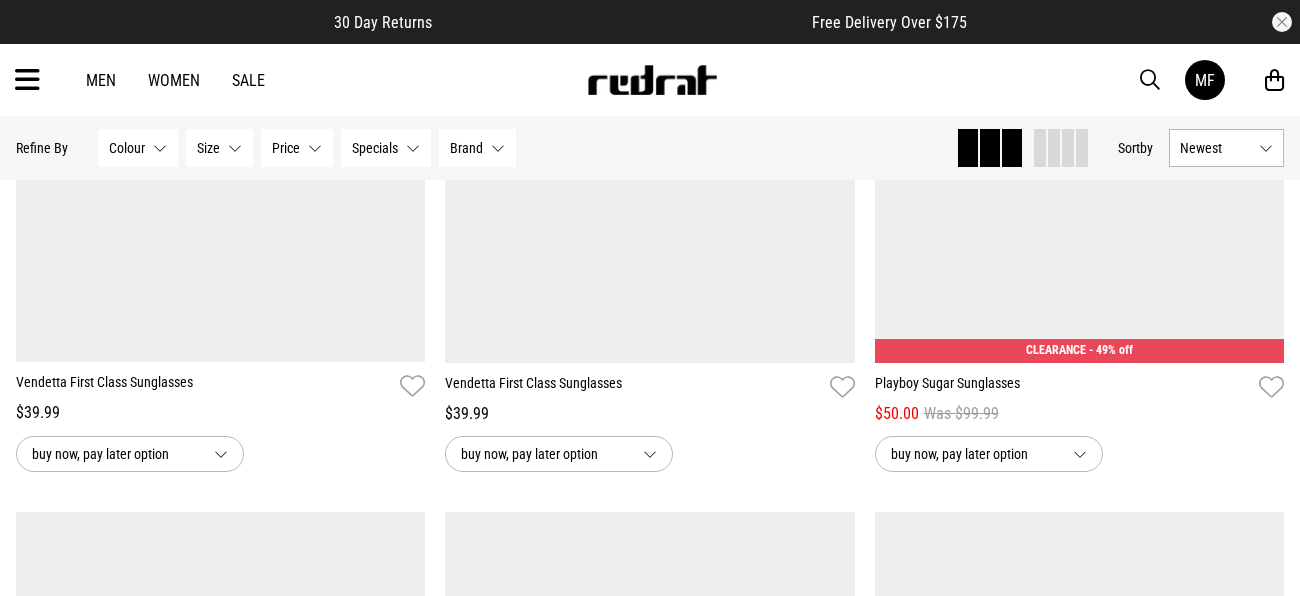 scroll, scrollTop: 2737, scrollLeft: 0, axis: vertical 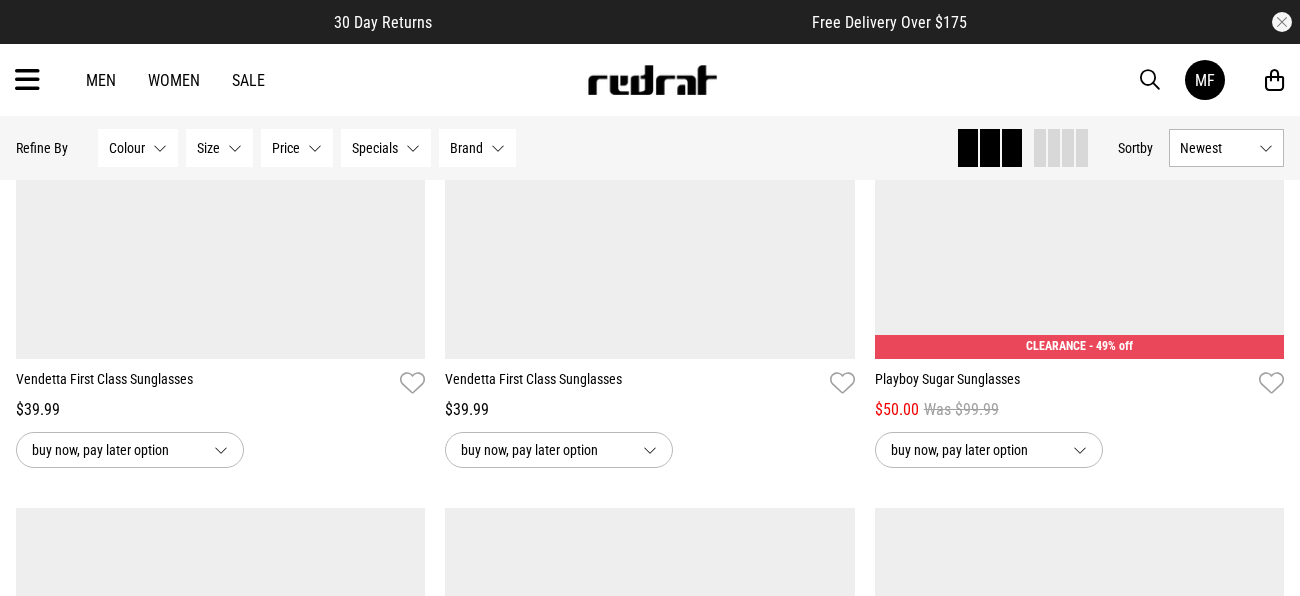 click at bounding box center (27, 80) 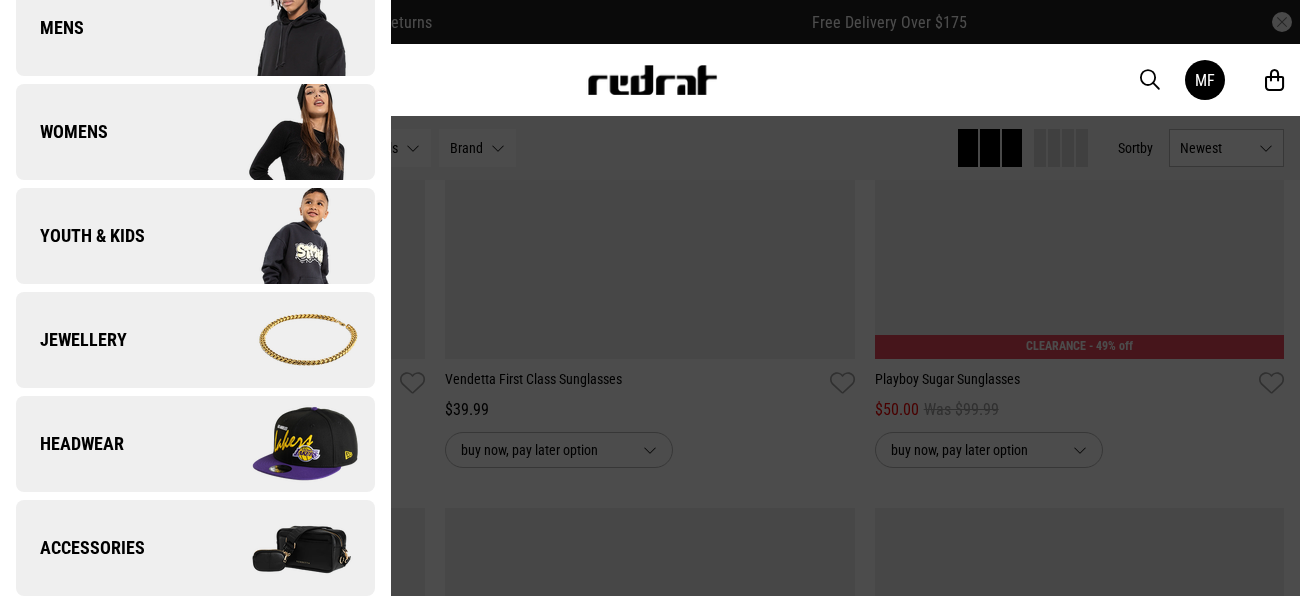 scroll, scrollTop: 404, scrollLeft: 0, axis: vertical 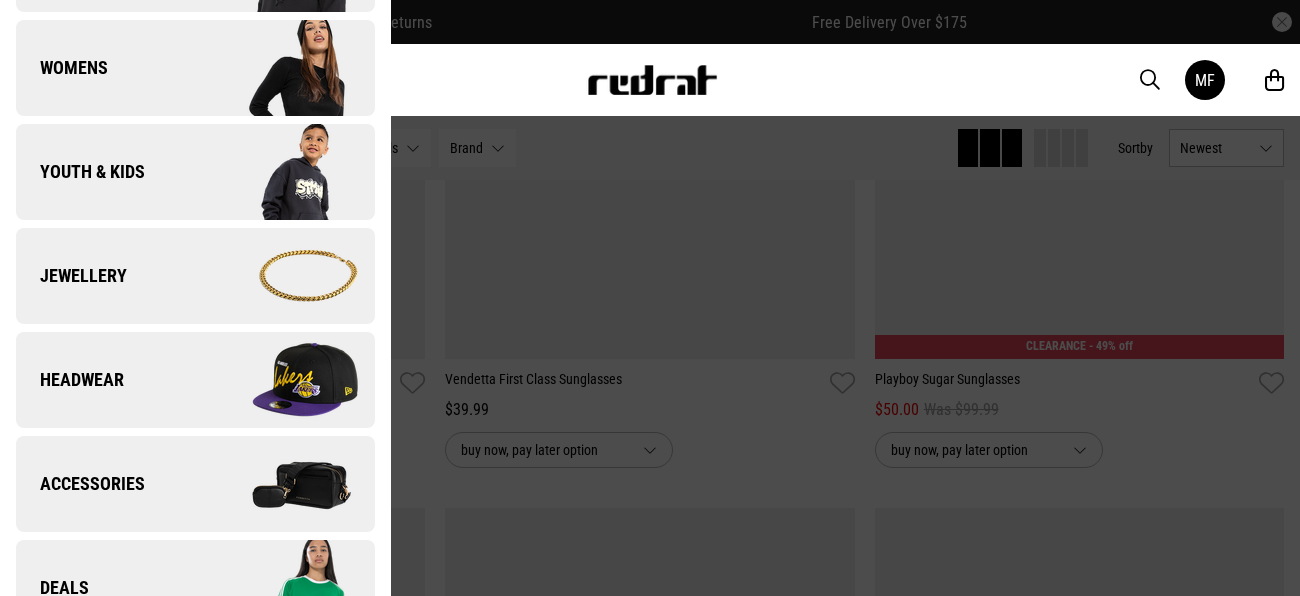 click on "Jewellery" at bounding box center (195, 276) 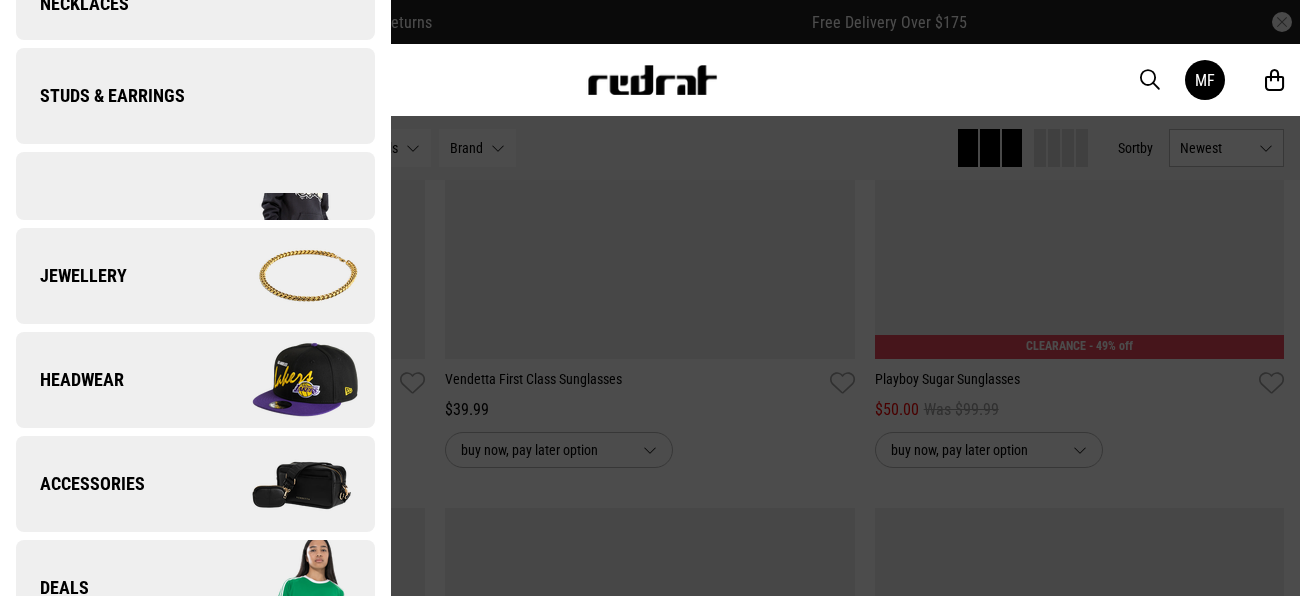 scroll, scrollTop: 0, scrollLeft: 0, axis: both 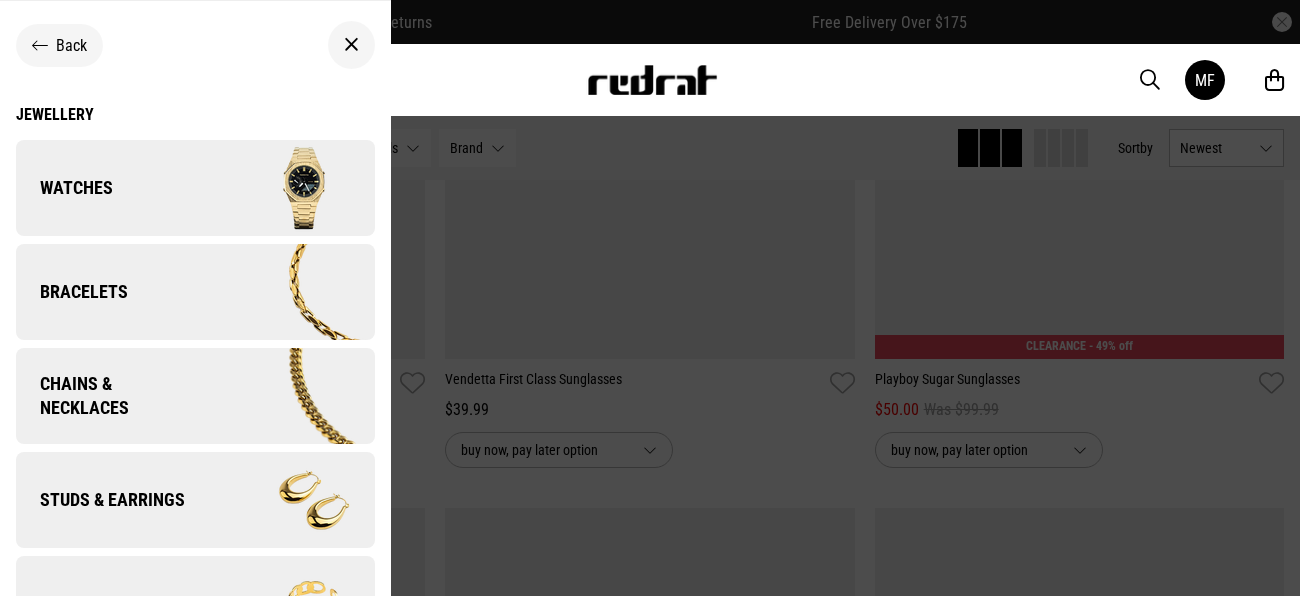 click on "Back" at bounding box center [71, 45] 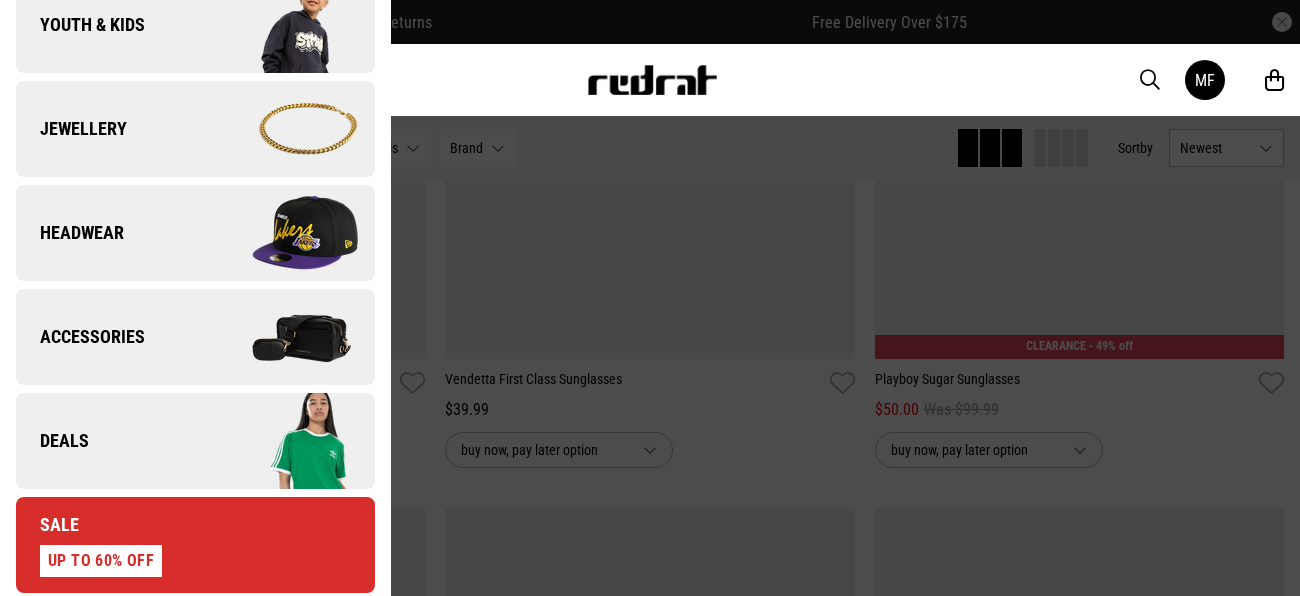 scroll, scrollTop: 551, scrollLeft: 0, axis: vertical 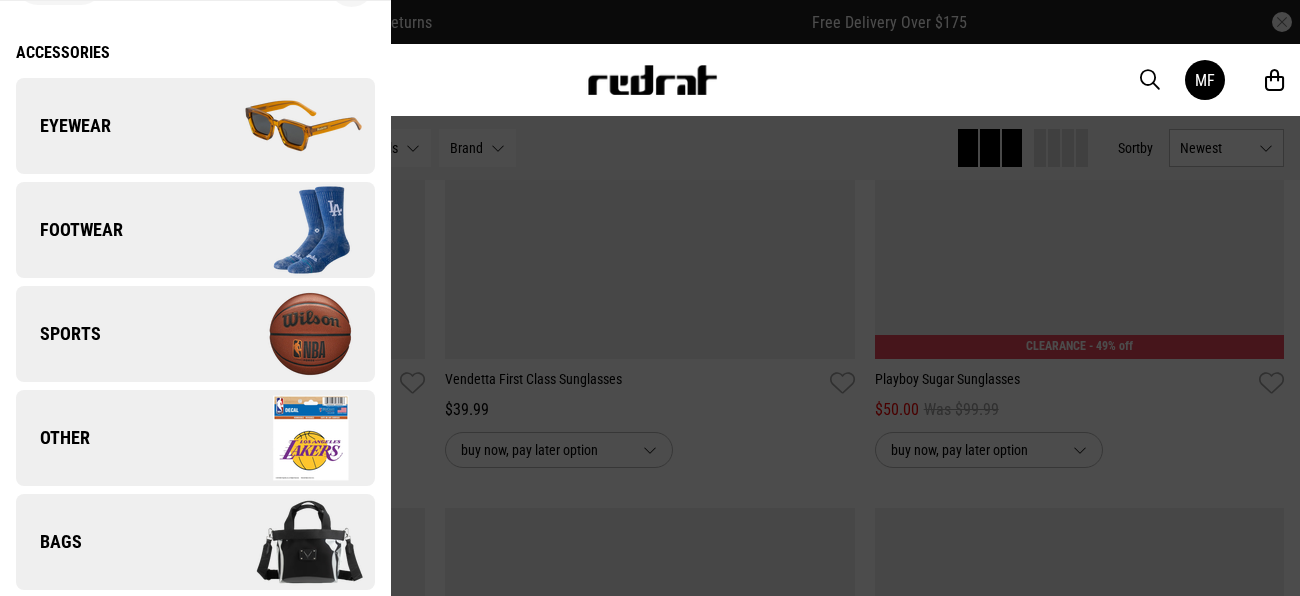 click on "Bags" at bounding box center [195, 542] 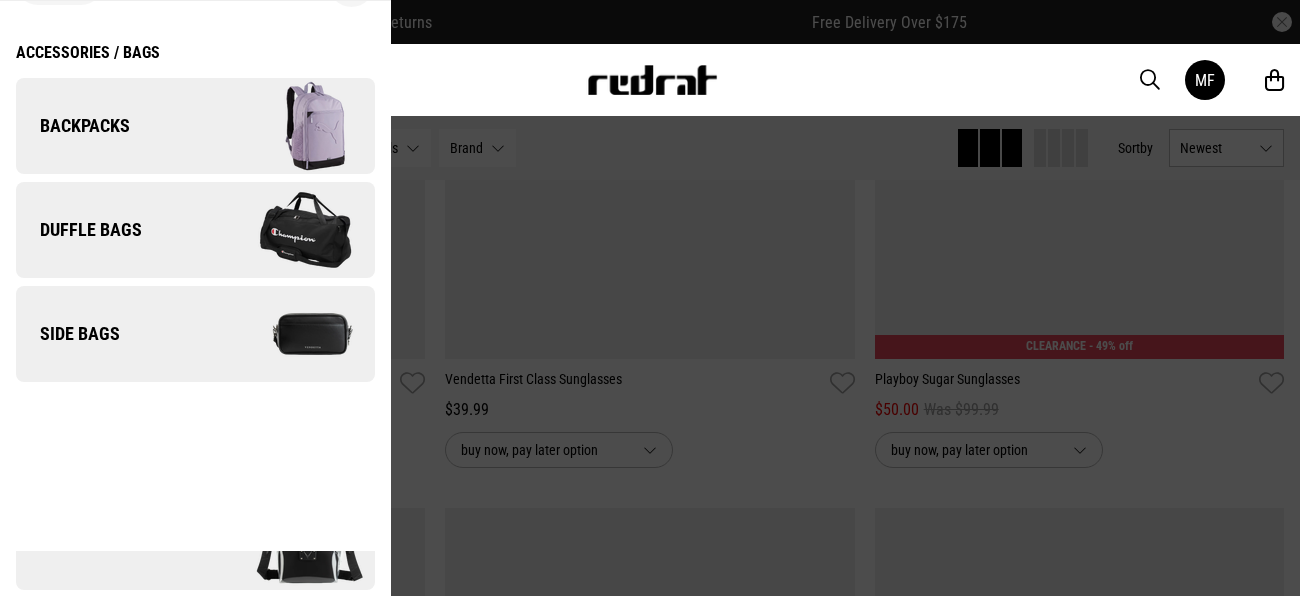click at bounding box center [284, 230] 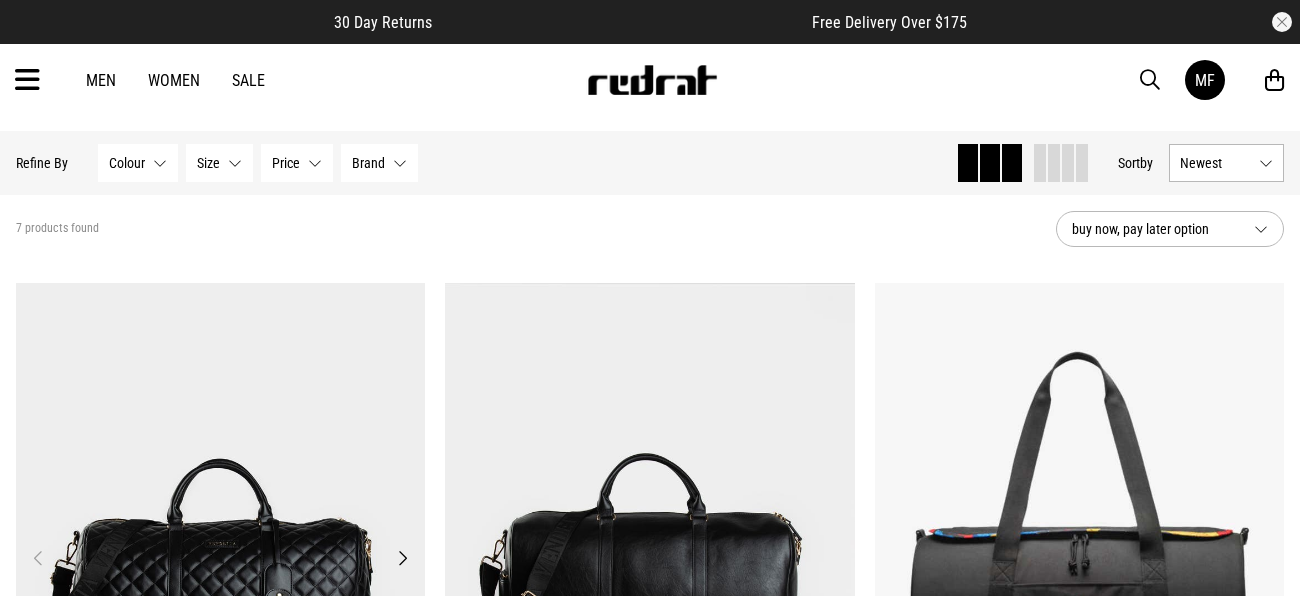 scroll, scrollTop: 293, scrollLeft: 0, axis: vertical 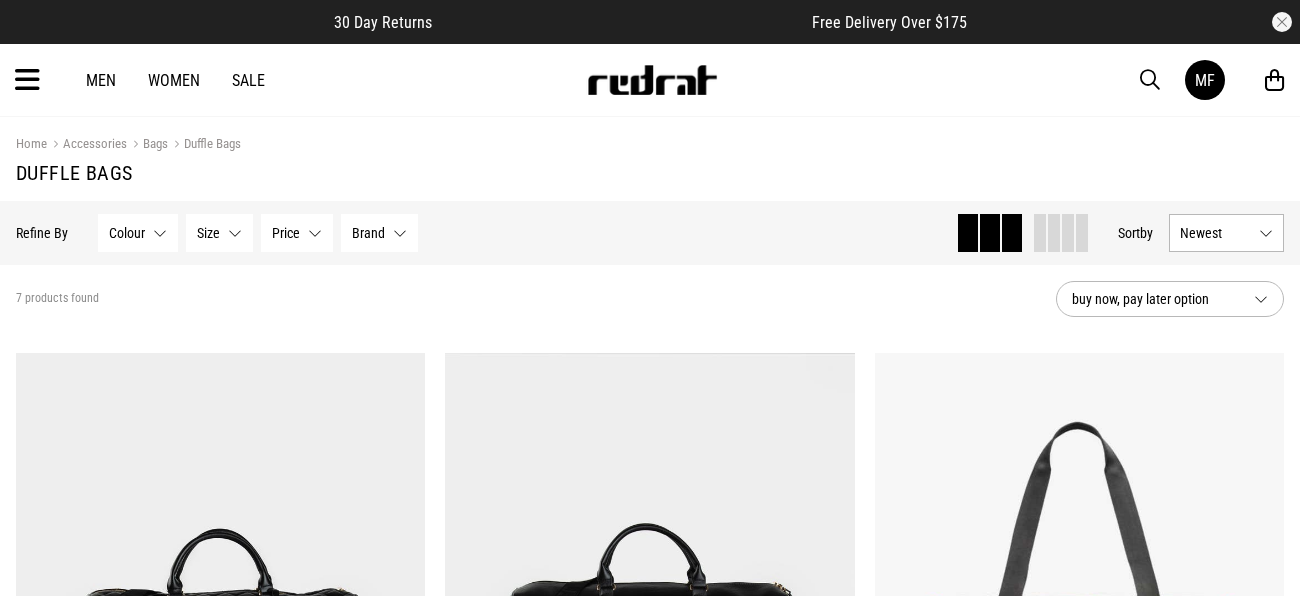 click at bounding box center (27, 80) 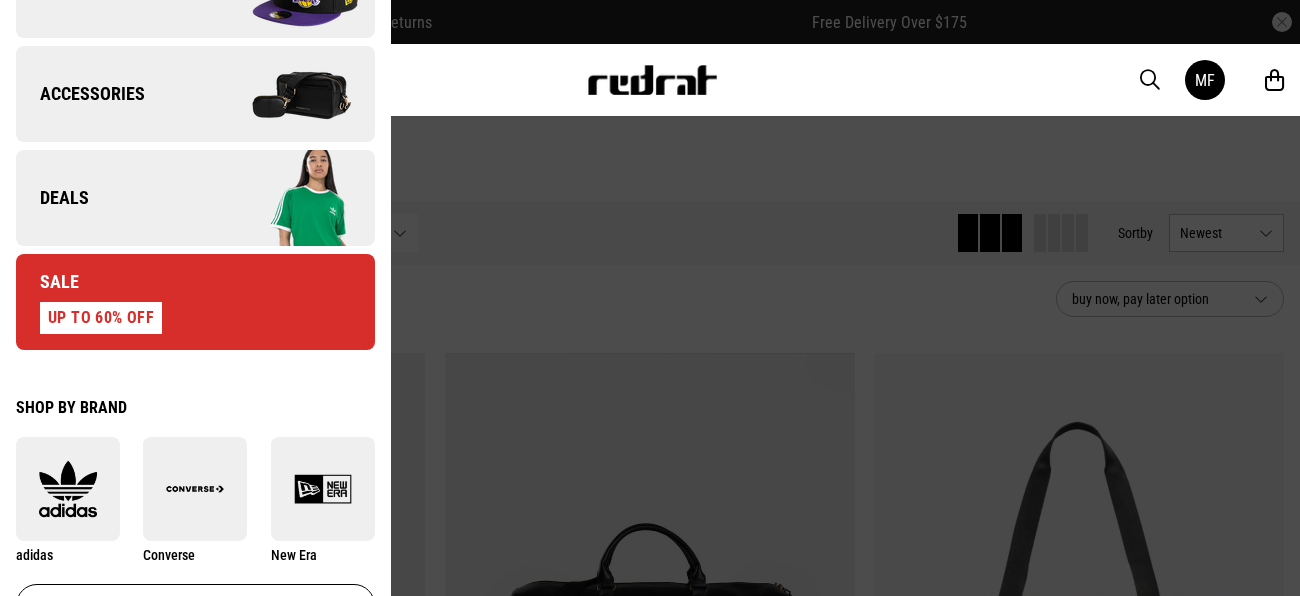 scroll, scrollTop: 798, scrollLeft: 0, axis: vertical 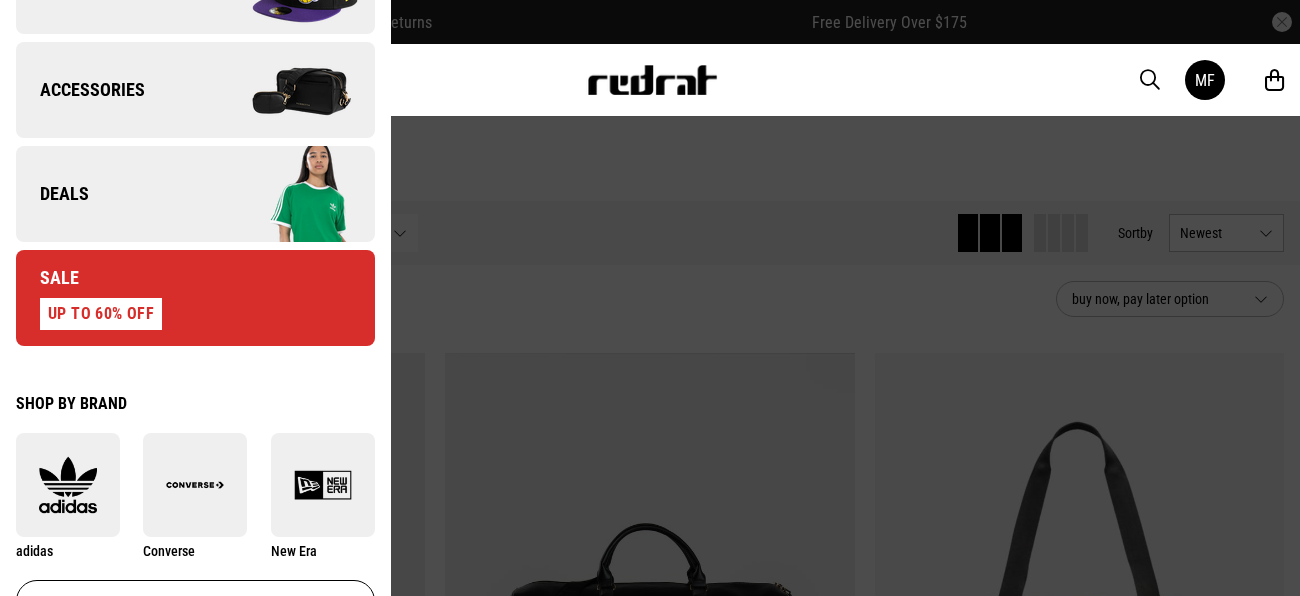 click on "UP TO 60% OFF" at bounding box center [101, 314] 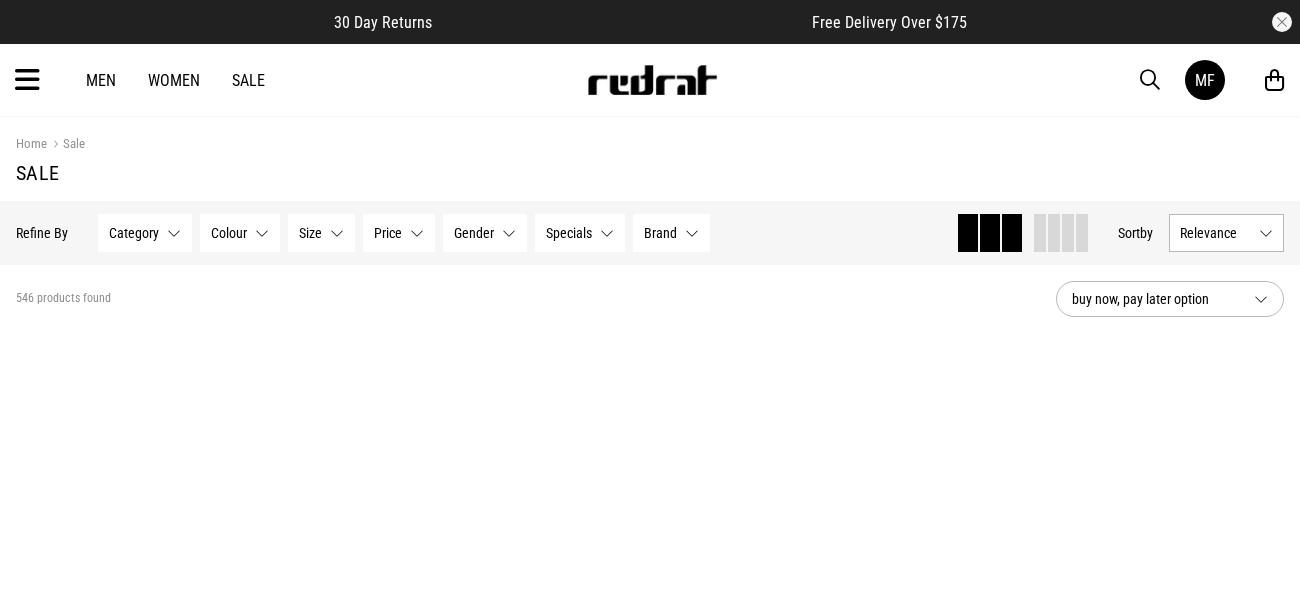 scroll, scrollTop: 0, scrollLeft: 0, axis: both 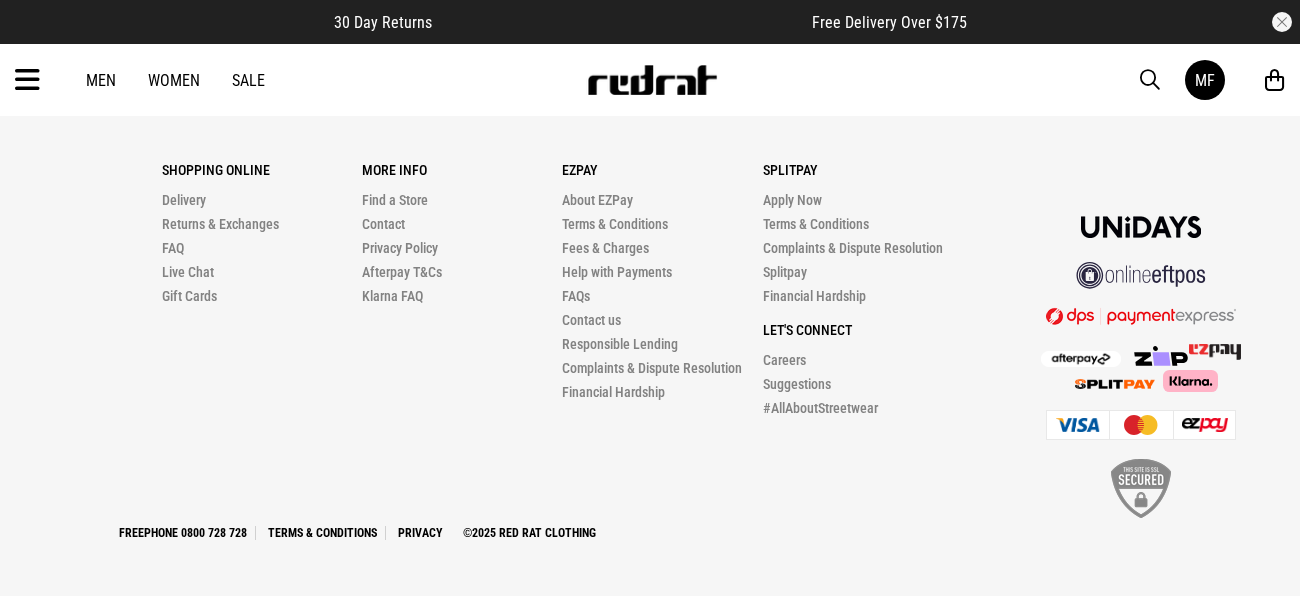 click at bounding box center (27, 80) 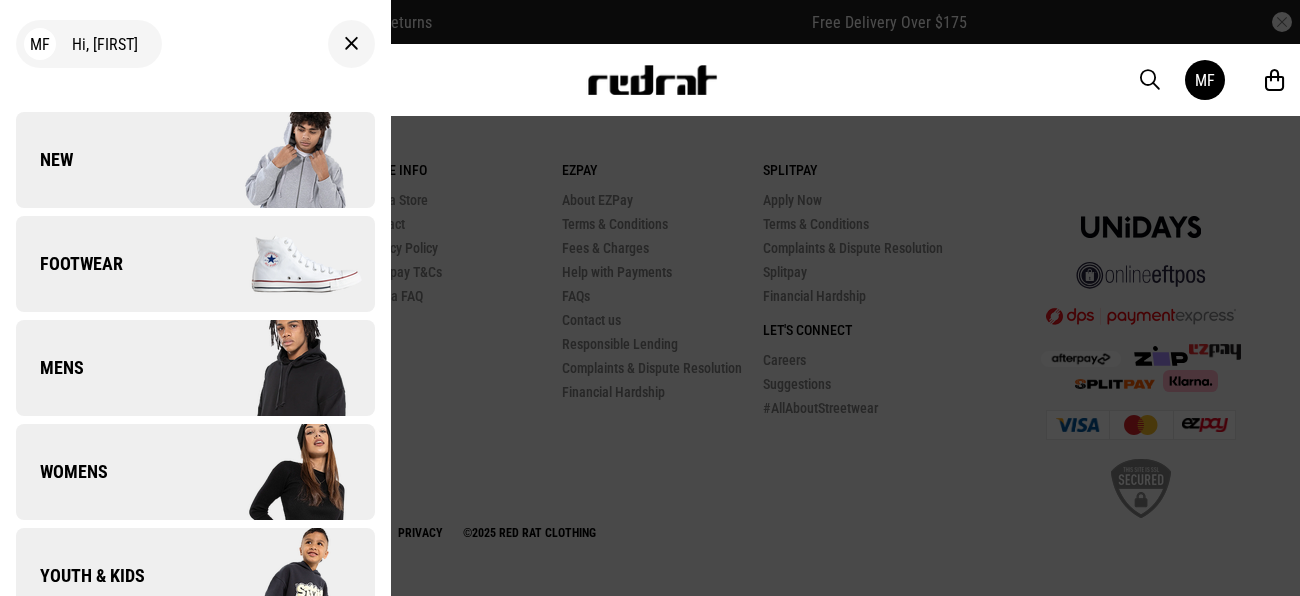 click on "New" at bounding box center [195, 160] 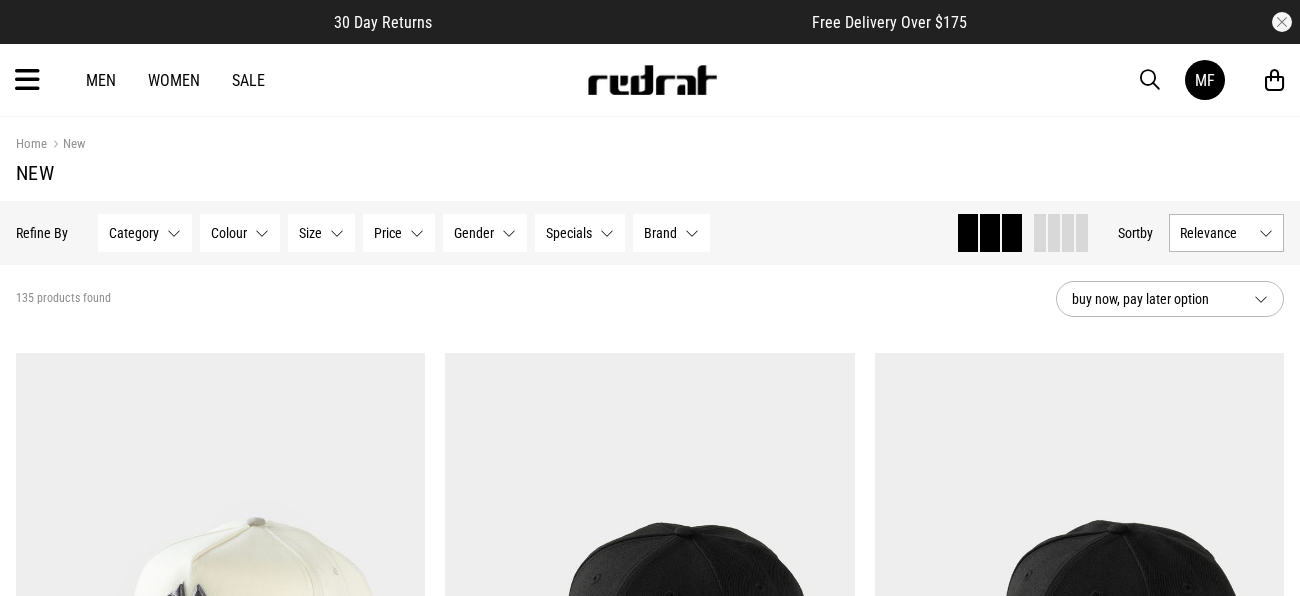 scroll, scrollTop: 0, scrollLeft: 0, axis: both 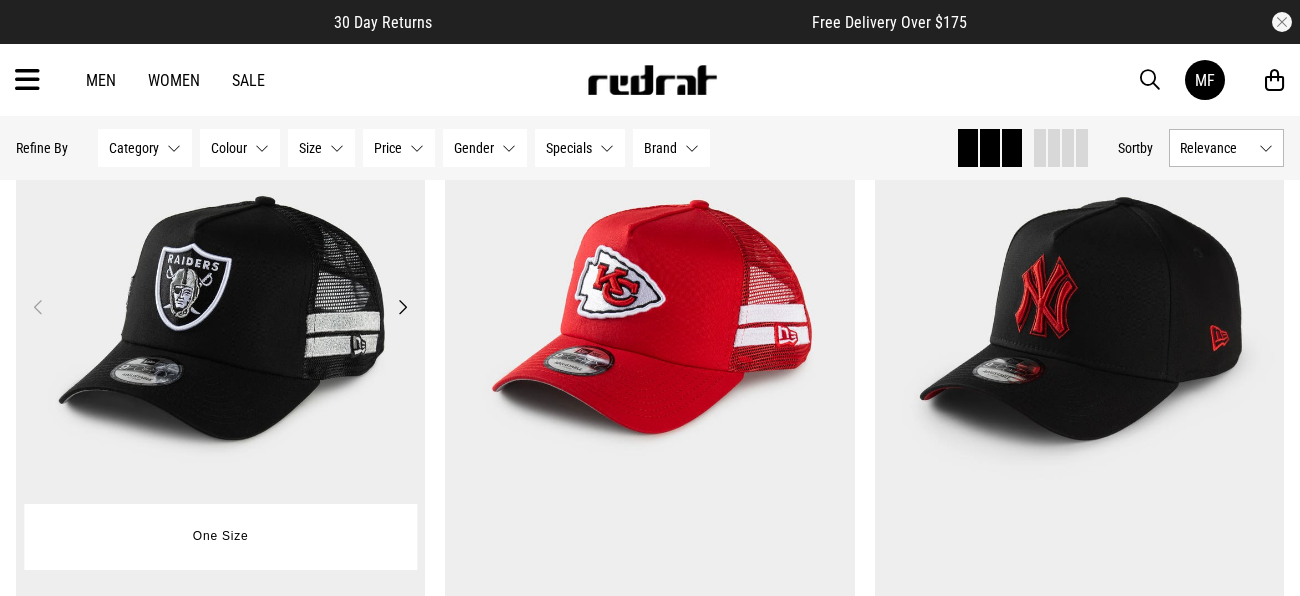 click on "Next" at bounding box center [402, 307] 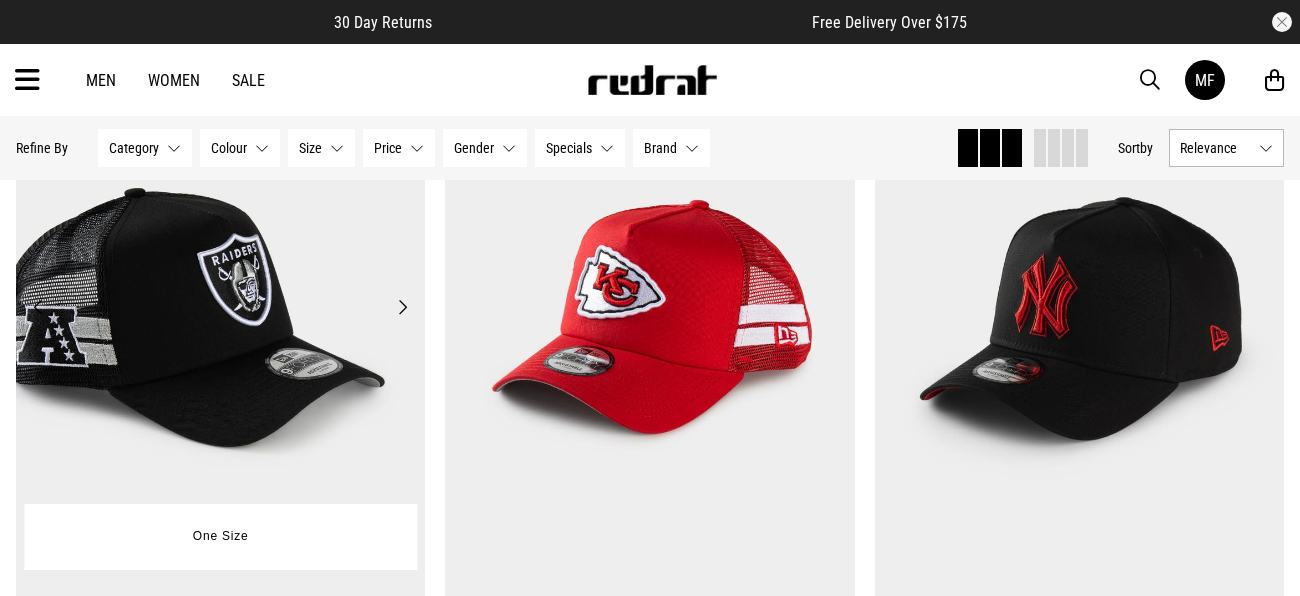 click on "Next" at bounding box center [402, 307] 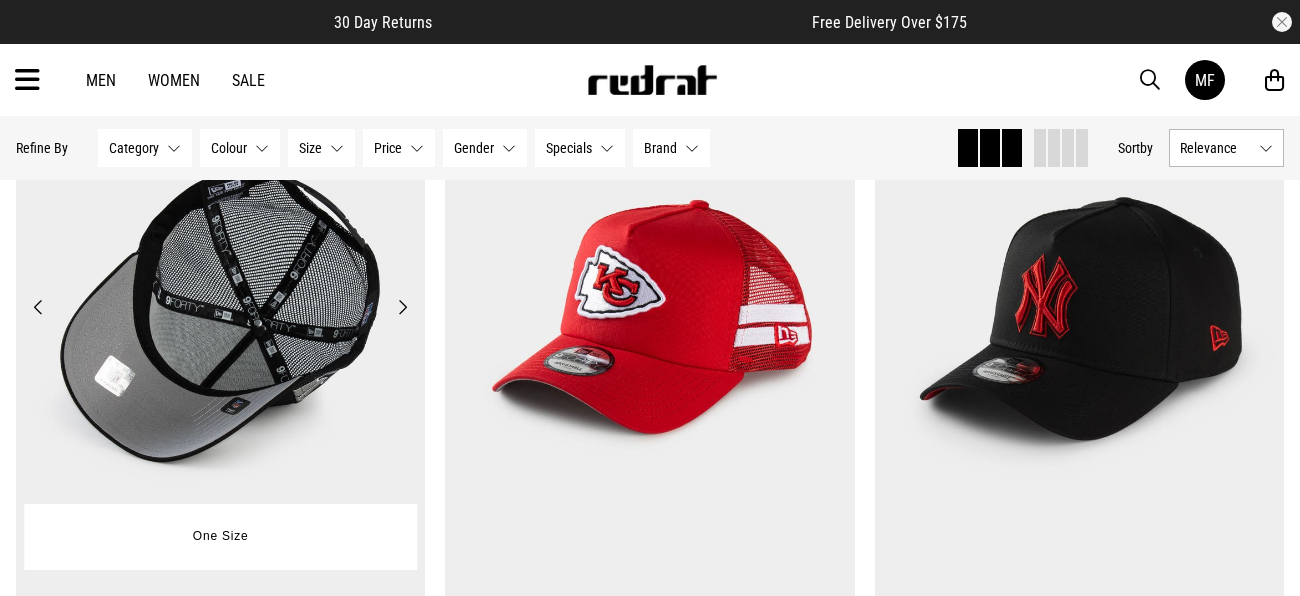click on "Previous" at bounding box center [38, 307] 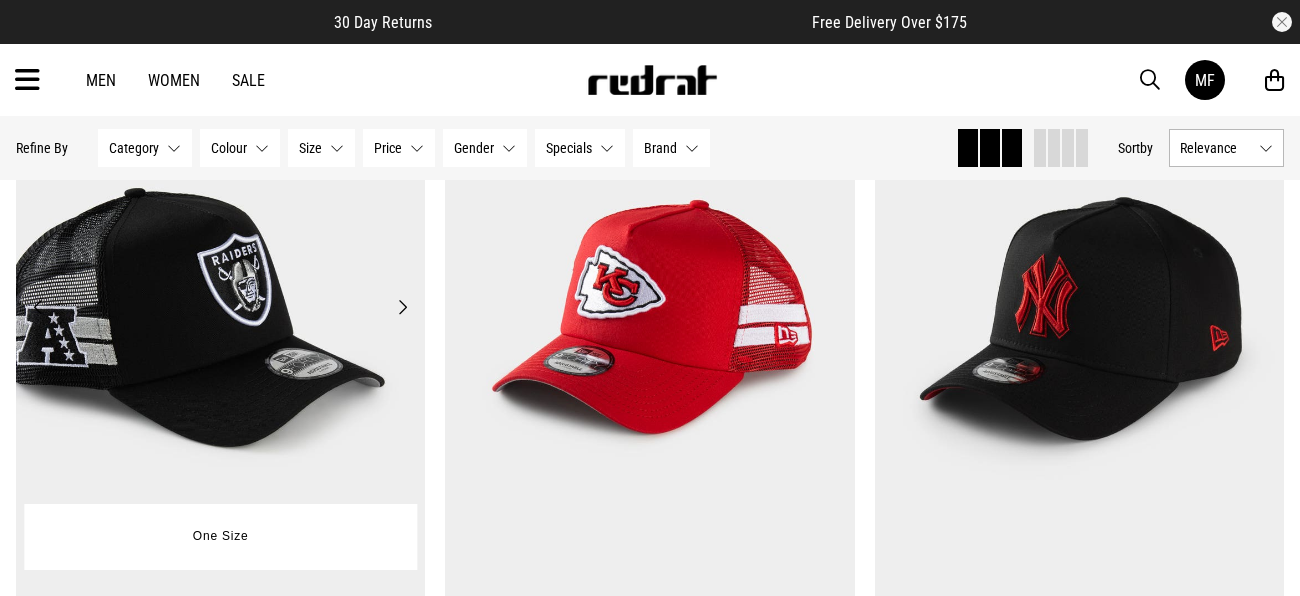 click on "Previous" at bounding box center [38, 307] 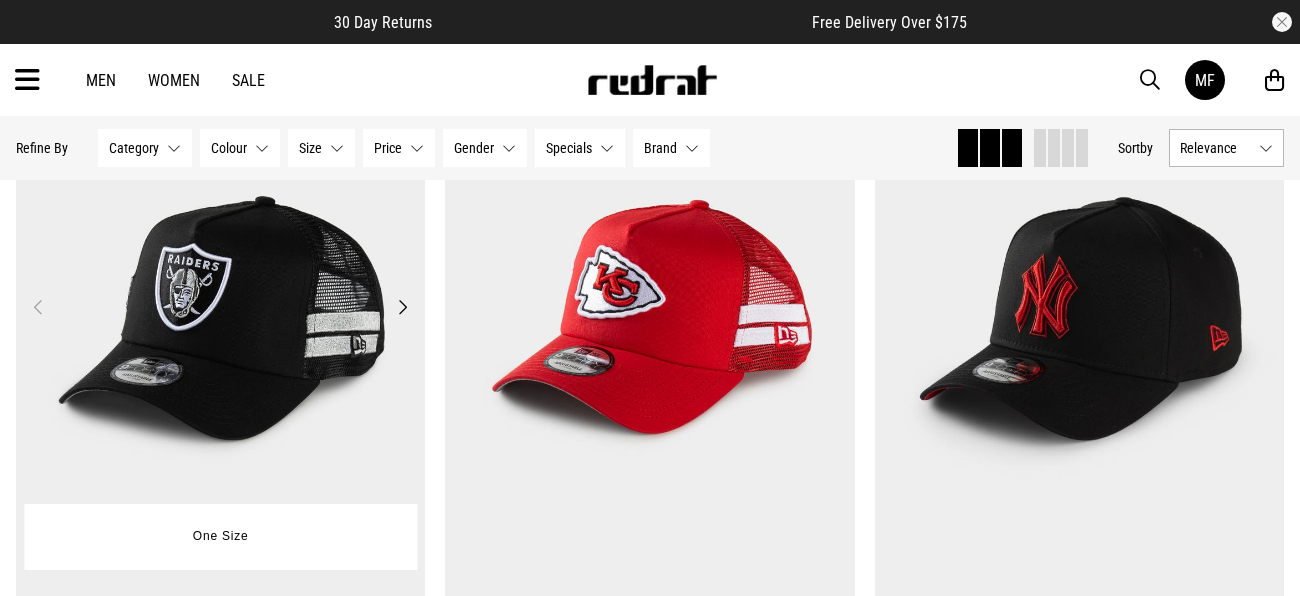 click on "Next" at bounding box center (402, 307) 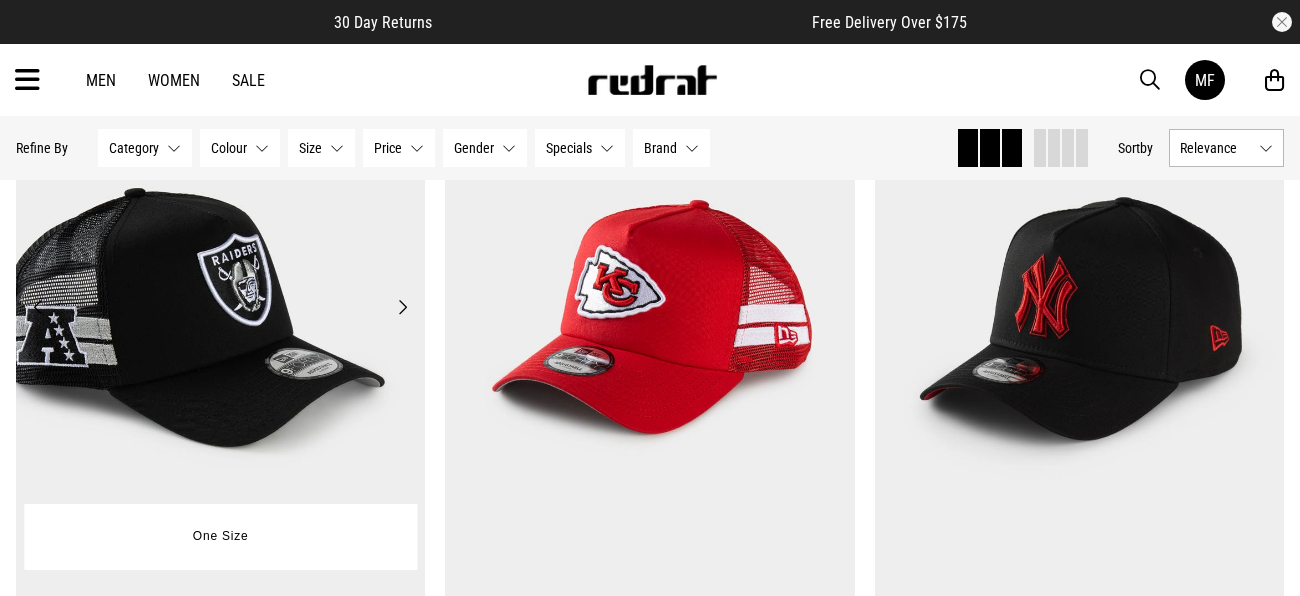 click on "Next" at bounding box center [402, 307] 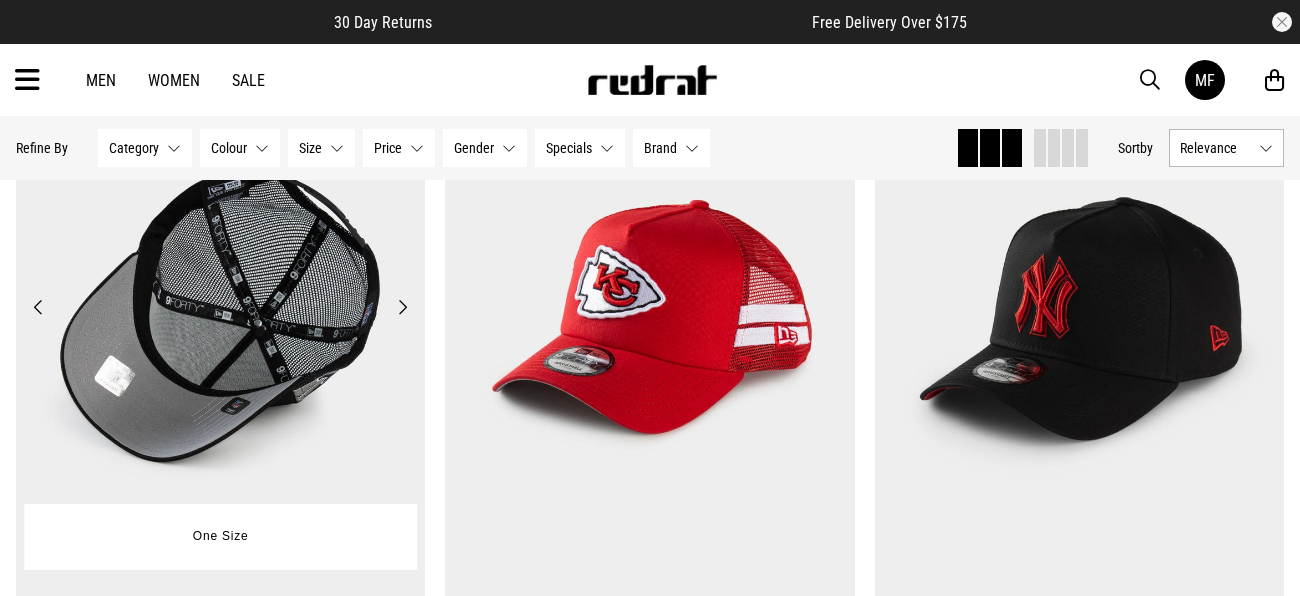 click on "Next" at bounding box center (402, 307) 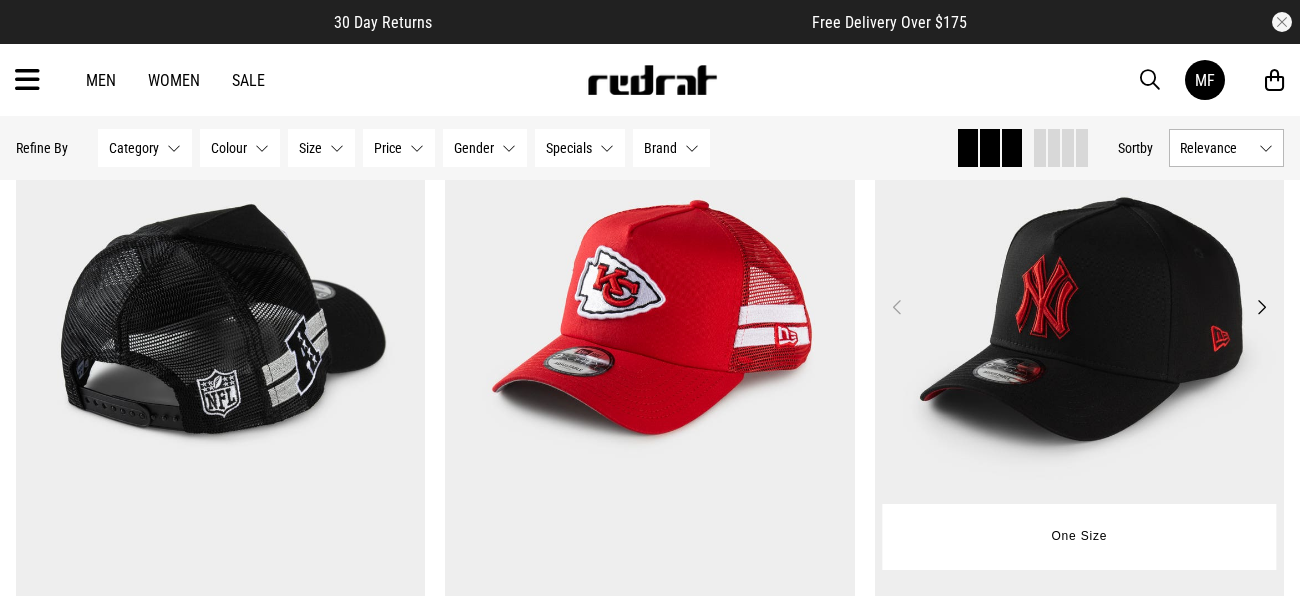 click on "Next" at bounding box center [1261, 307] 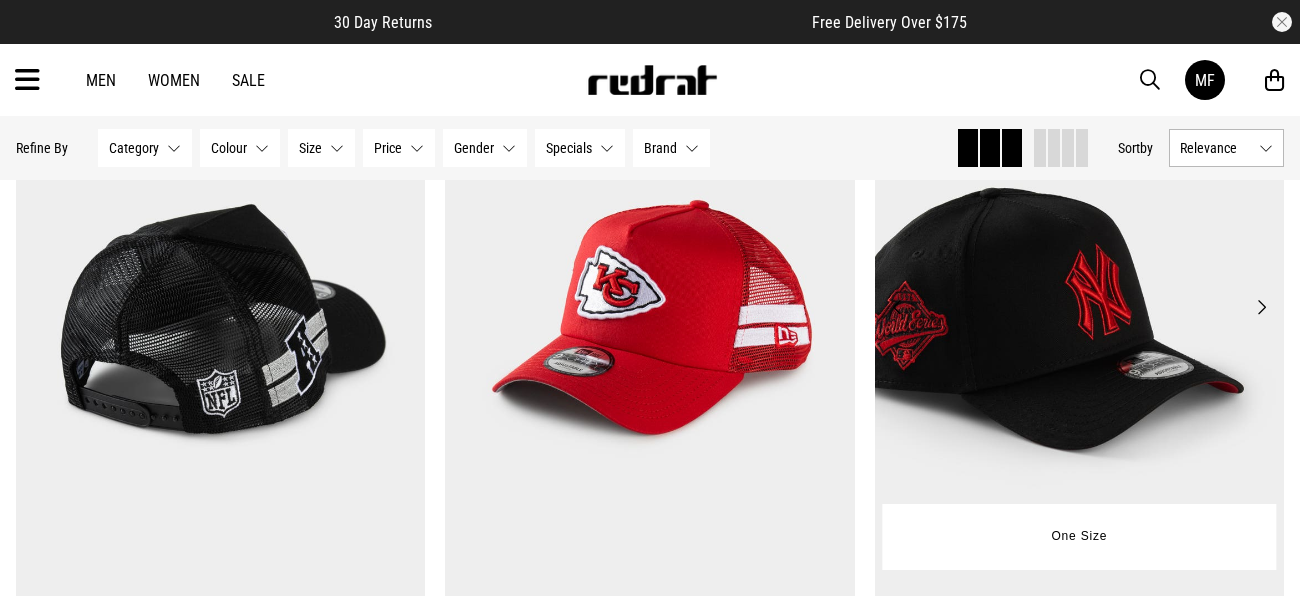 click on "Next" at bounding box center (1261, 307) 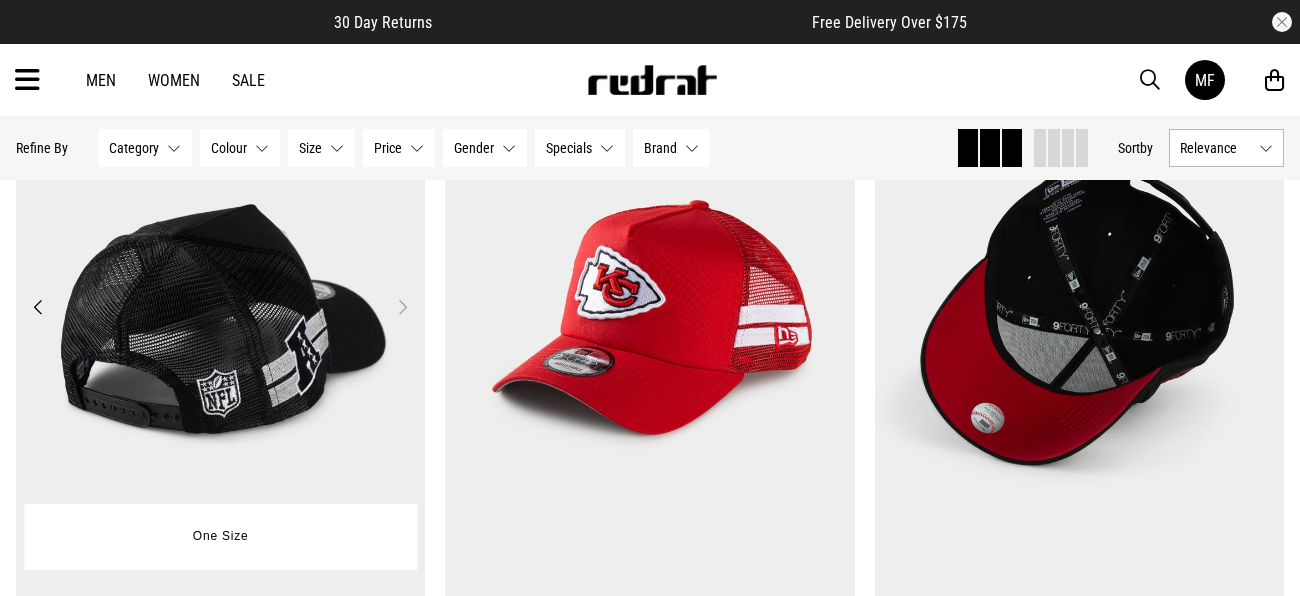 click on "Next" at bounding box center [402, 307] 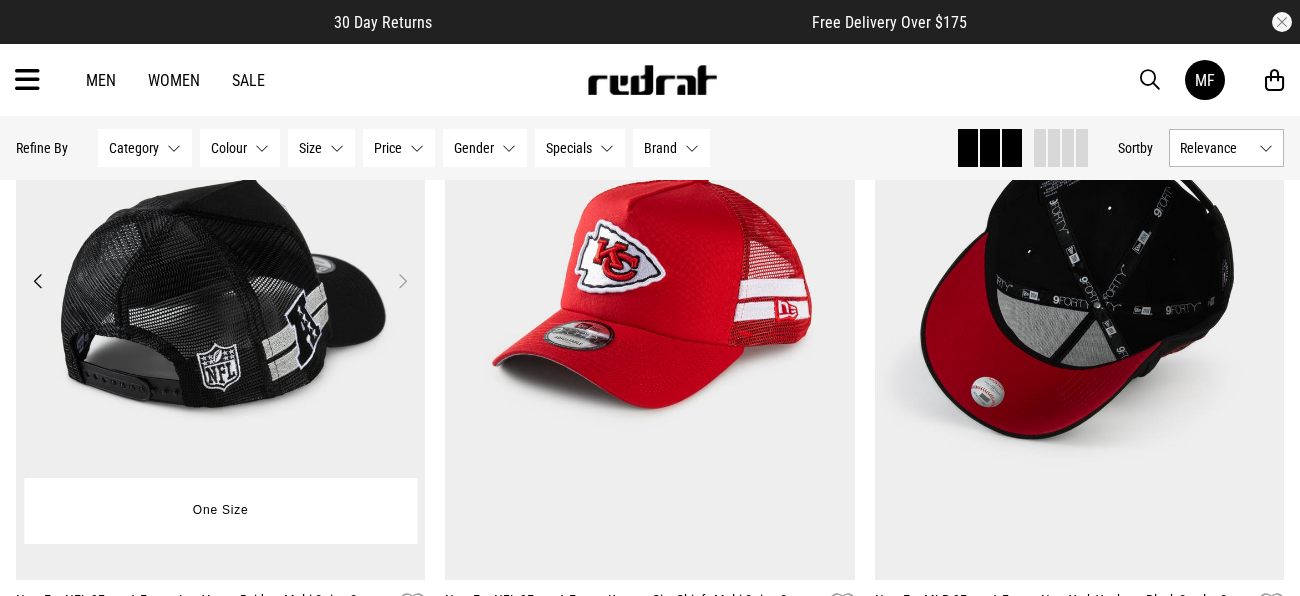 scroll, scrollTop: 1781, scrollLeft: 0, axis: vertical 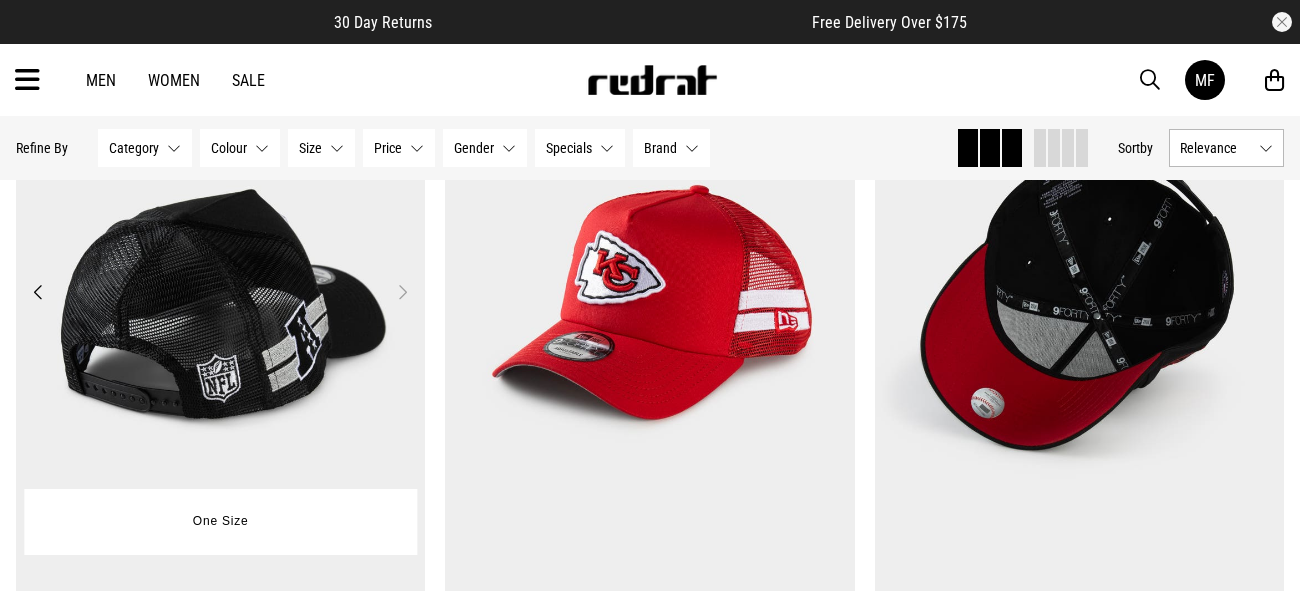 click on "Previous" at bounding box center [38, 292] 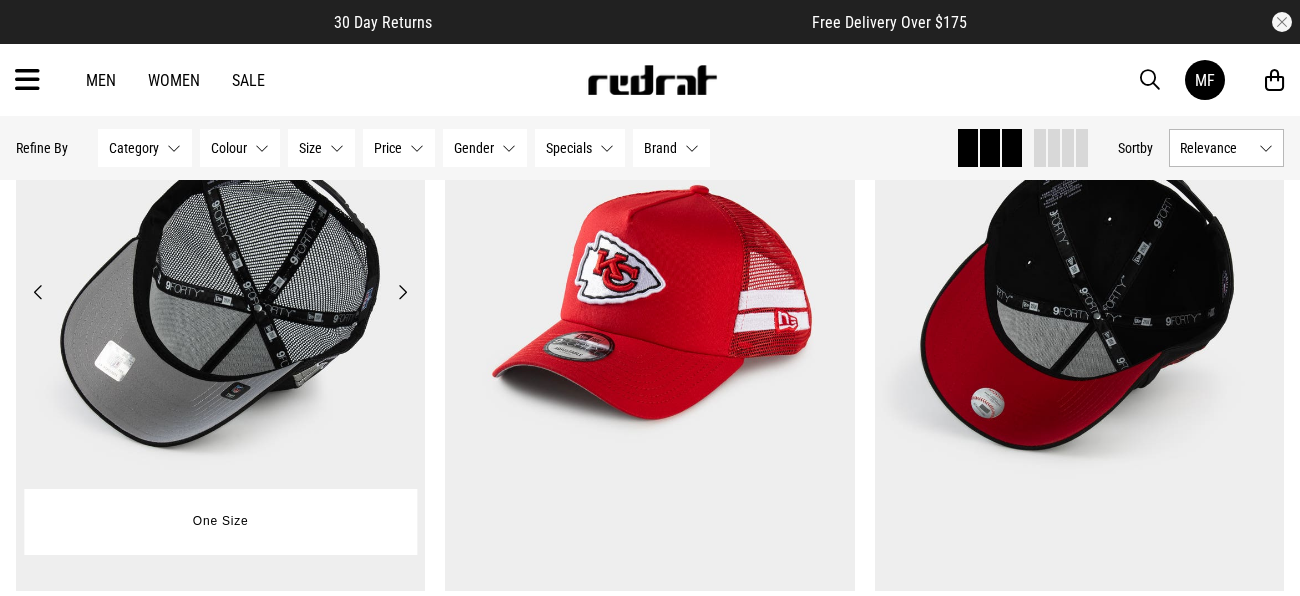 click on "Previous" at bounding box center [38, 292] 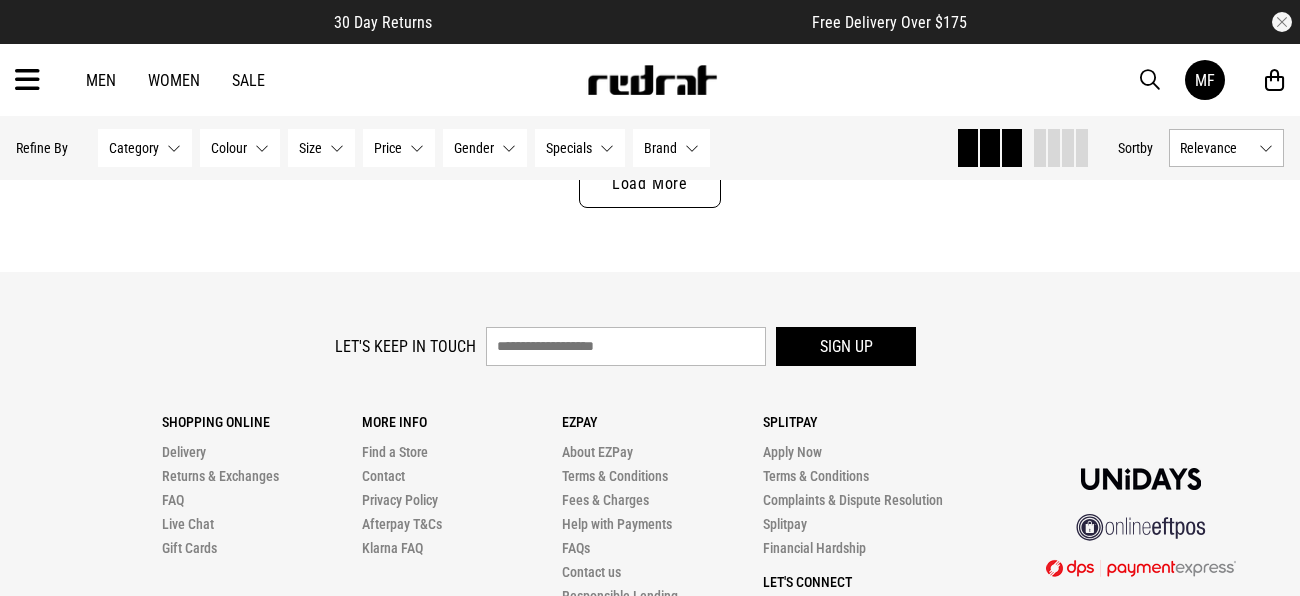 scroll, scrollTop: 6069, scrollLeft: 0, axis: vertical 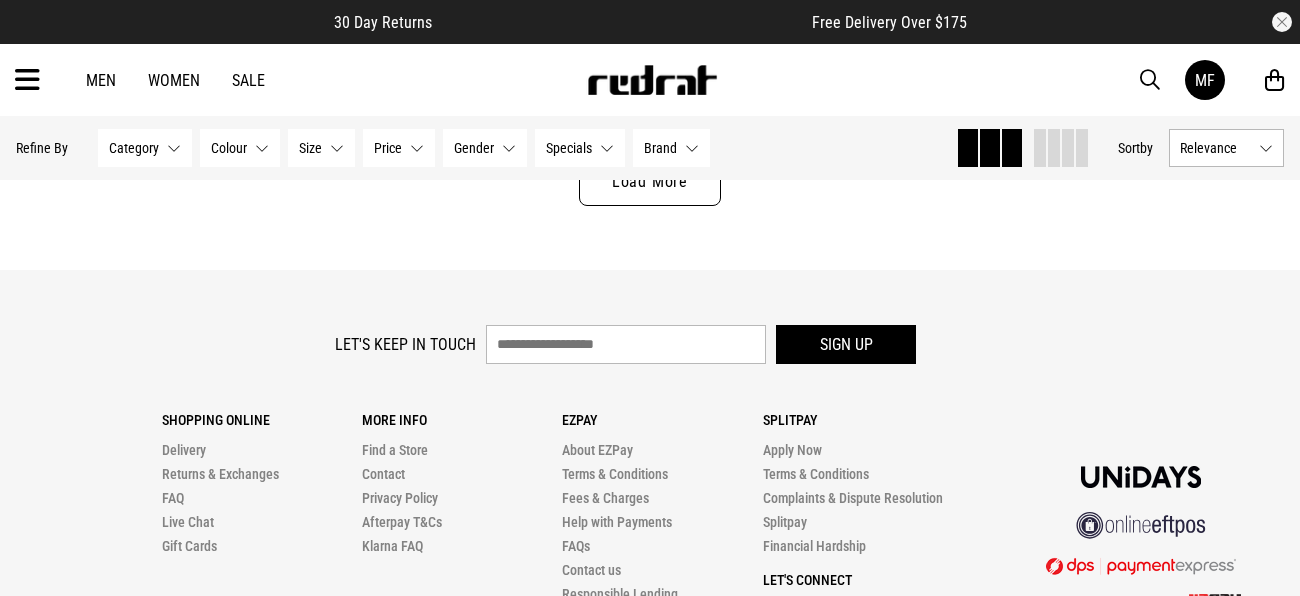 click on "Load More" at bounding box center (650, 182) 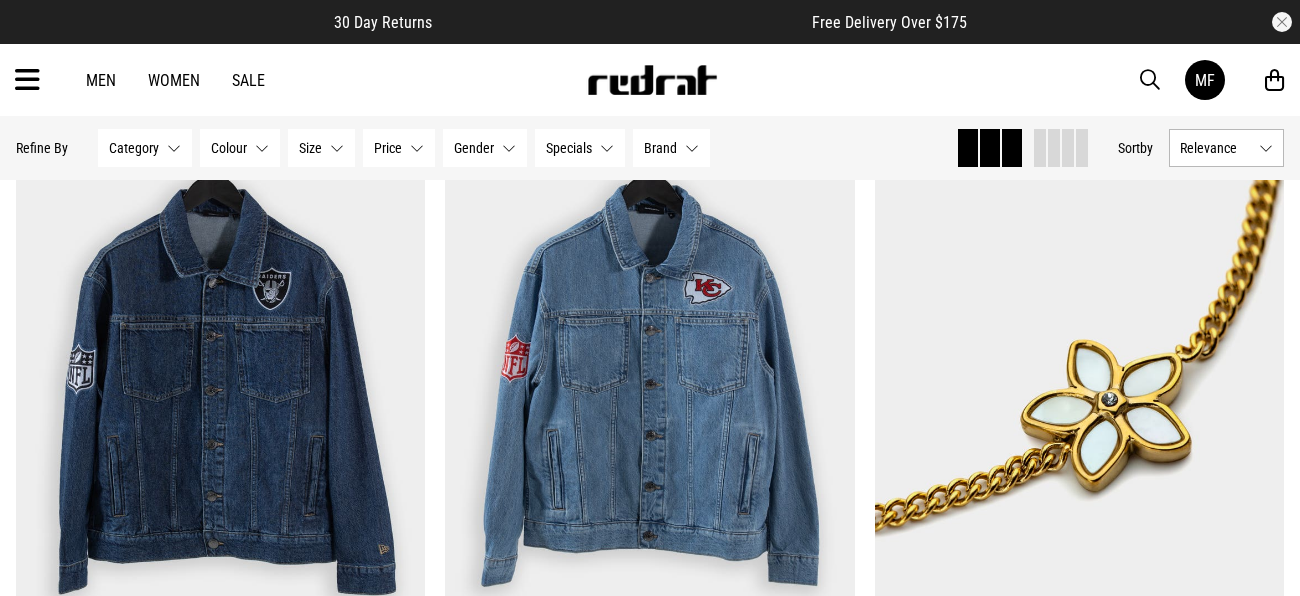 scroll, scrollTop: 8941, scrollLeft: 0, axis: vertical 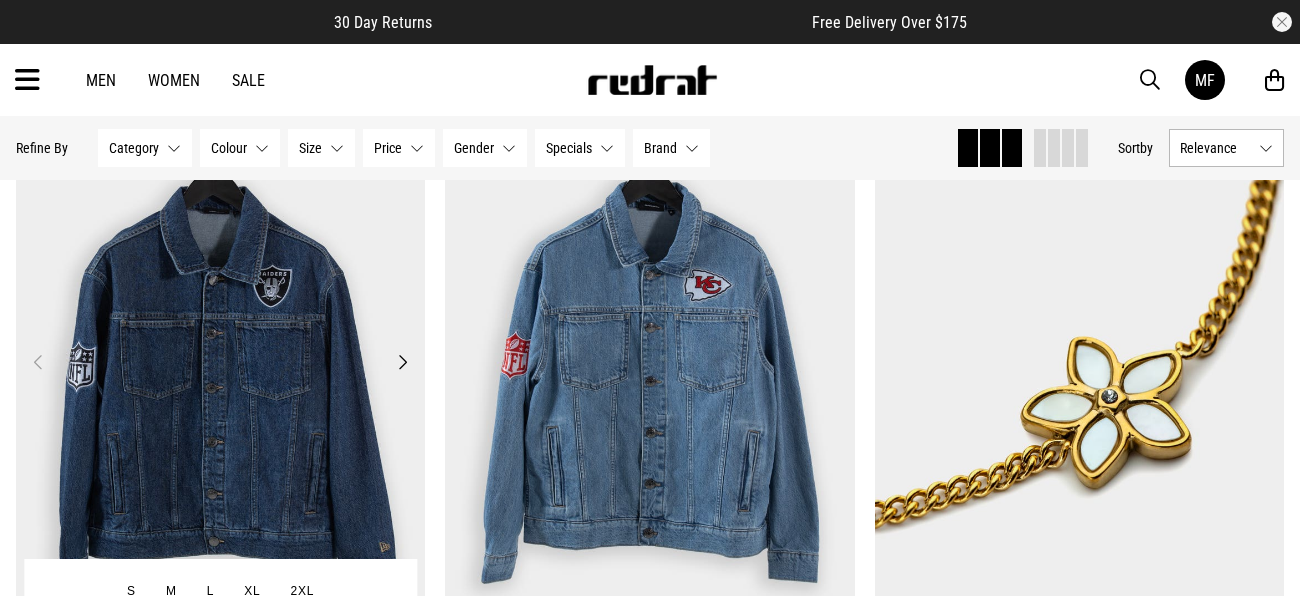 click on "Next" at bounding box center [402, 362] 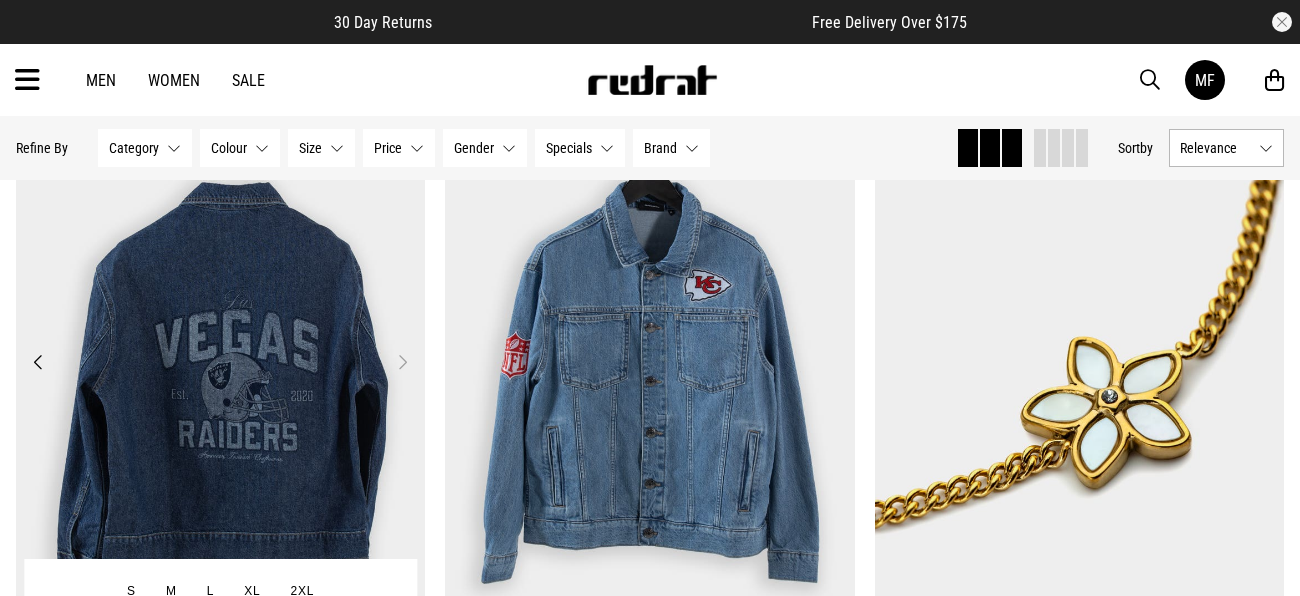 click on "Previous" at bounding box center (38, 362) 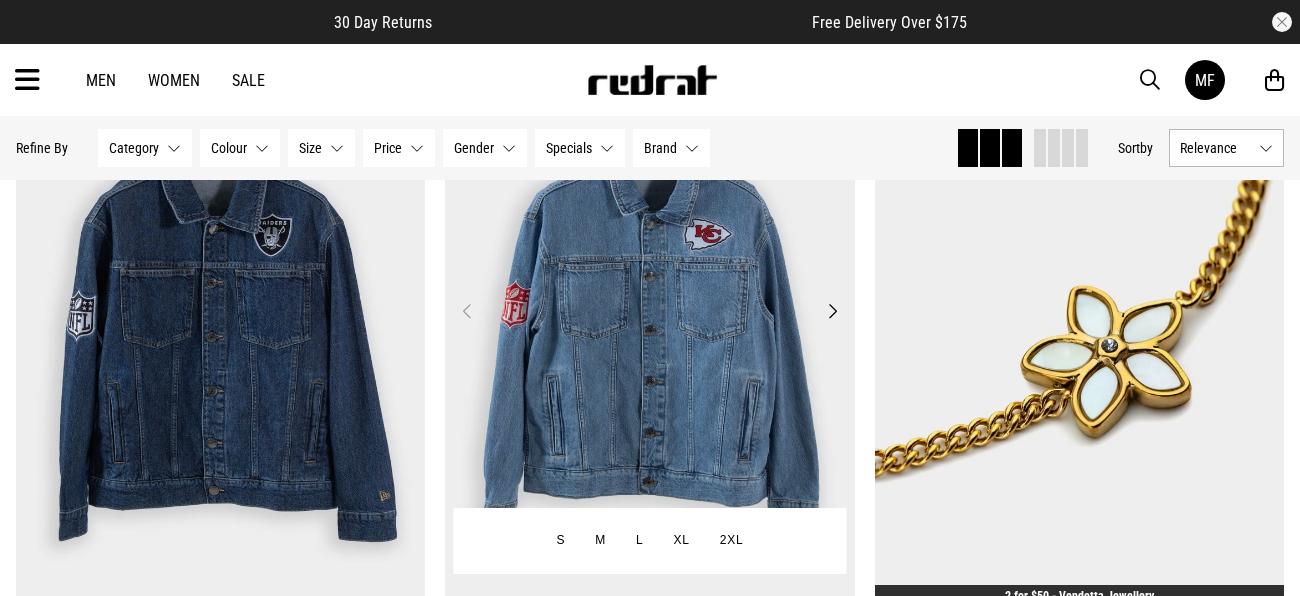 scroll, scrollTop: 8985, scrollLeft: 0, axis: vertical 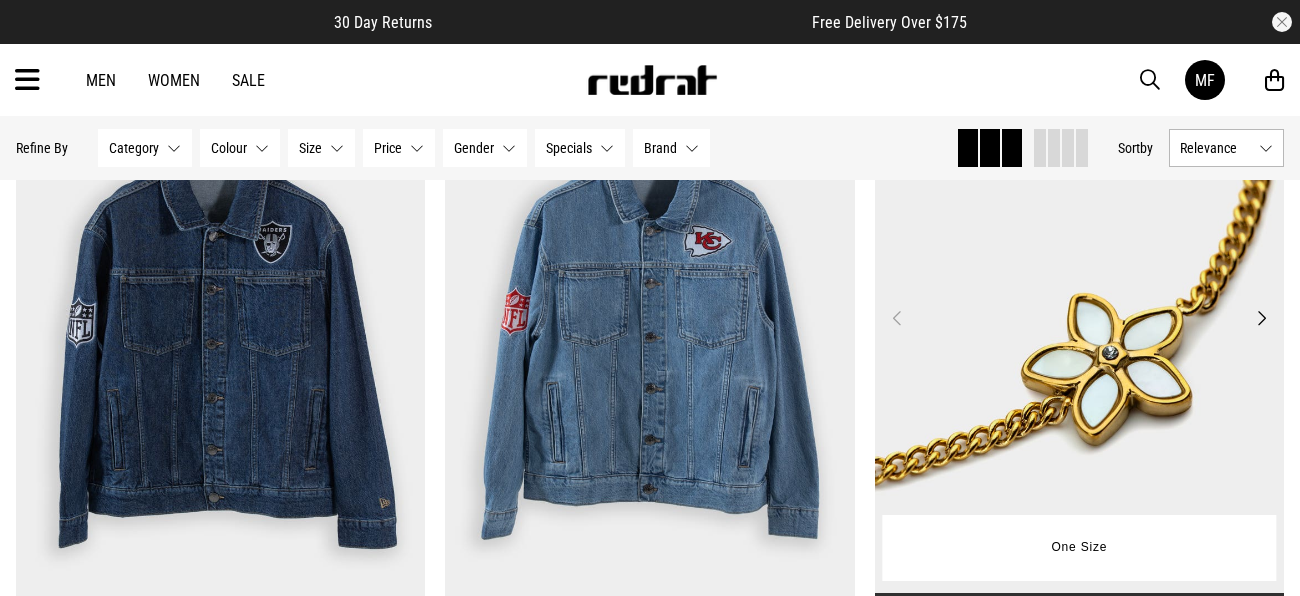 click on "Next" at bounding box center (1261, 318) 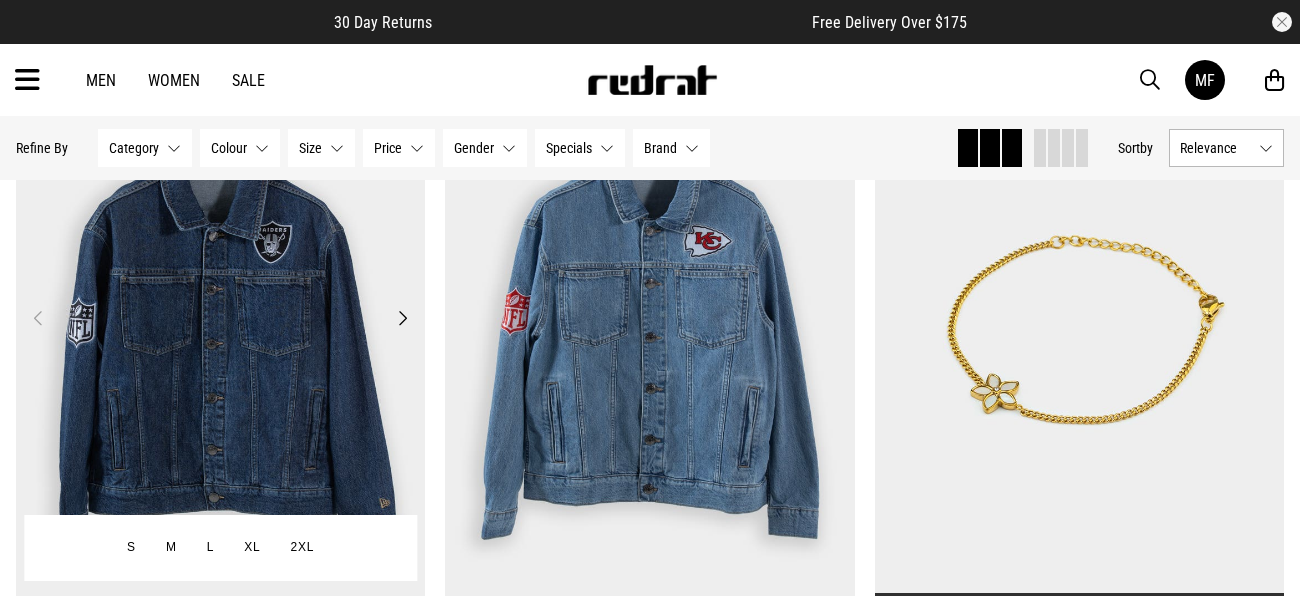 click on "Next" at bounding box center (402, 318) 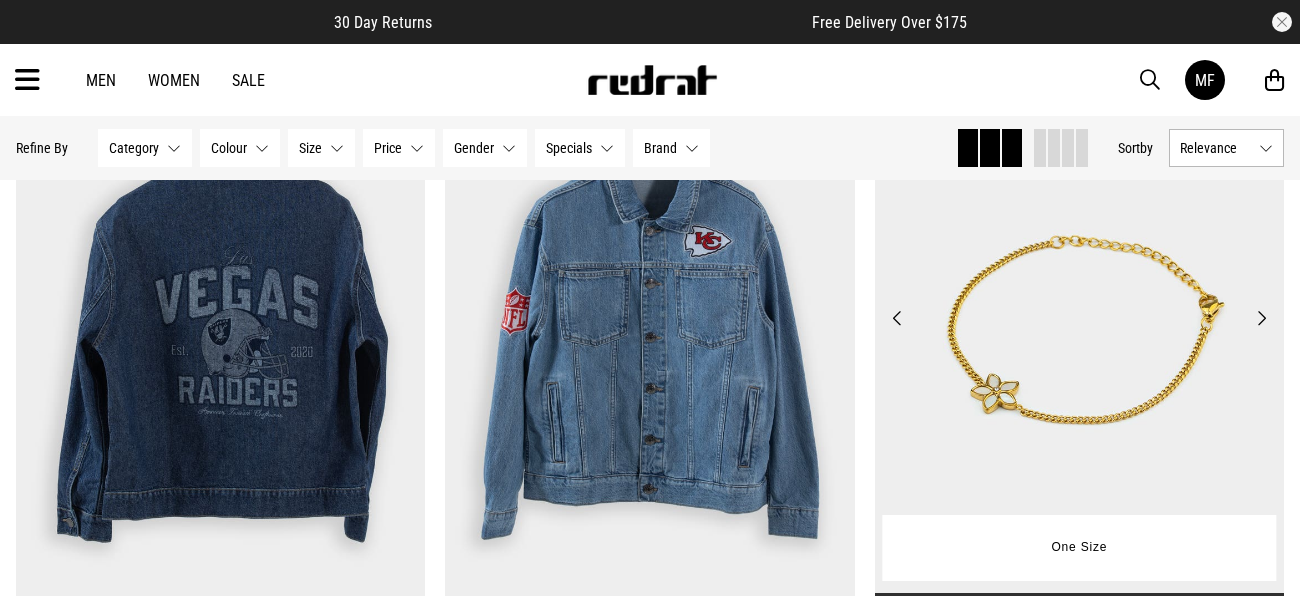 click on "Next" at bounding box center [1261, 318] 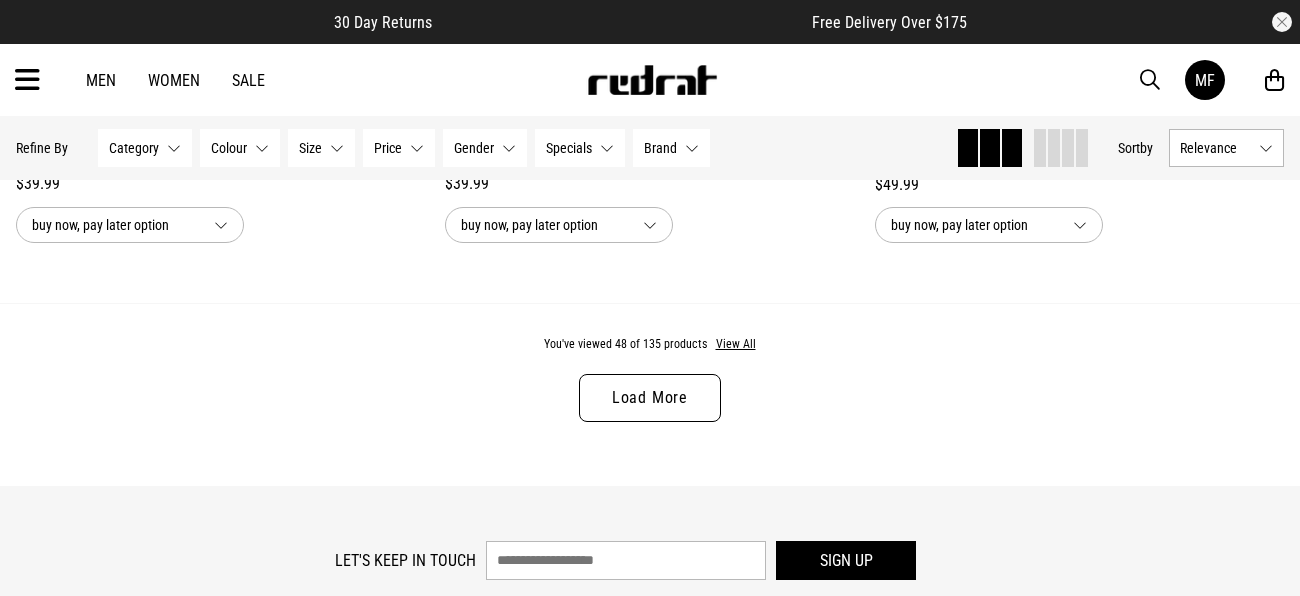 scroll, scrollTop: 11640, scrollLeft: 0, axis: vertical 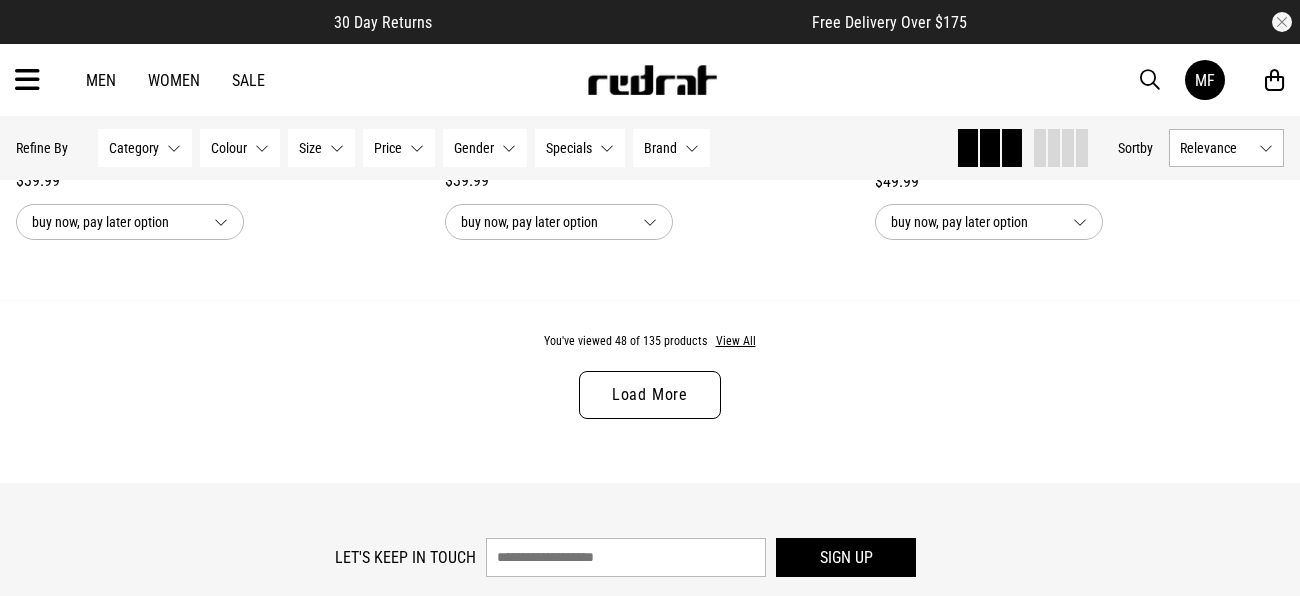click on "Load More" at bounding box center (650, 395) 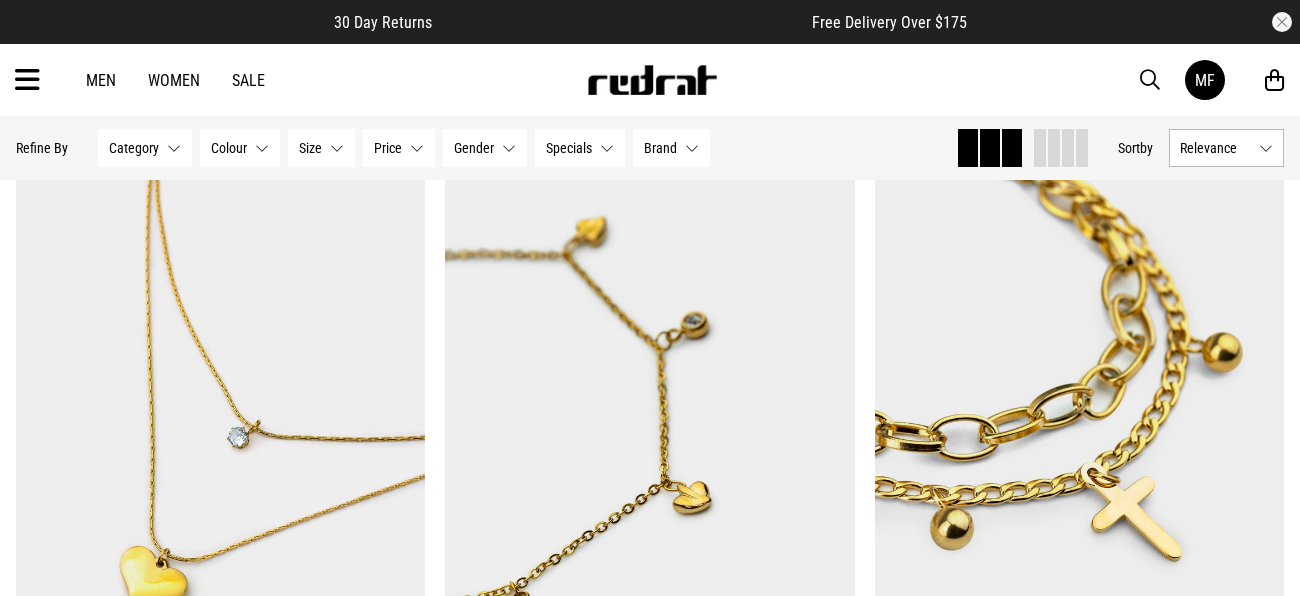 scroll, scrollTop: 12470, scrollLeft: 0, axis: vertical 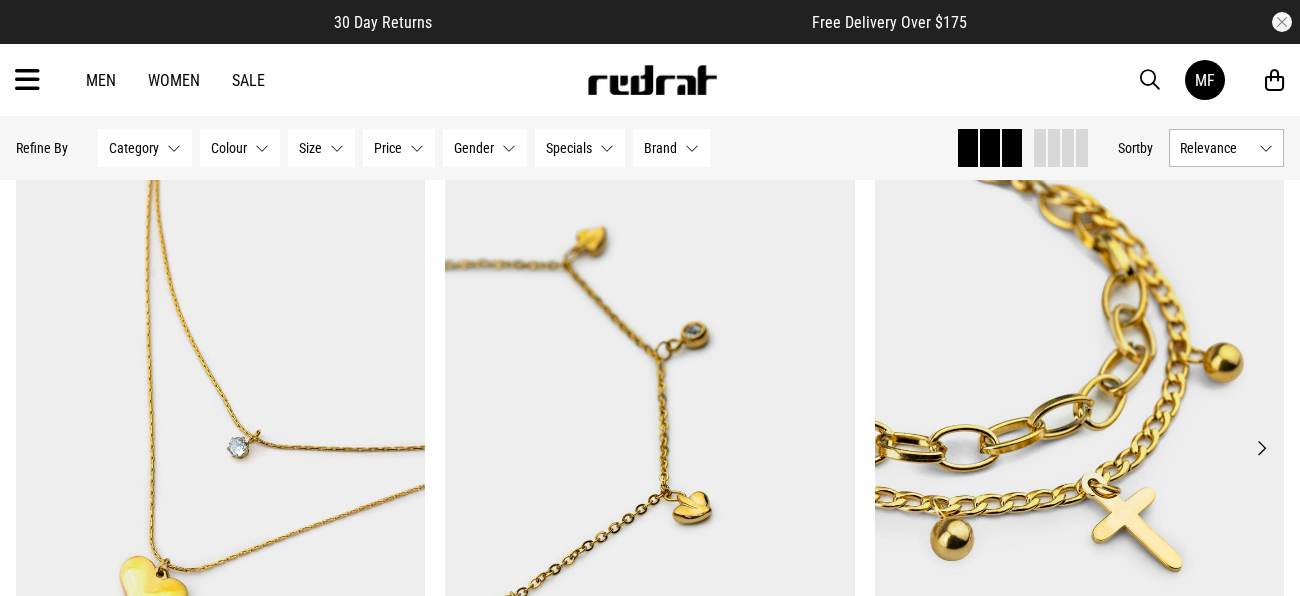click on "Next" at bounding box center (1261, 448) 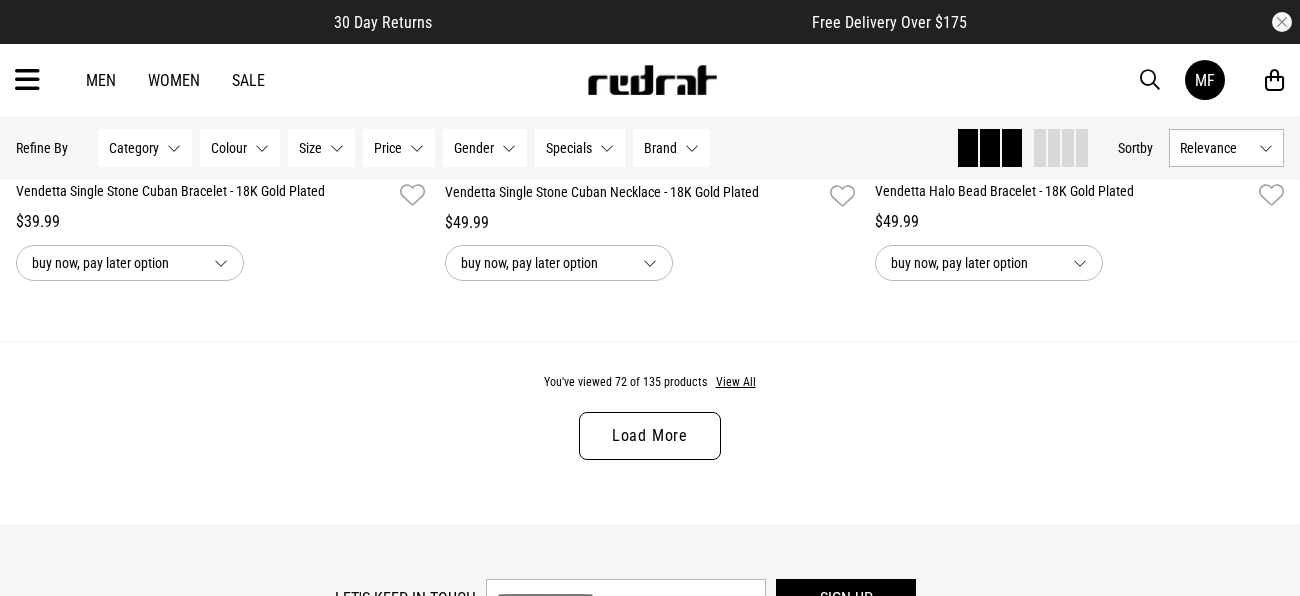 scroll, scrollTop: 17398, scrollLeft: 0, axis: vertical 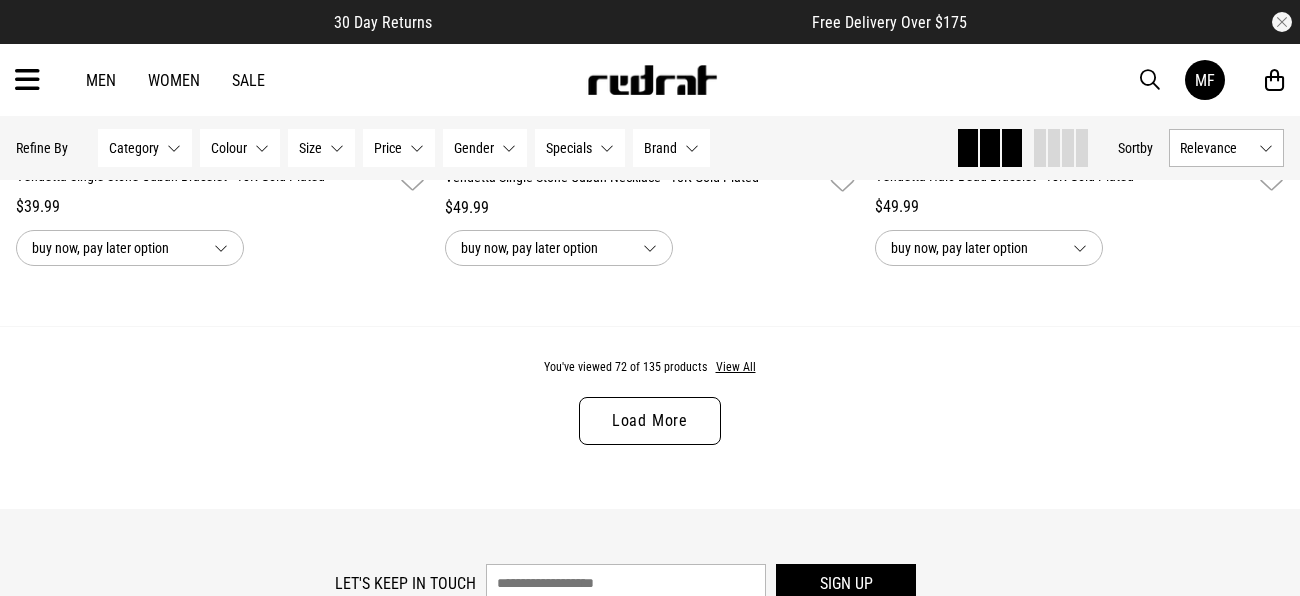 click on "Load More" at bounding box center [650, 421] 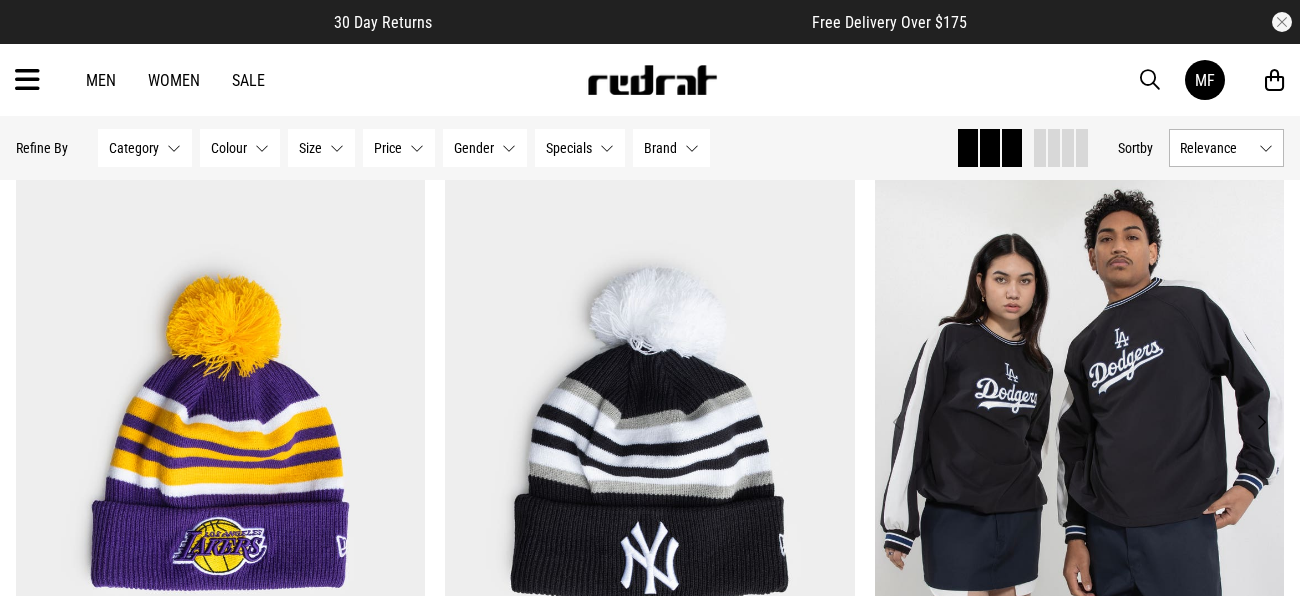 scroll, scrollTop: 19001, scrollLeft: 0, axis: vertical 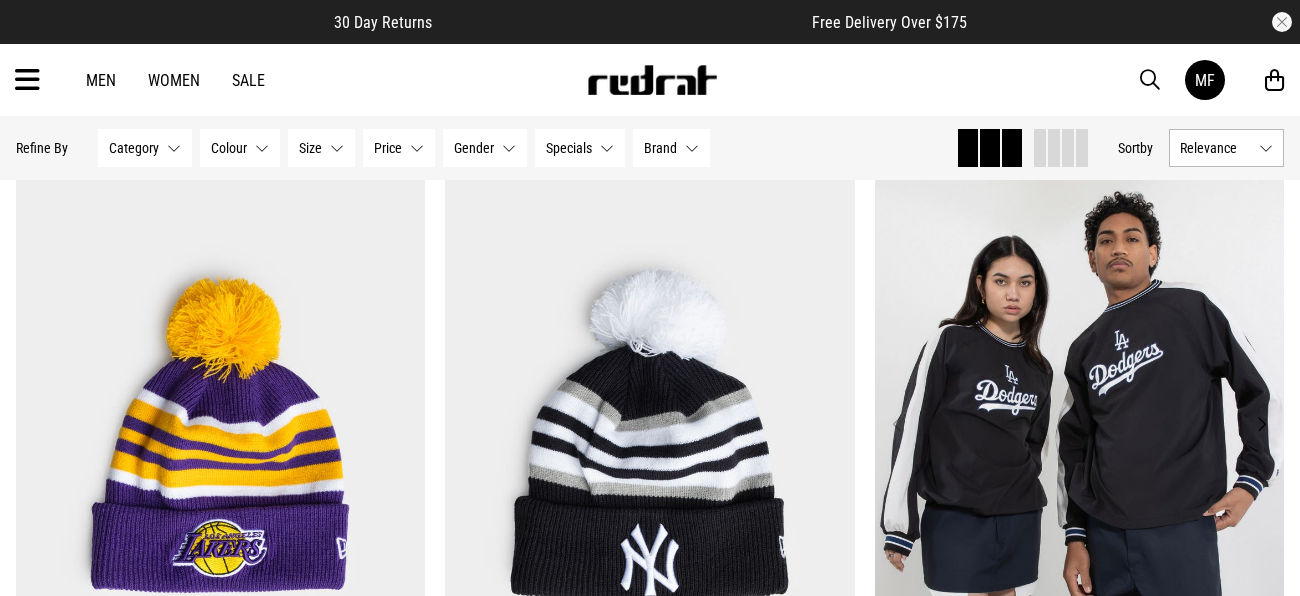 click on "Next" at bounding box center (1261, 424) 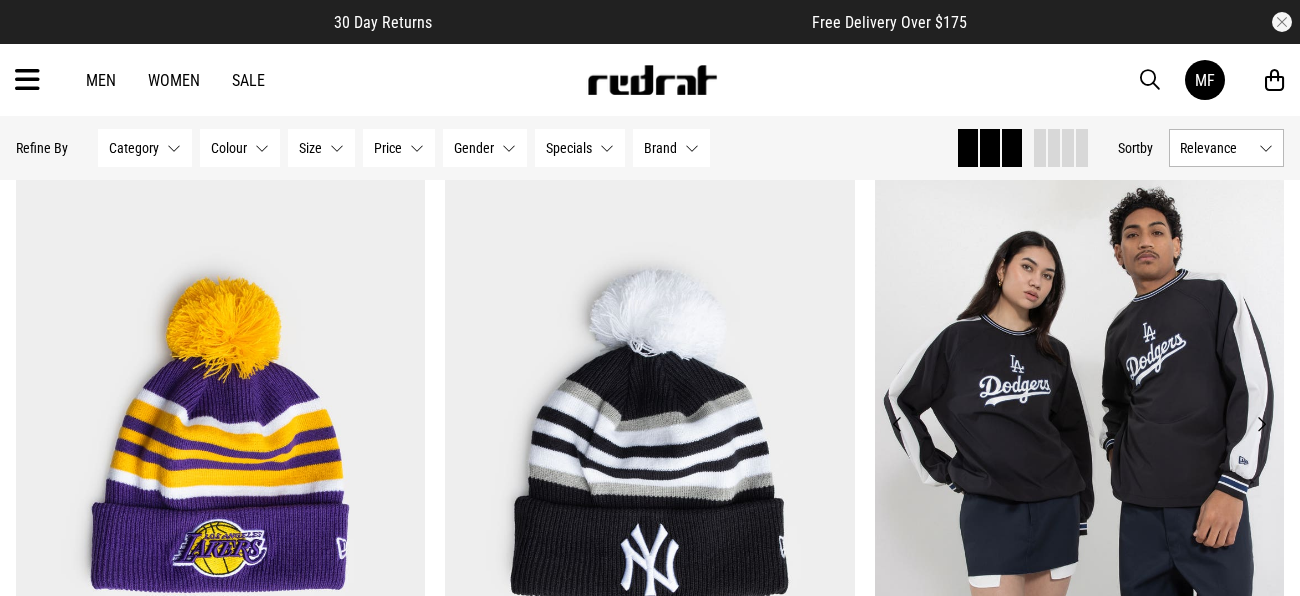 click on "Next" at bounding box center (1261, 424) 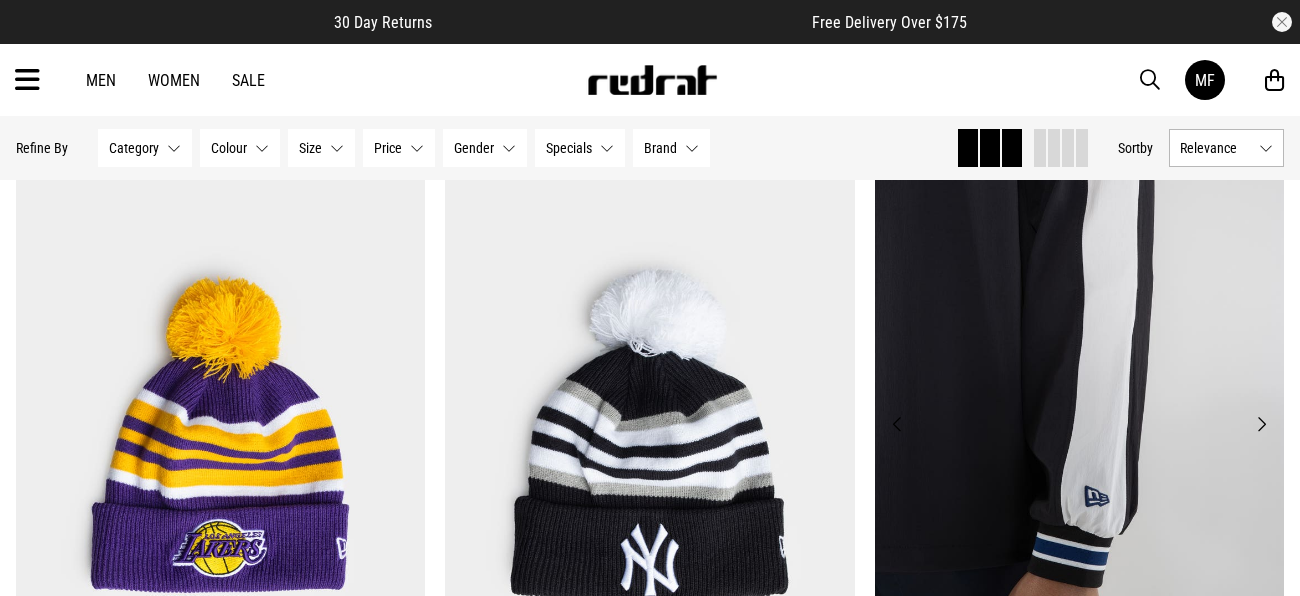 click on "Next" at bounding box center (1261, 424) 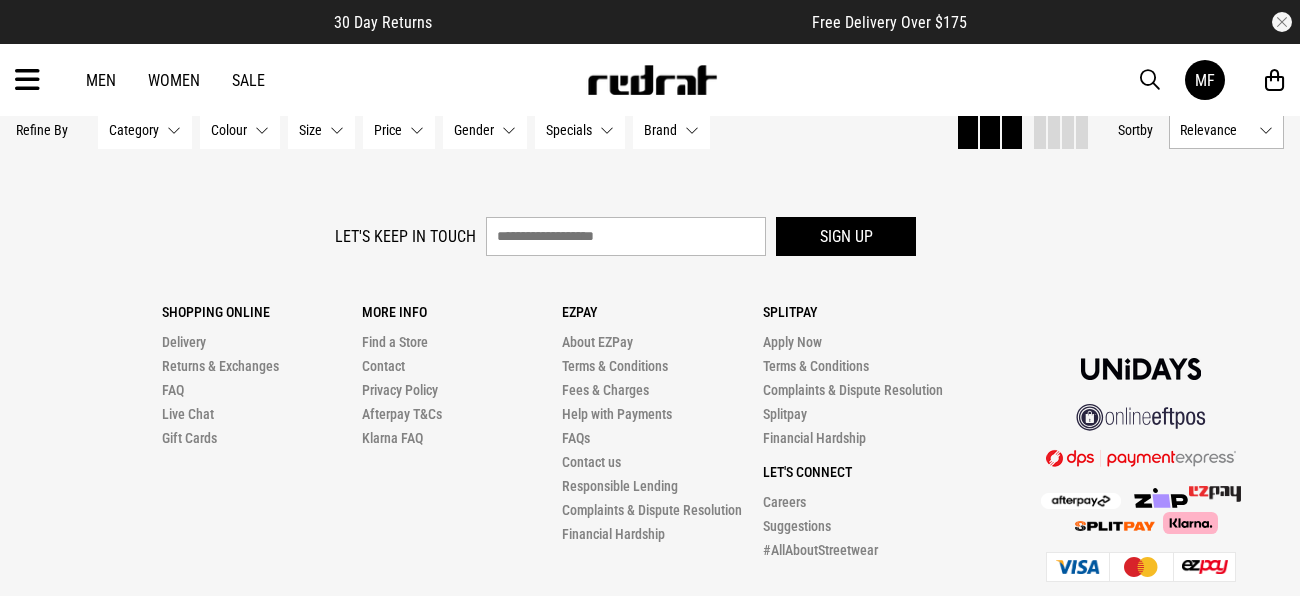 scroll, scrollTop: 23537, scrollLeft: 0, axis: vertical 